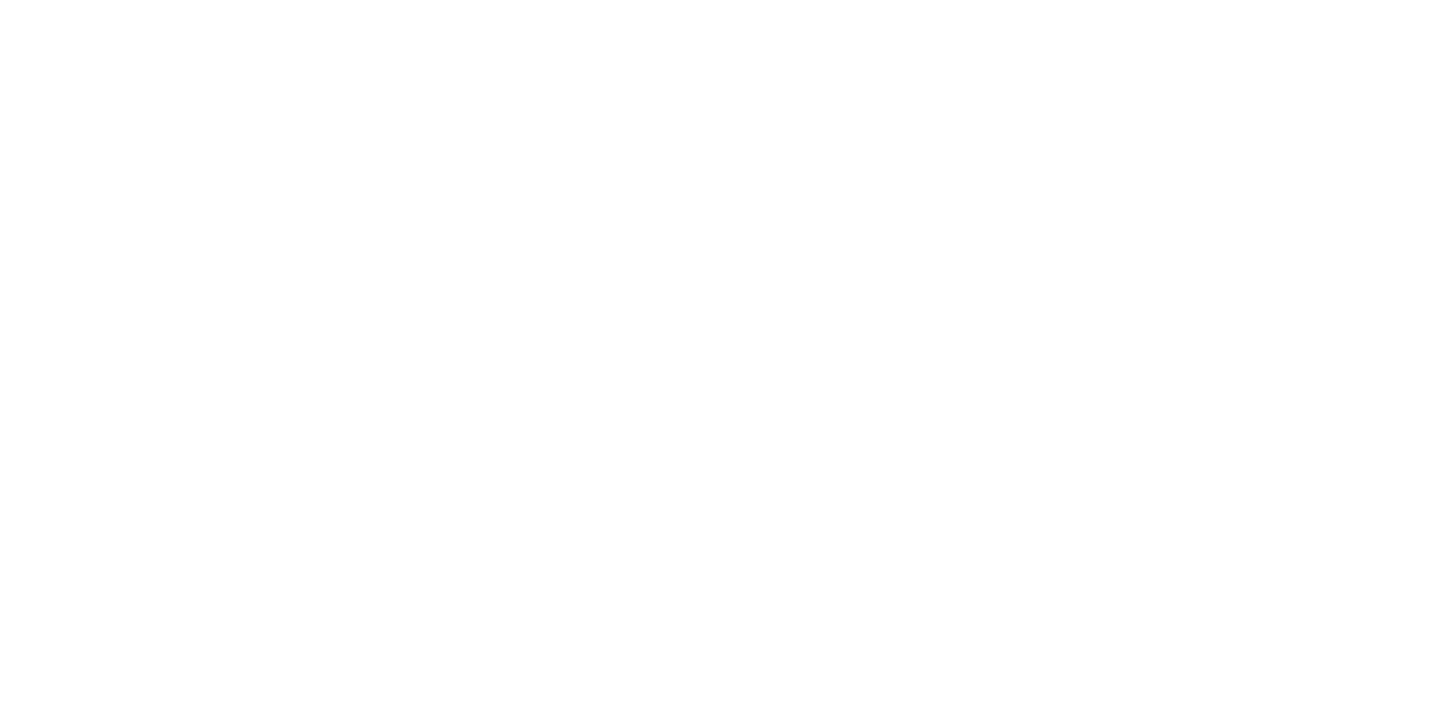 scroll, scrollTop: 0, scrollLeft: 0, axis: both 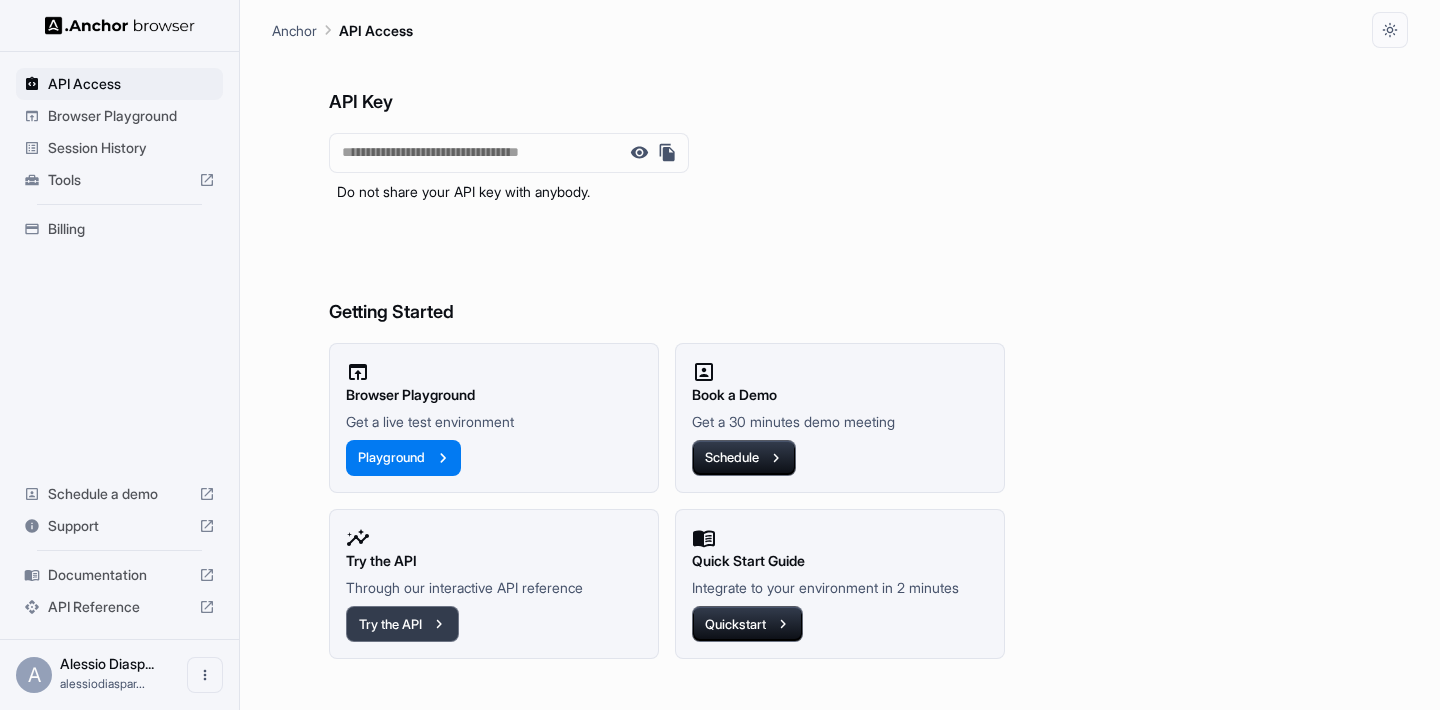 click on "Try the API" at bounding box center [402, 624] 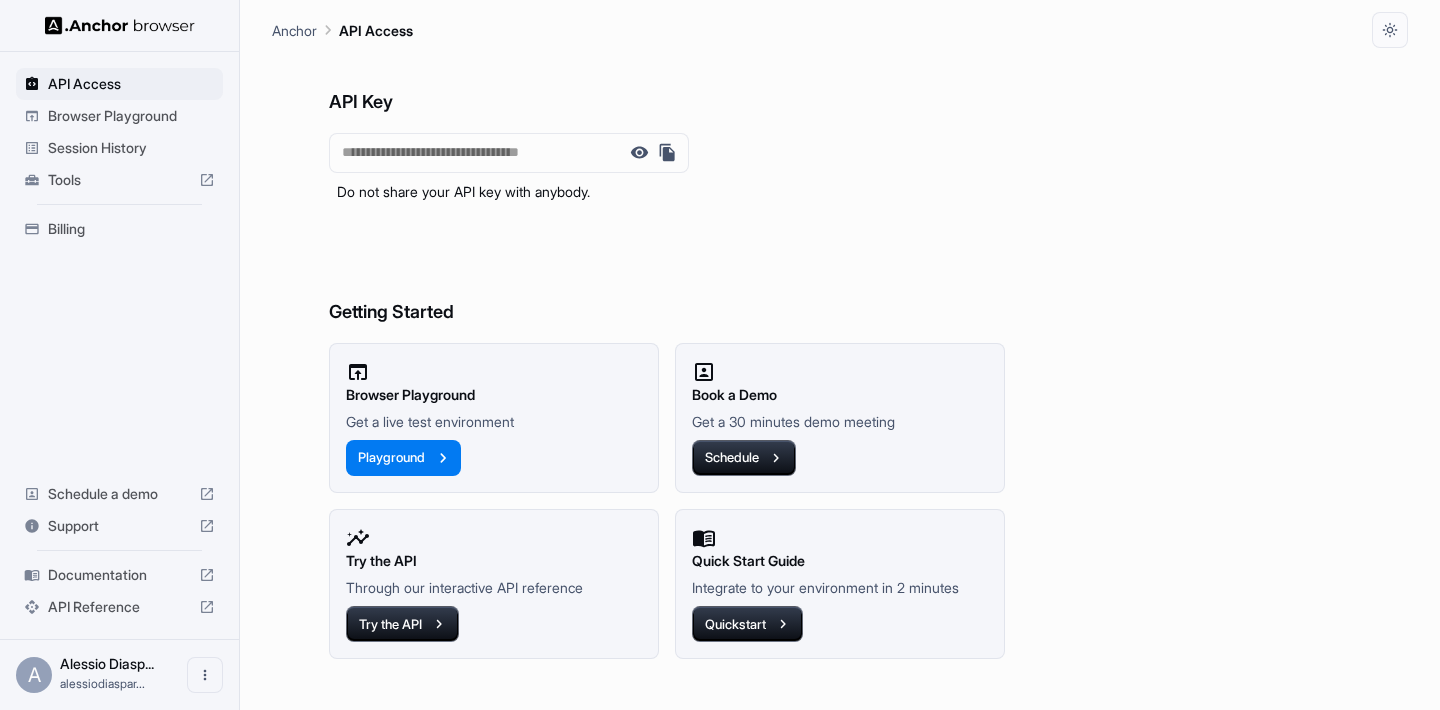 click on "Browser Playground" at bounding box center (131, 116) 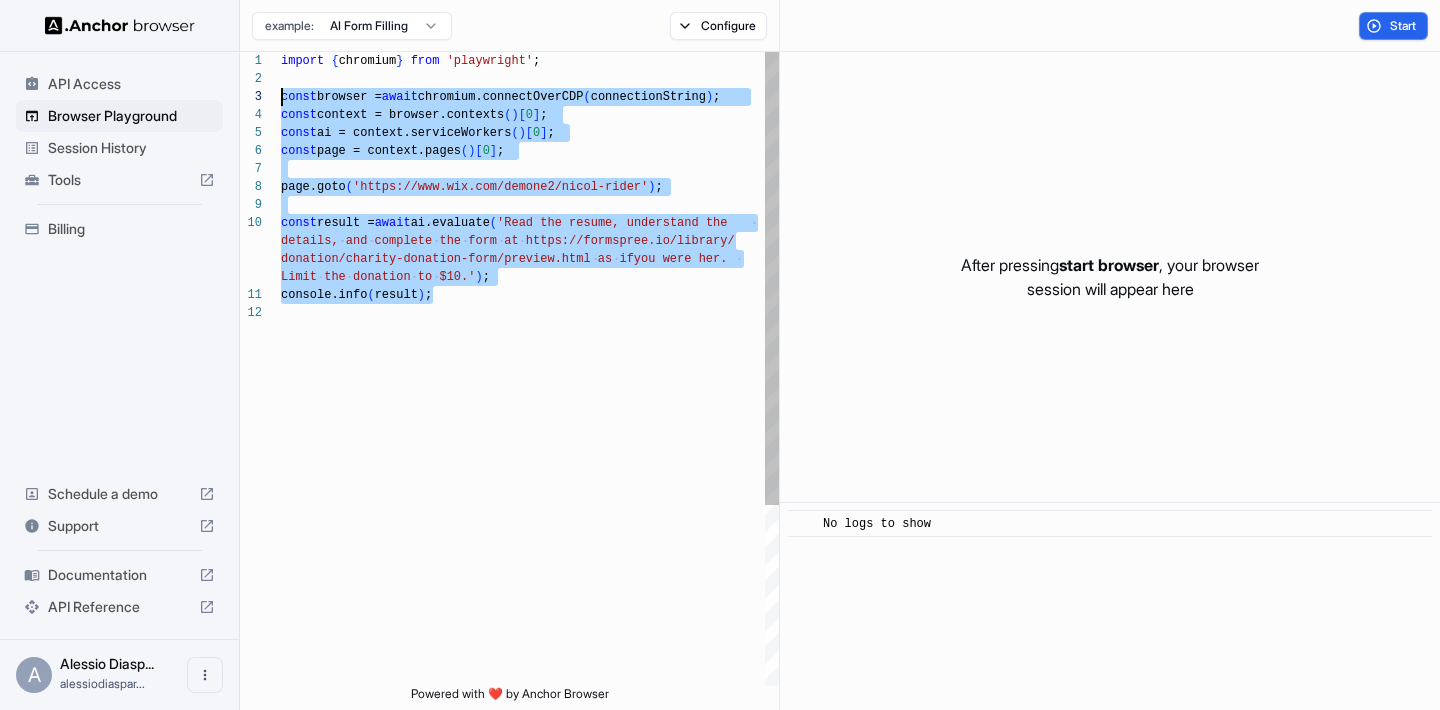 scroll, scrollTop: 0, scrollLeft: 0, axis: both 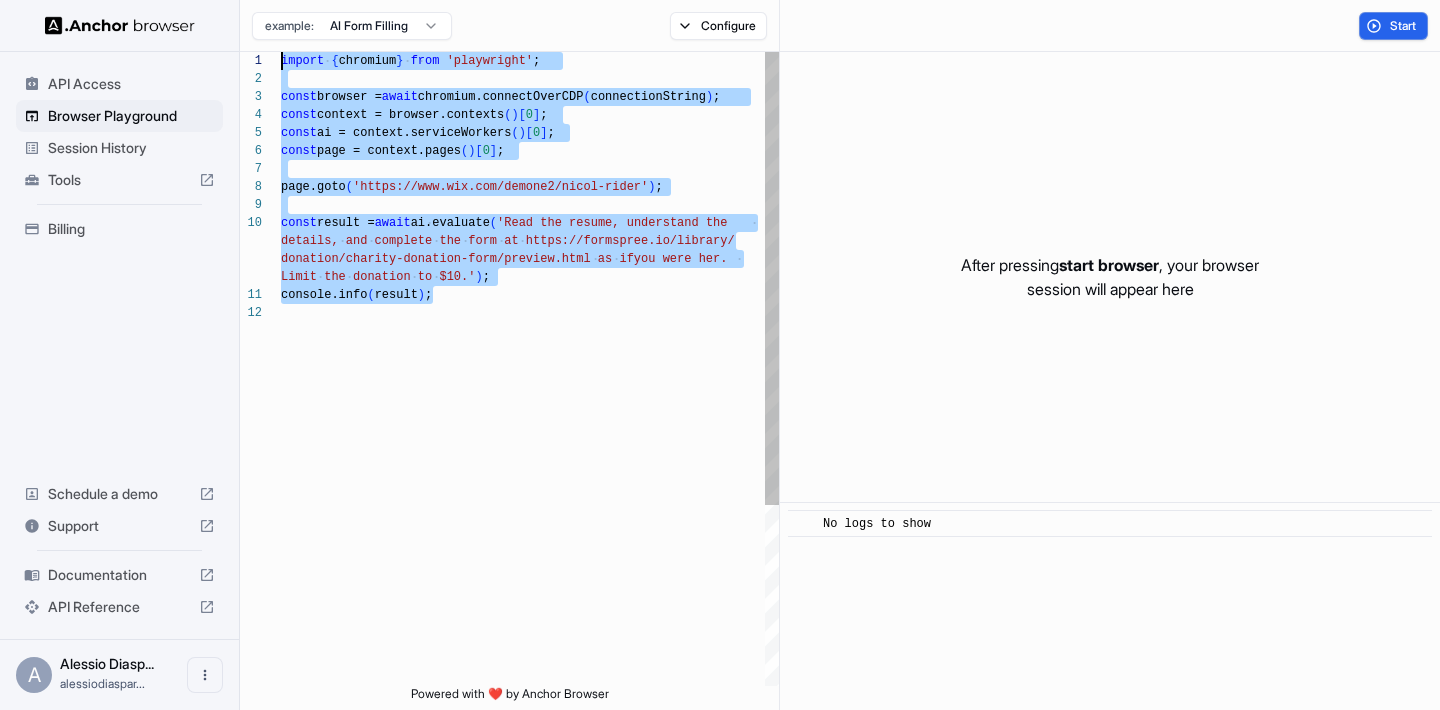 click on "import  {  chromium  }  from  'playwright' ; const  browser =  await  chromium.connectOverCDP ( connectionString ) ; const  context = browser.contexts ( ) [ 0 ] ; const  ai = context.serviceWorkers ( ) [ 0 ] ; const  page = context.pages ( ) [ 0 ] ; page.goto ( 'https://www.wix.com/demone2/nicol-rider' ) ; const  result =  await  ai.evaluate ( 'Read  the  resume,  understand  the  details,  and  complete  the  form  at  https://formspre e.io/library/ donation/charity-donation-form/preview.html  as  if  you  were  her.  Limit  the  donation  to  $10.' ) ; console.info ( result ) ;" at bounding box center (530, 495) 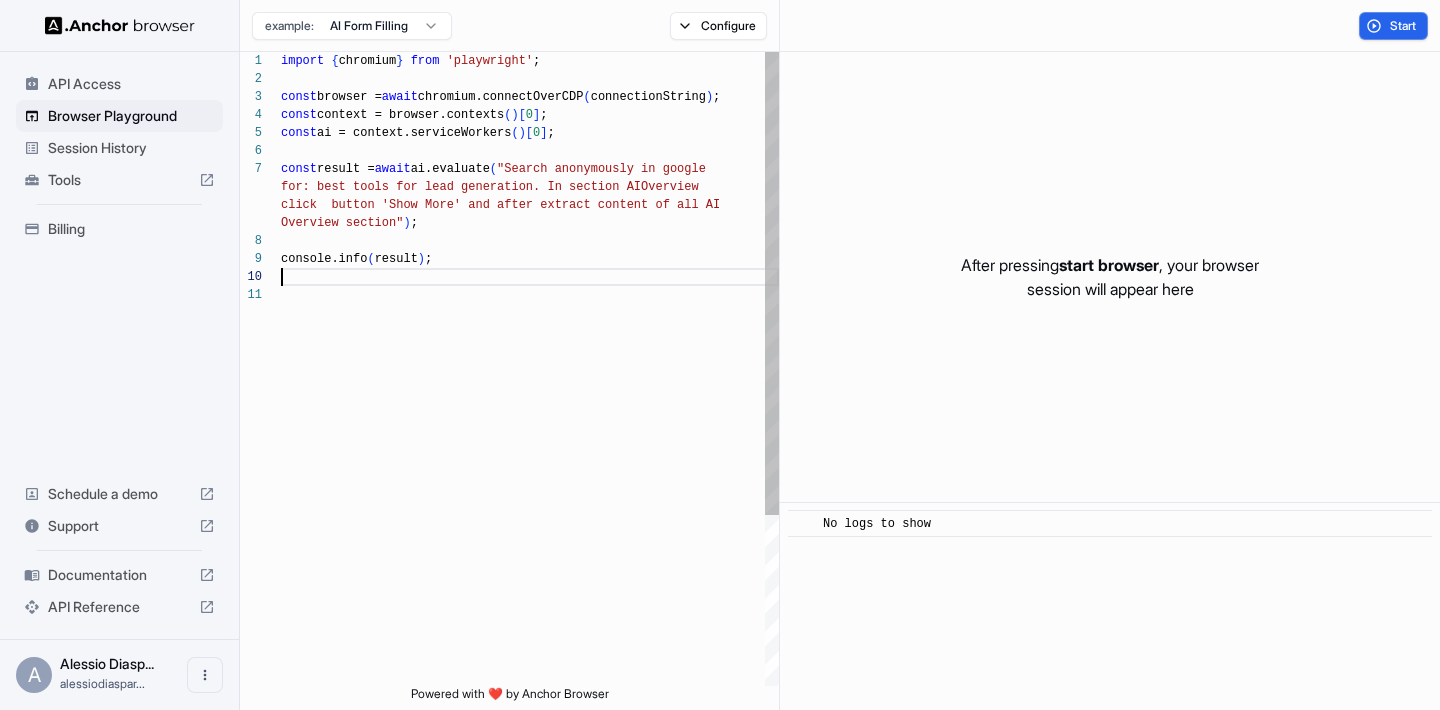 scroll, scrollTop: 18, scrollLeft: 0, axis: vertical 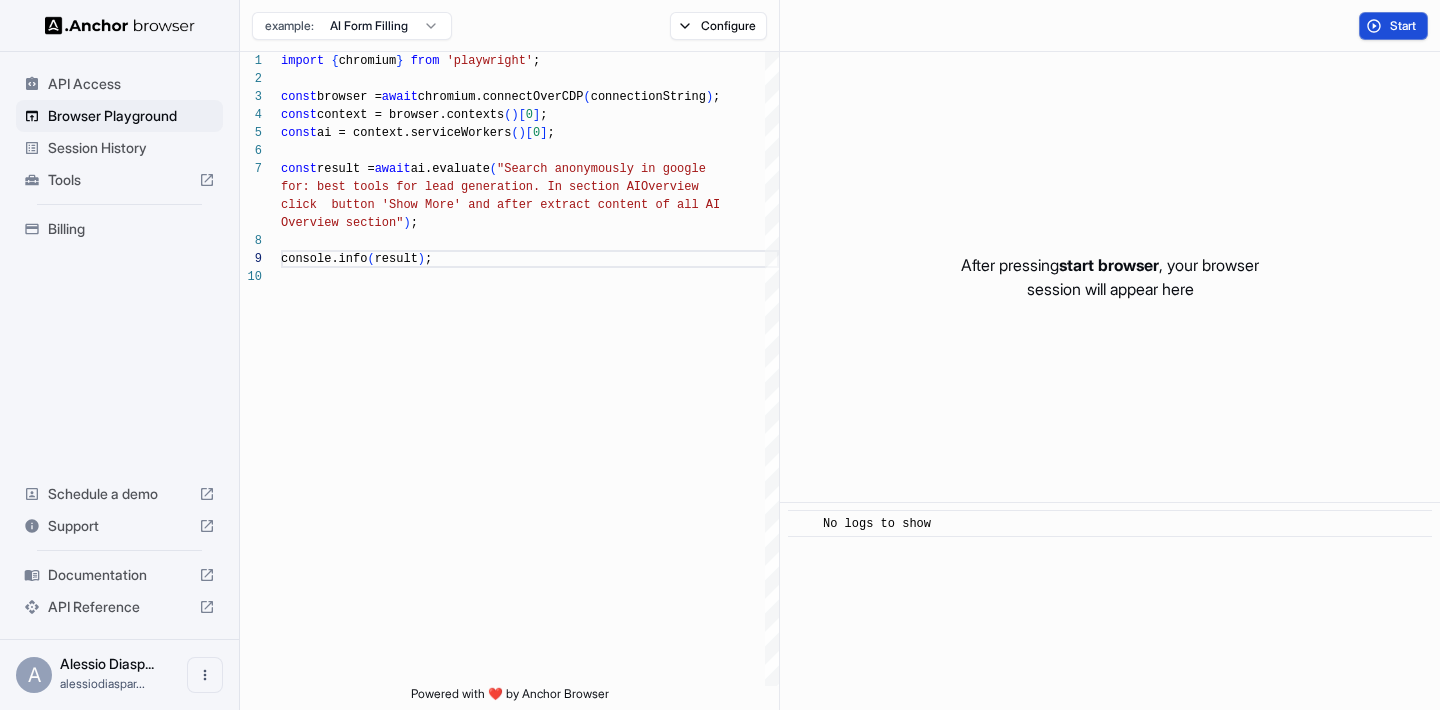 click on "Start" at bounding box center (1393, 26) 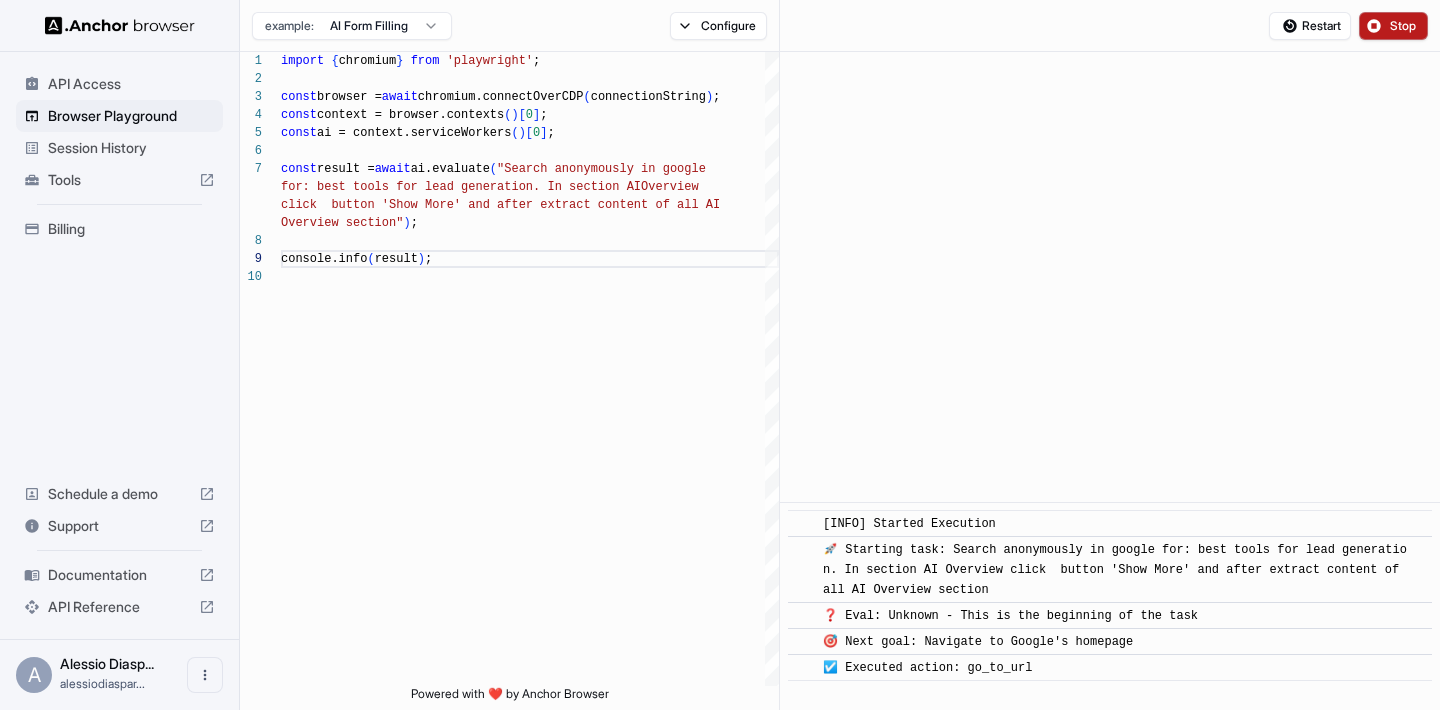scroll, scrollTop: 30, scrollLeft: 0, axis: vertical 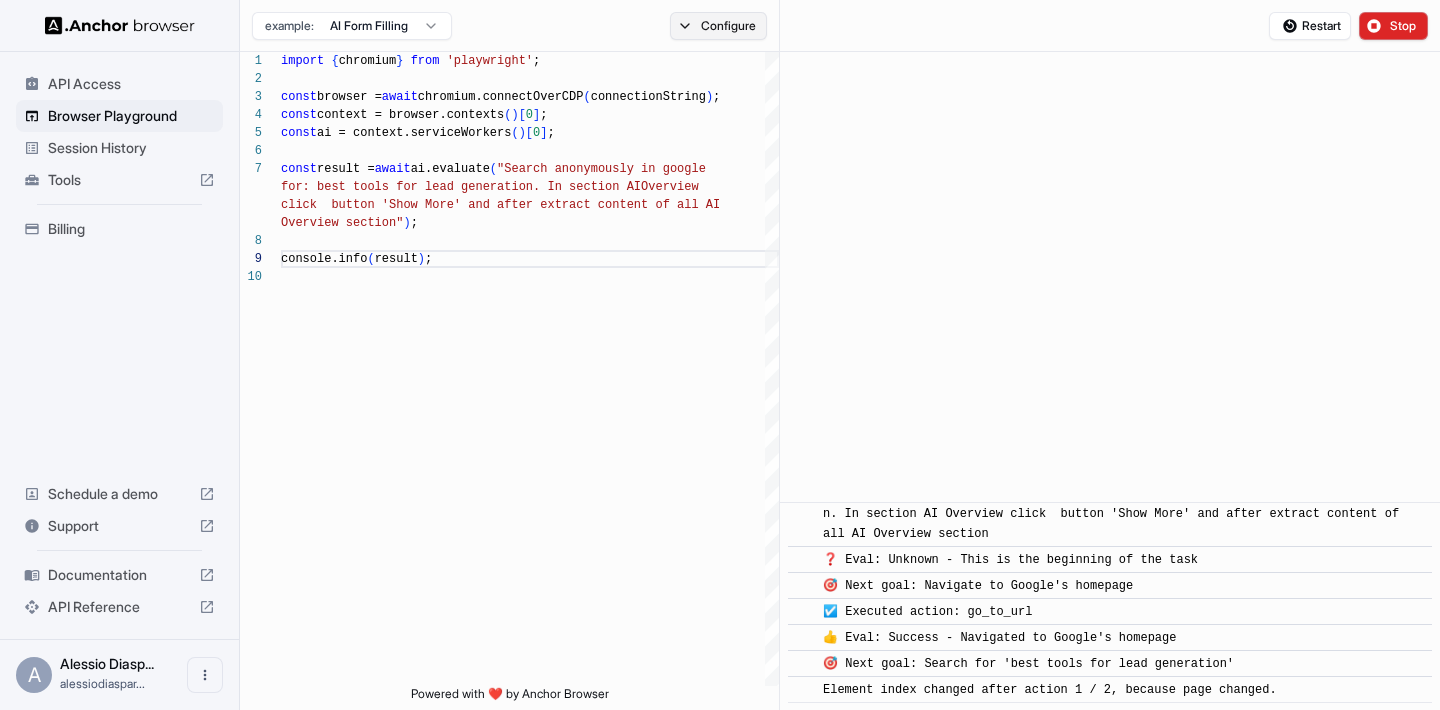 click on "Configure" at bounding box center [718, 26] 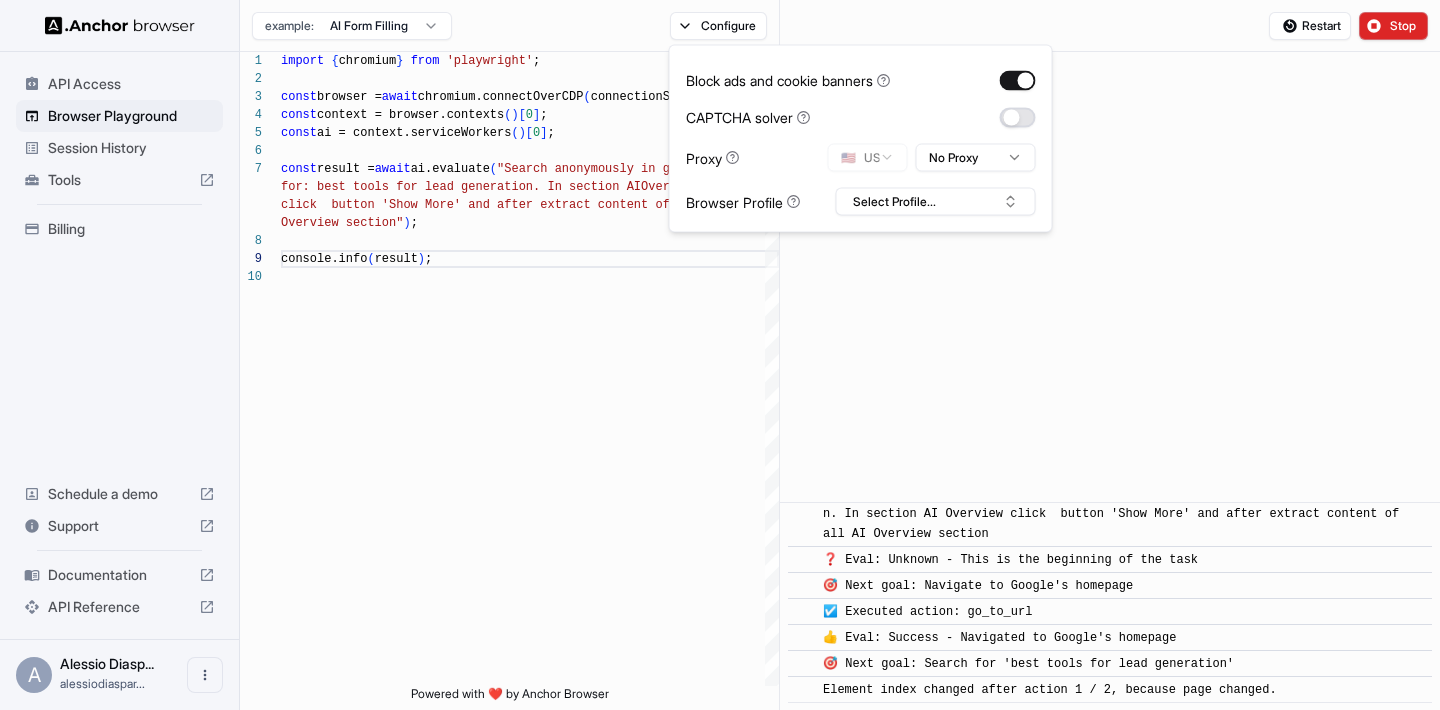click at bounding box center (1018, 117) 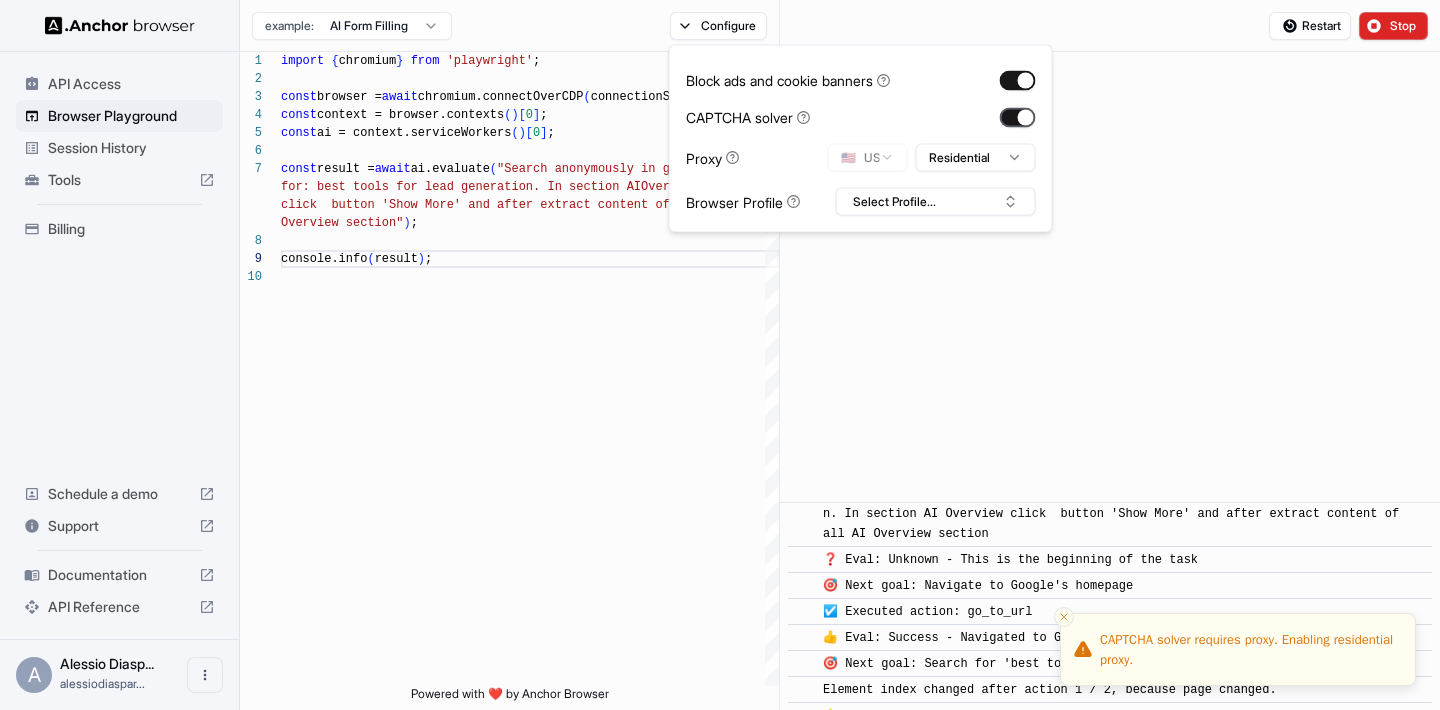 scroll, scrollTop: 168, scrollLeft: 0, axis: vertical 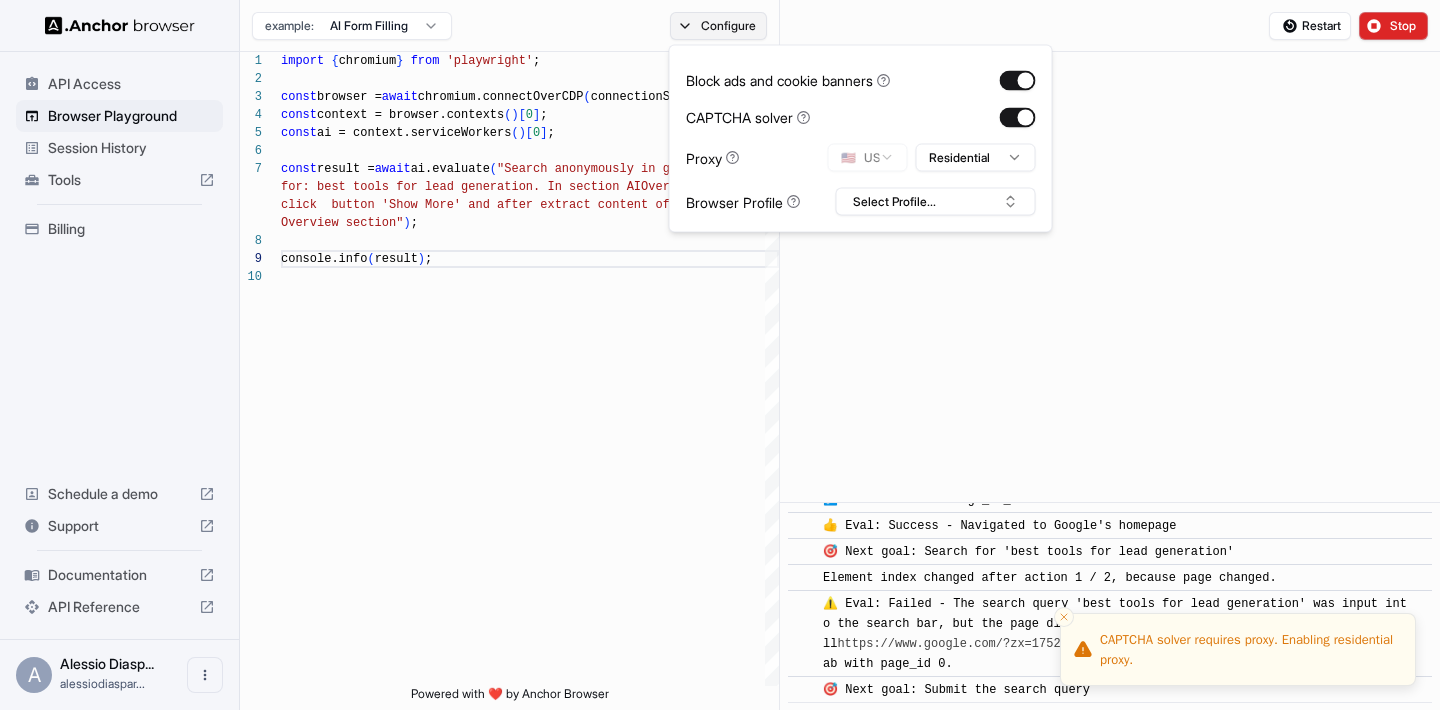 click on "Configure" at bounding box center (718, 26) 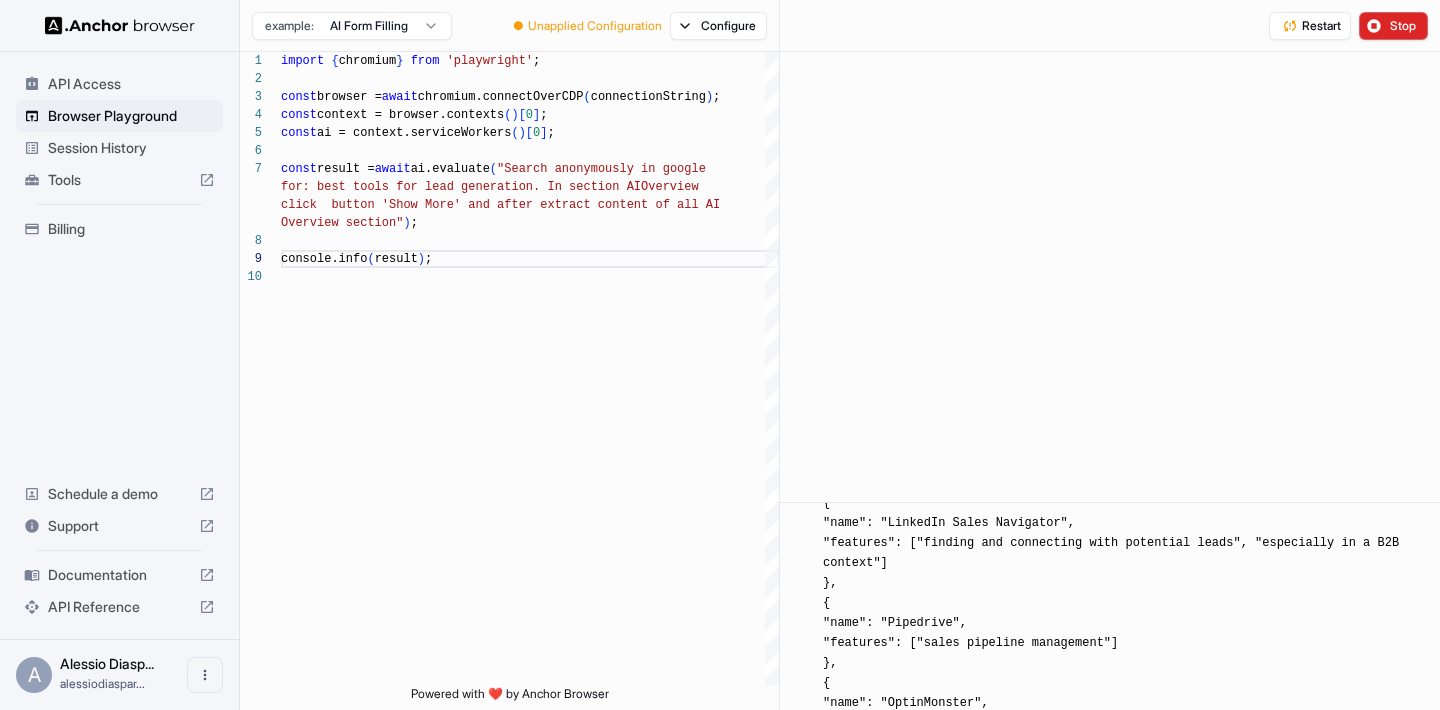 scroll, scrollTop: 990, scrollLeft: 0, axis: vertical 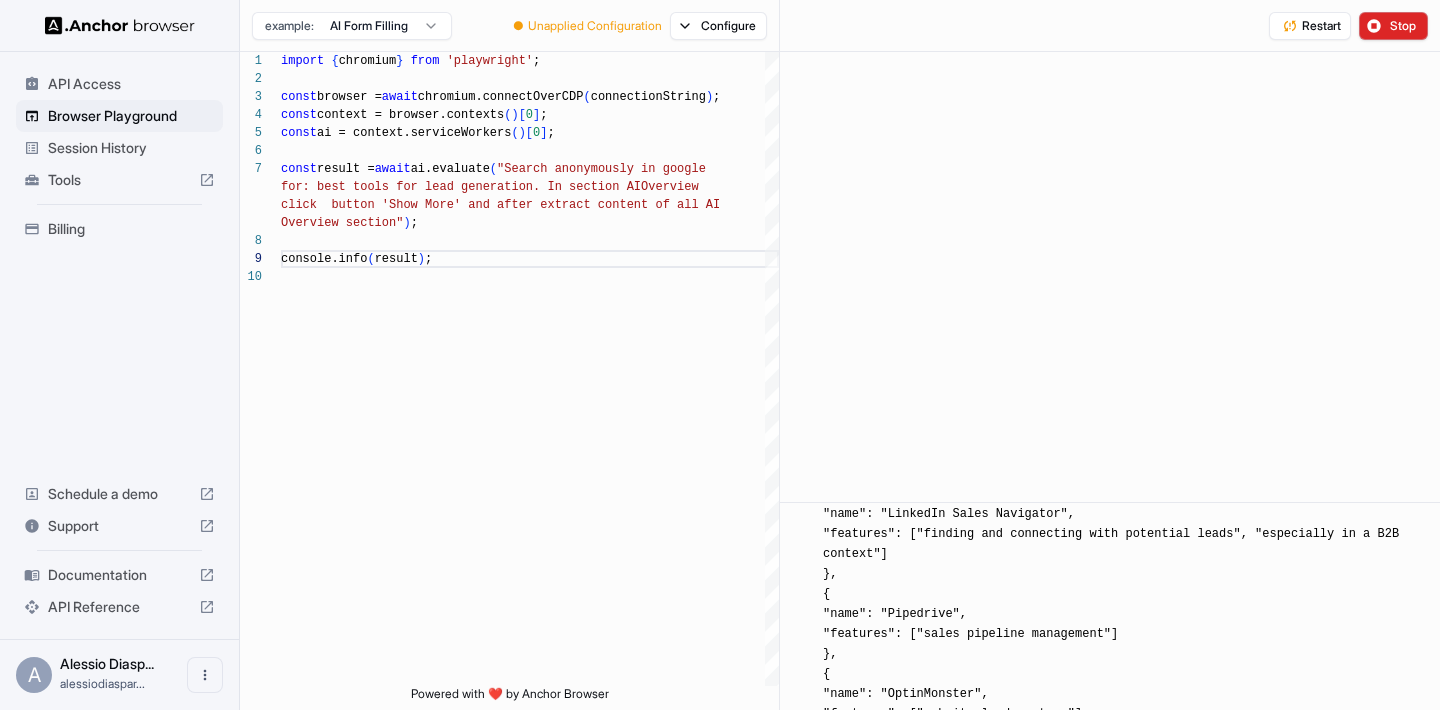 click on "example:  AI Form Filling ● Unapplied Configuration Configure" at bounding box center [510, 26] 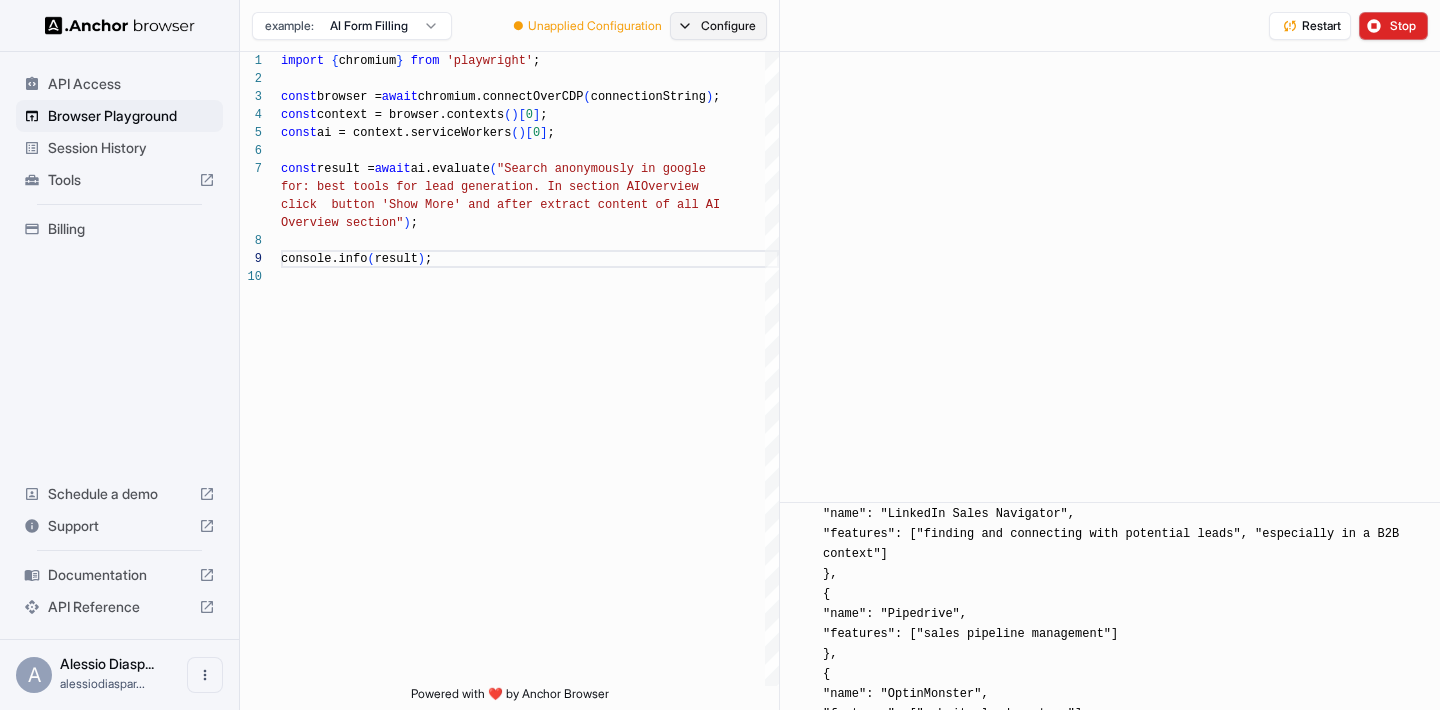 click on "Configure" at bounding box center [718, 26] 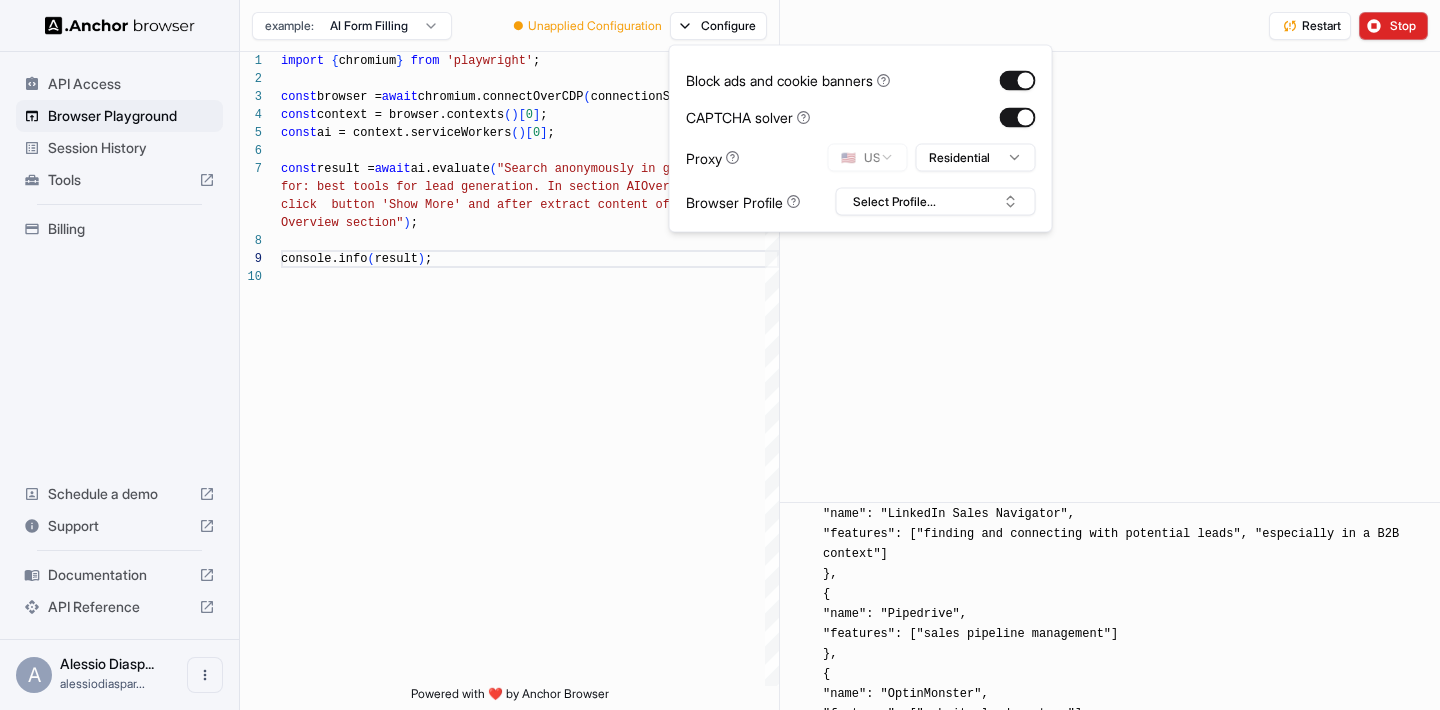 click on "**********" at bounding box center [720, 355] 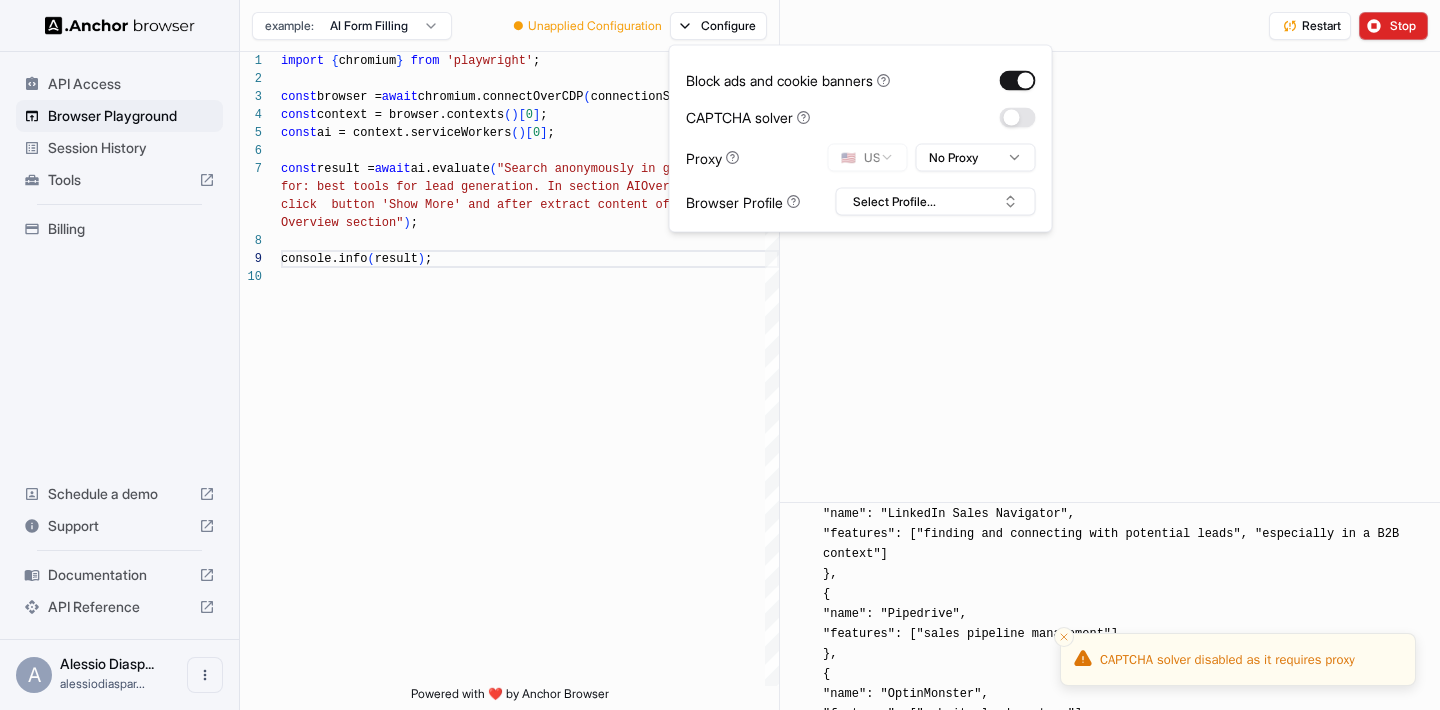 click on "Block ads and cookie banners CAPTCHA solver Proxy 🇺🇸 US No Proxy Browser Profile Select Profile..." at bounding box center (861, 139) 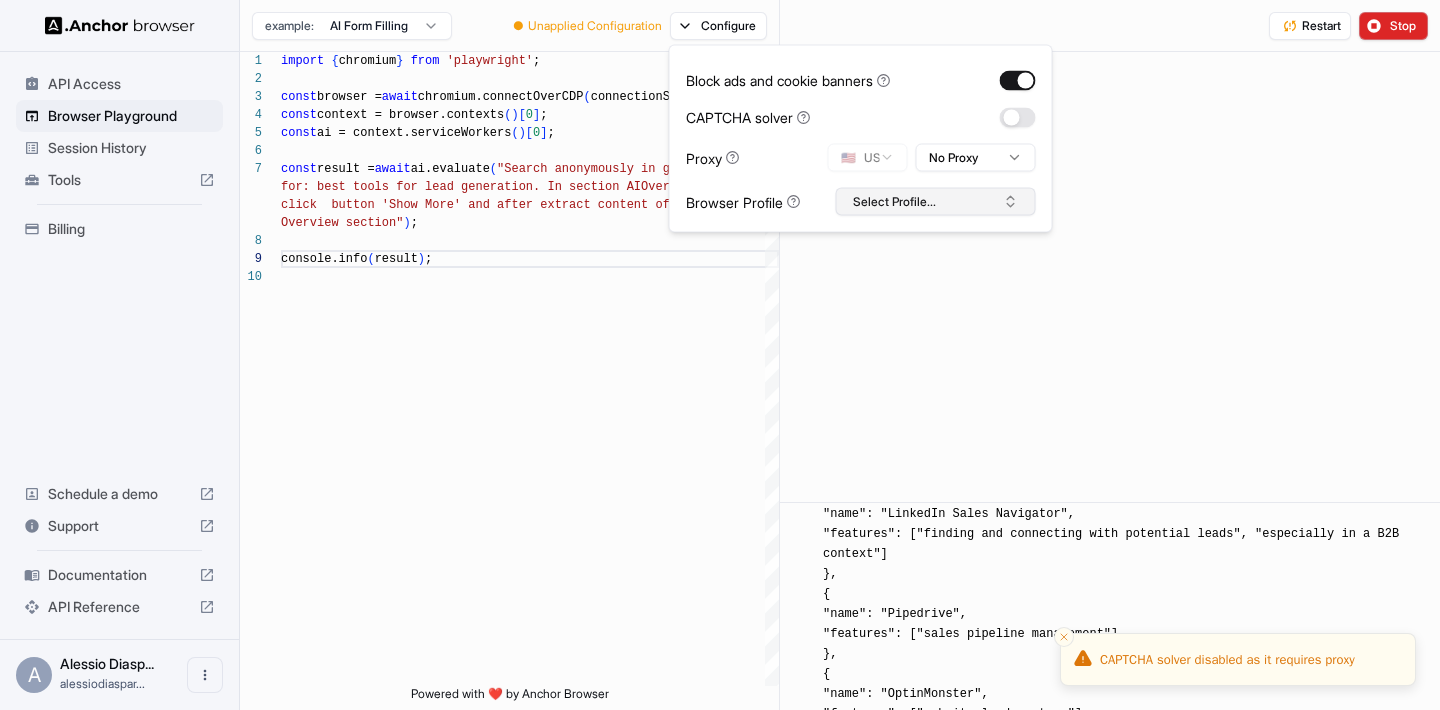click on "Select Profile..." at bounding box center (936, 202) 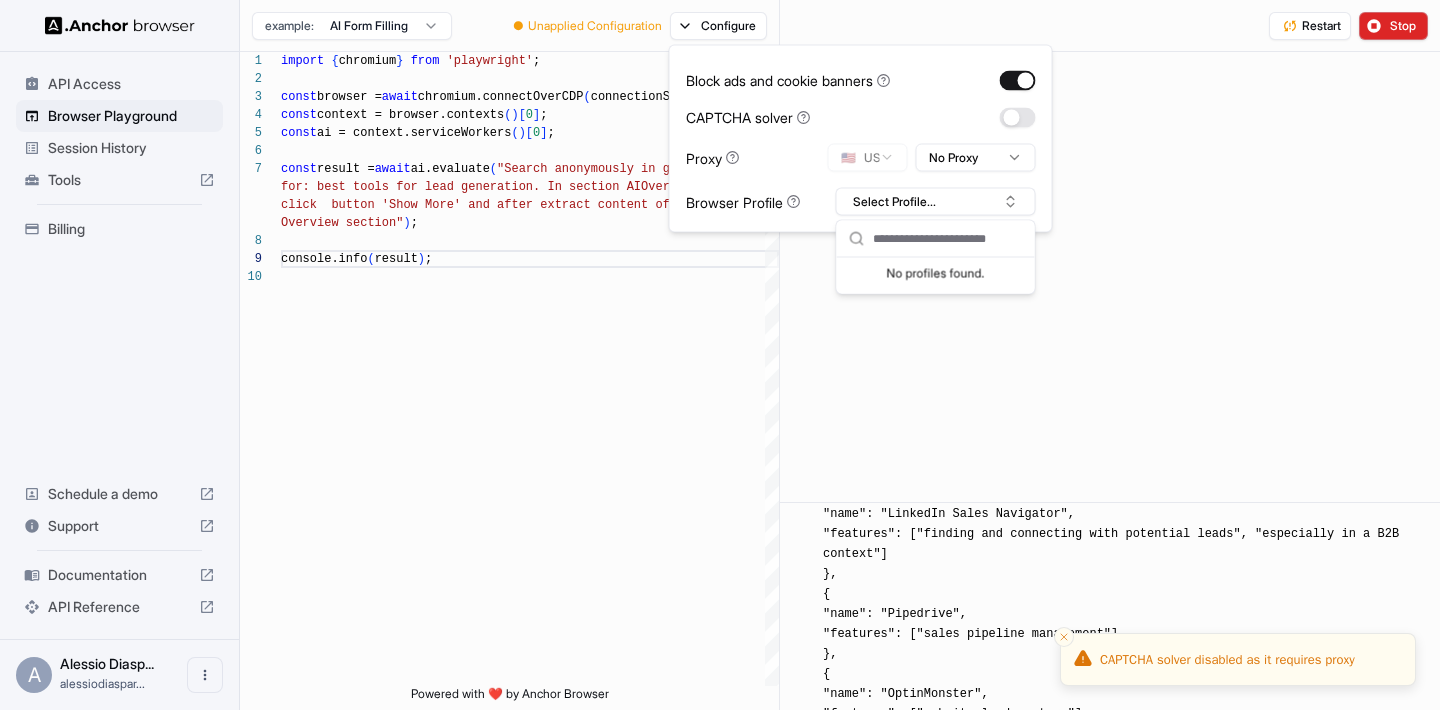 click on "Restart Stop" at bounding box center [1110, 26] 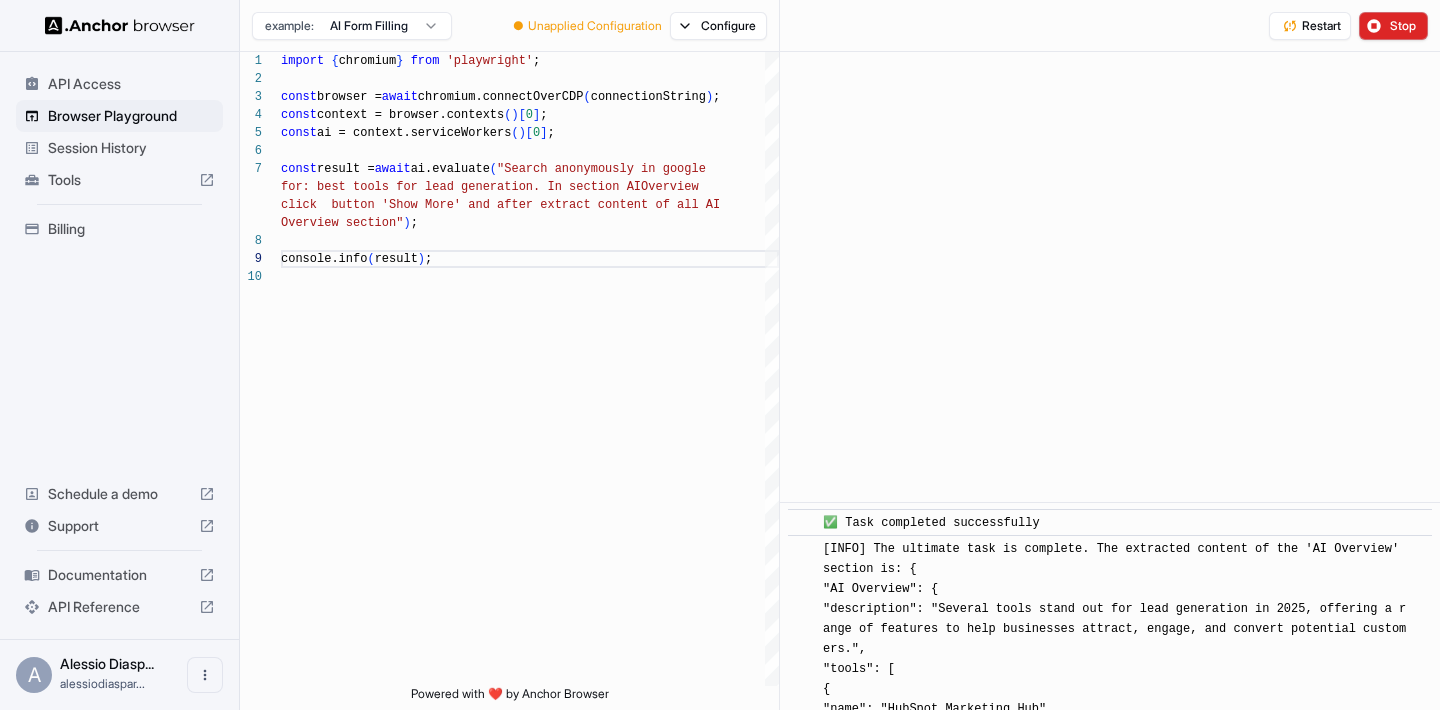 scroll, scrollTop: 699, scrollLeft: 0, axis: vertical 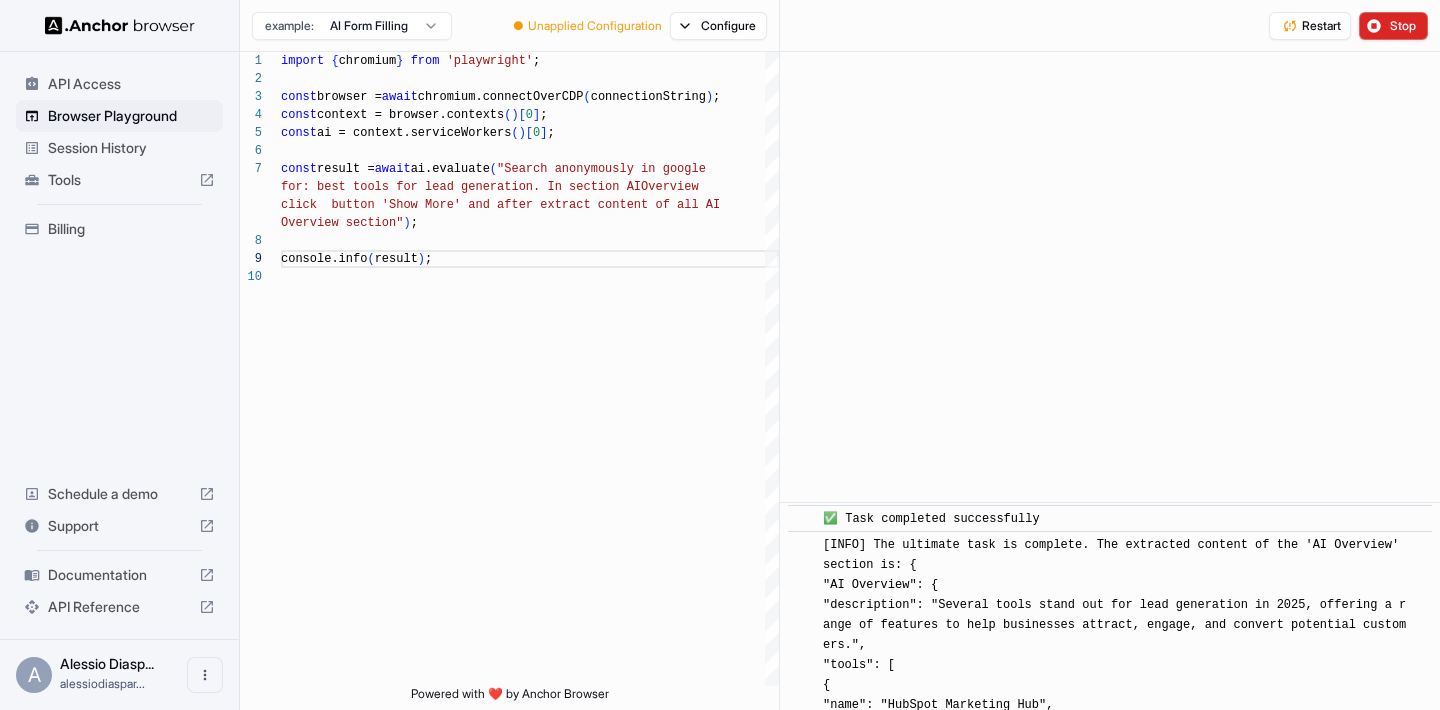 click on "[INFO] The ultimate task is complete. The extracted content of the 'AI Overview' section is: {
"AI Overview": {
"description": "Several tools stand out for lead generation in 2025, offering a range of features to help businesses attract, engage, and convert potential customers.",
"tools": [
{
"name": "HubSpot Marketing Hub",
"features": ["all-in-one inbound marketing capabilities", "lead capture tools", "forms", "nurturing features"]
},
{
"name": "LinkedIn Sales Navigator",
"features": ["finding and connecting with potential leads", "especially in a B2B context"]
},
{
"name": "Pipedrive",
"features": ["sales pipeline management"]
},
{
"name": "OptinMonster",
"features": ["website lead capture"]
},
{
"name": "ZoomInfo",
"features": ["lead data enrichment"]
},
{
"name": "Mailchimp",
}" at bounding box center (1114, 945) 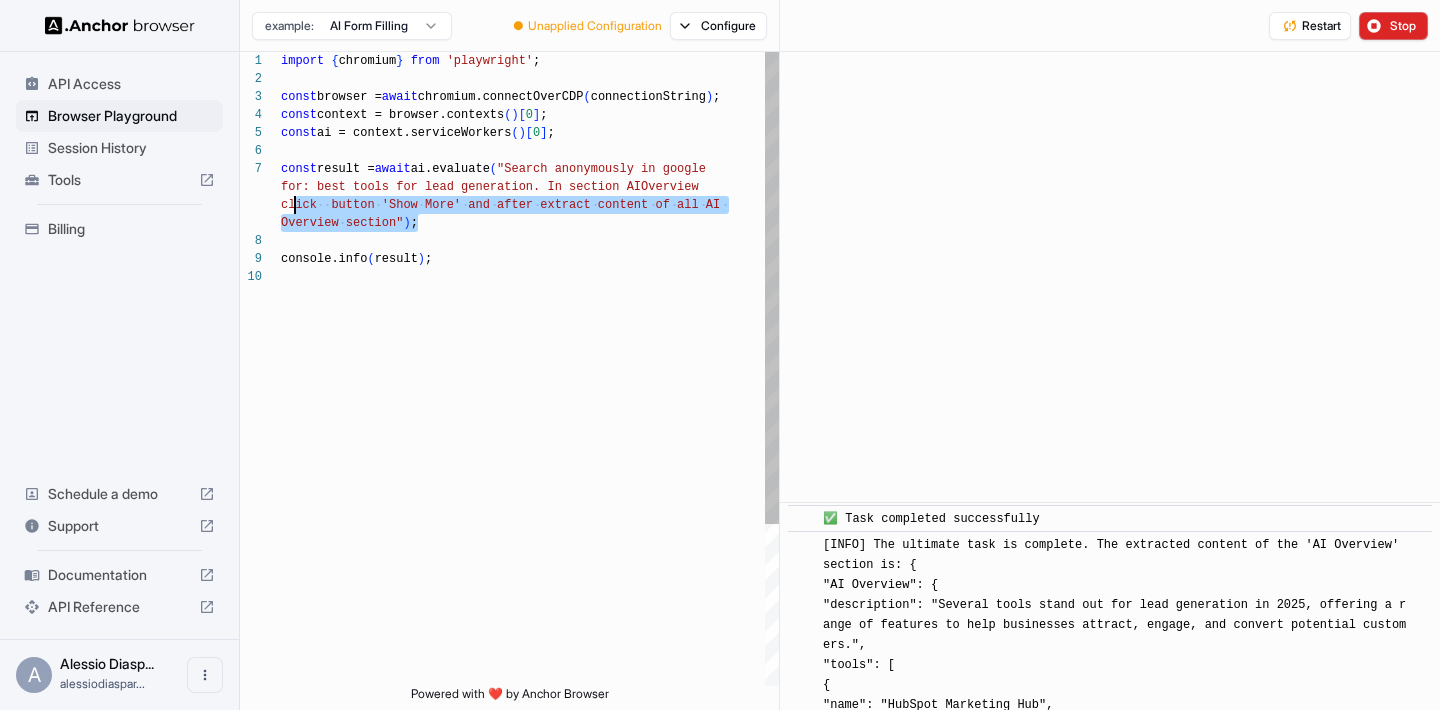 scroll, scrollTop: 108, scrollLeft: 0, axis: vertical 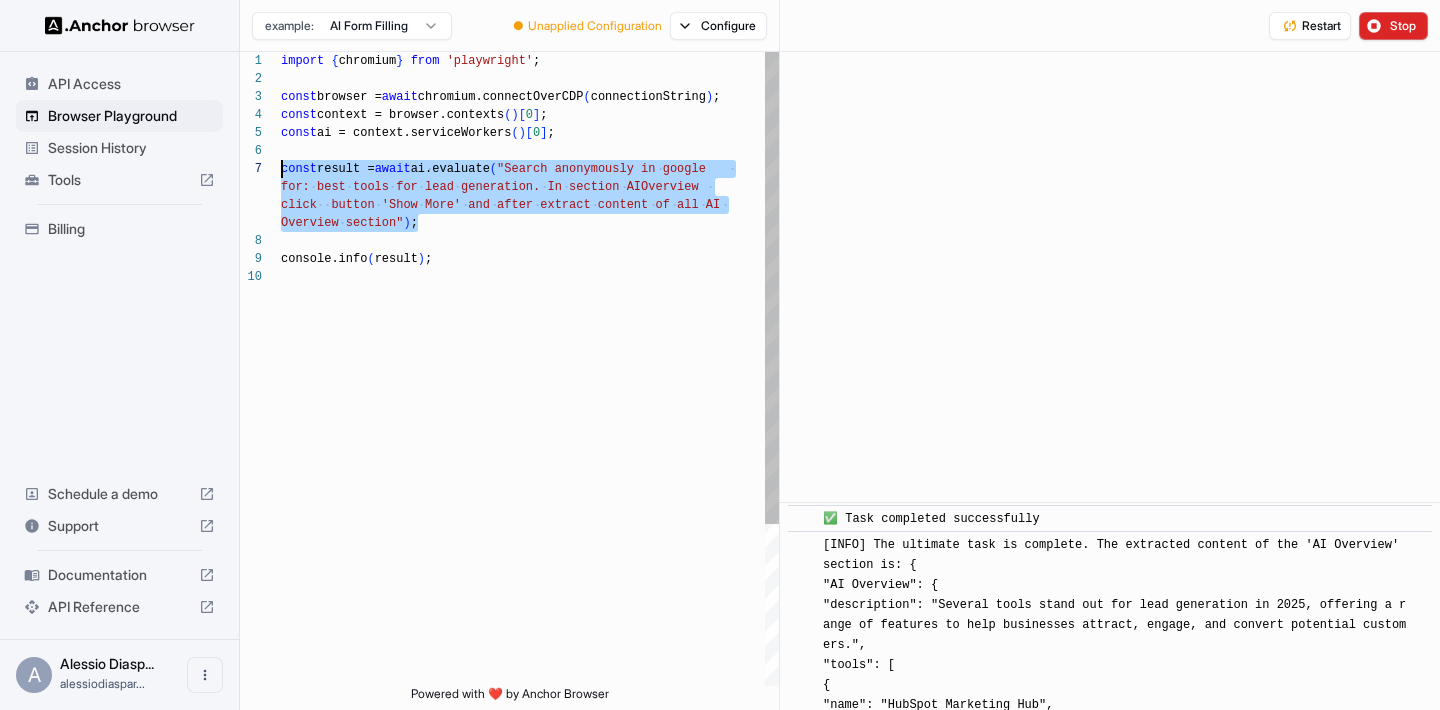 drag, startPoint x: 442, startPoint y: 217, endPoint x: 257, endPoint y: 171, distance: 190.63315 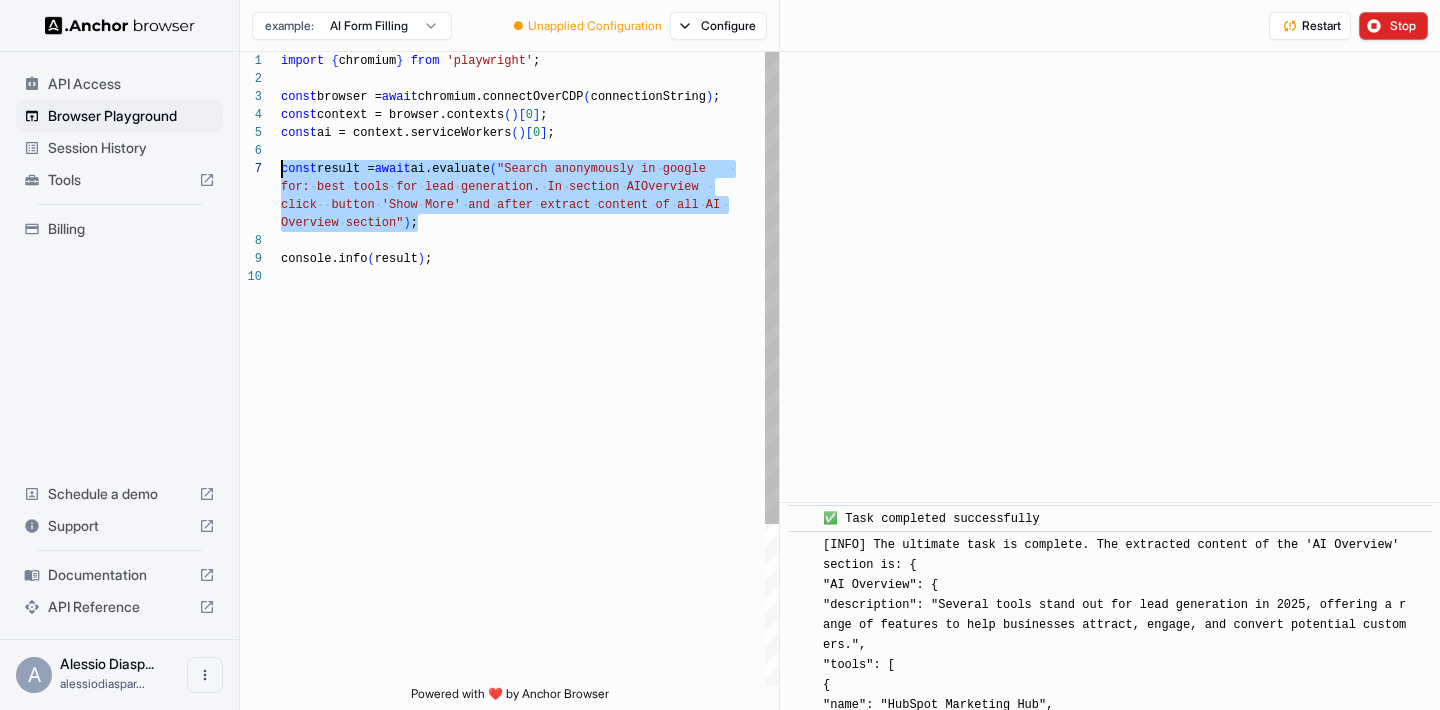 click on "import  { chromium }  from  'playwright' ; const  browser =  await  chromium.connectOverCDP ( connectionString ) ; const  context = browser.contexts ( ) [ 0 ] ; const  ai = context.serviceWorkers ( ) [ 0 ] ; const  result =  await  ai.evaluate ( "Search  anonymously  in  google  console.info ( result ) ; for:  best  tools  for  lead  generation.  In  section  AI  Overview  click   button  'Show  More'  and  after  extract  conten t  of  all  AI  Overview  section" ) ;" at bounding box center [530, 477] 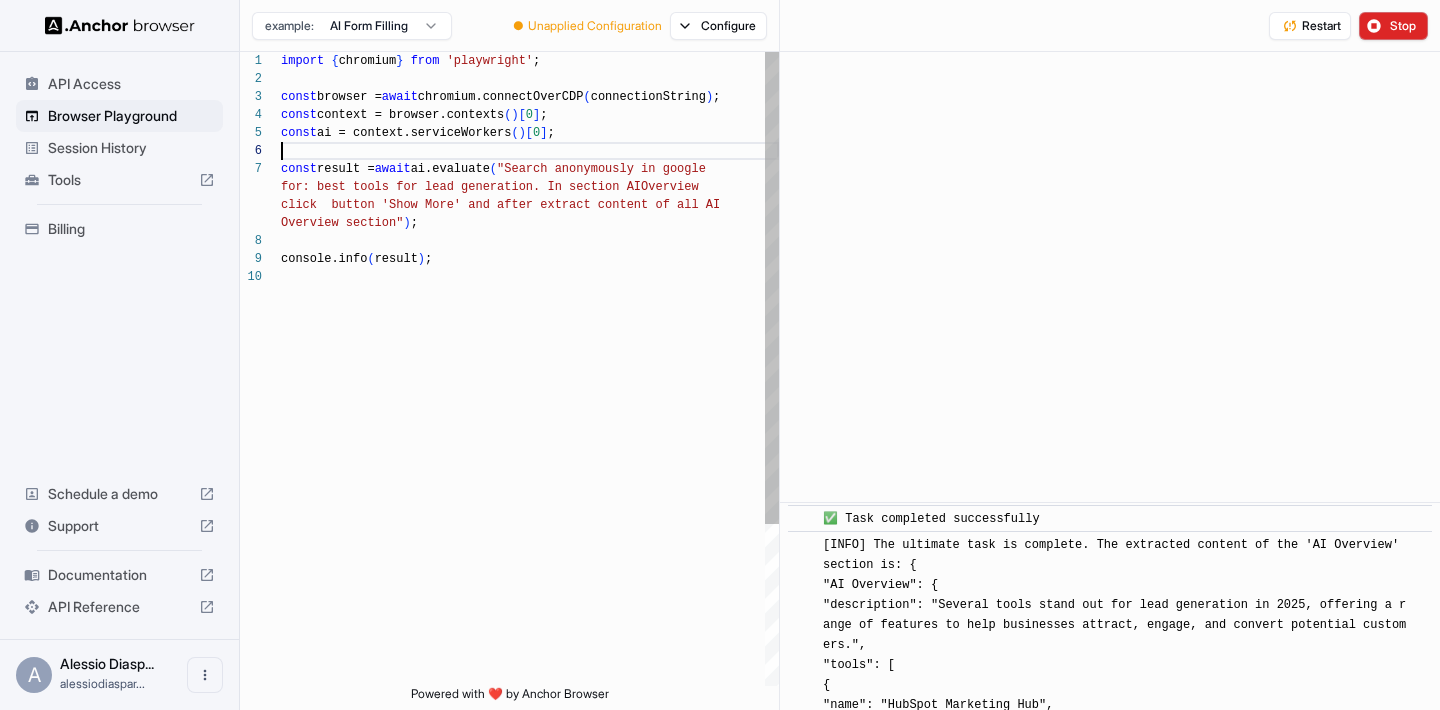 click on "import  { chromium }  from  'playwright' ; const  browser =  await  chromium.connectOverCDP ( connectionString ) ; const  context = browser.contexts ( ) [ 0 ] ; const  ai = context.serviceWorkers ( ) [ 0 ] ; const  result =  await  ai.evaluate ( "Search  anonymously  in  google  console.info ( result ) ; for:  best  tools  for  lead  generation.  In  section  AI  Overview  click   button  'Show  More'  and  after  extract  conten t  of  all  AI  Overview  section" ) ;" at bounding box center [530, 477] 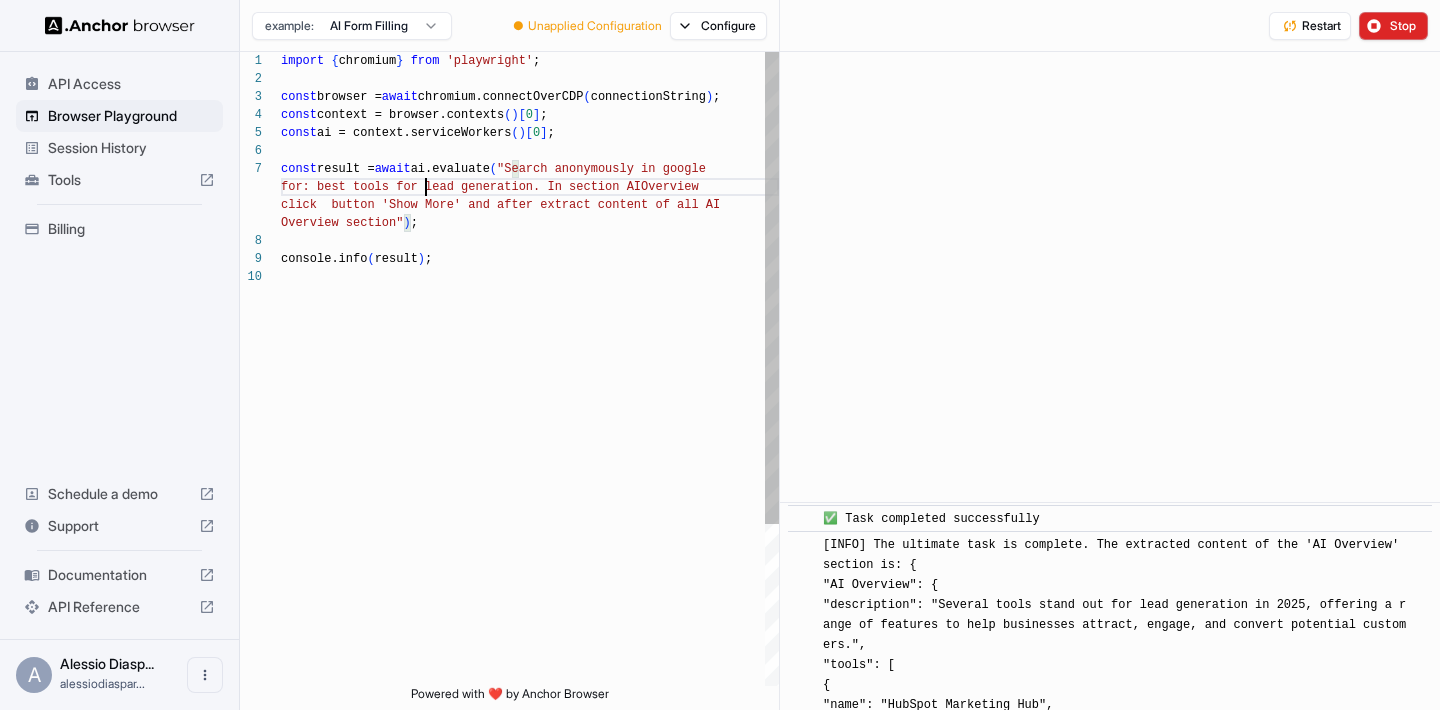 scroll, scrollTop: 126, scrollLeft: 0, axis: vertical 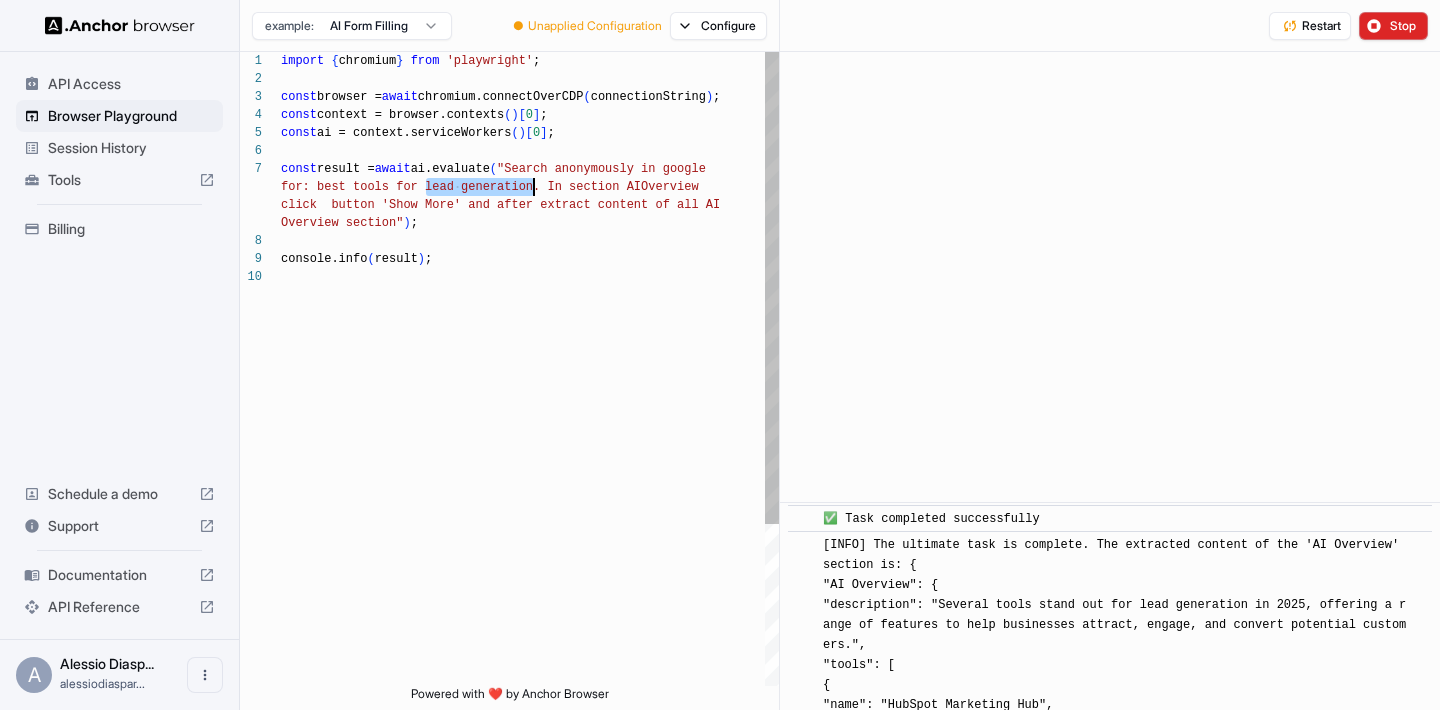 drag, startPoint x: 427, startPoint y: 187, endPoint x: 535, endPoint y: 186, distance: 108.00463 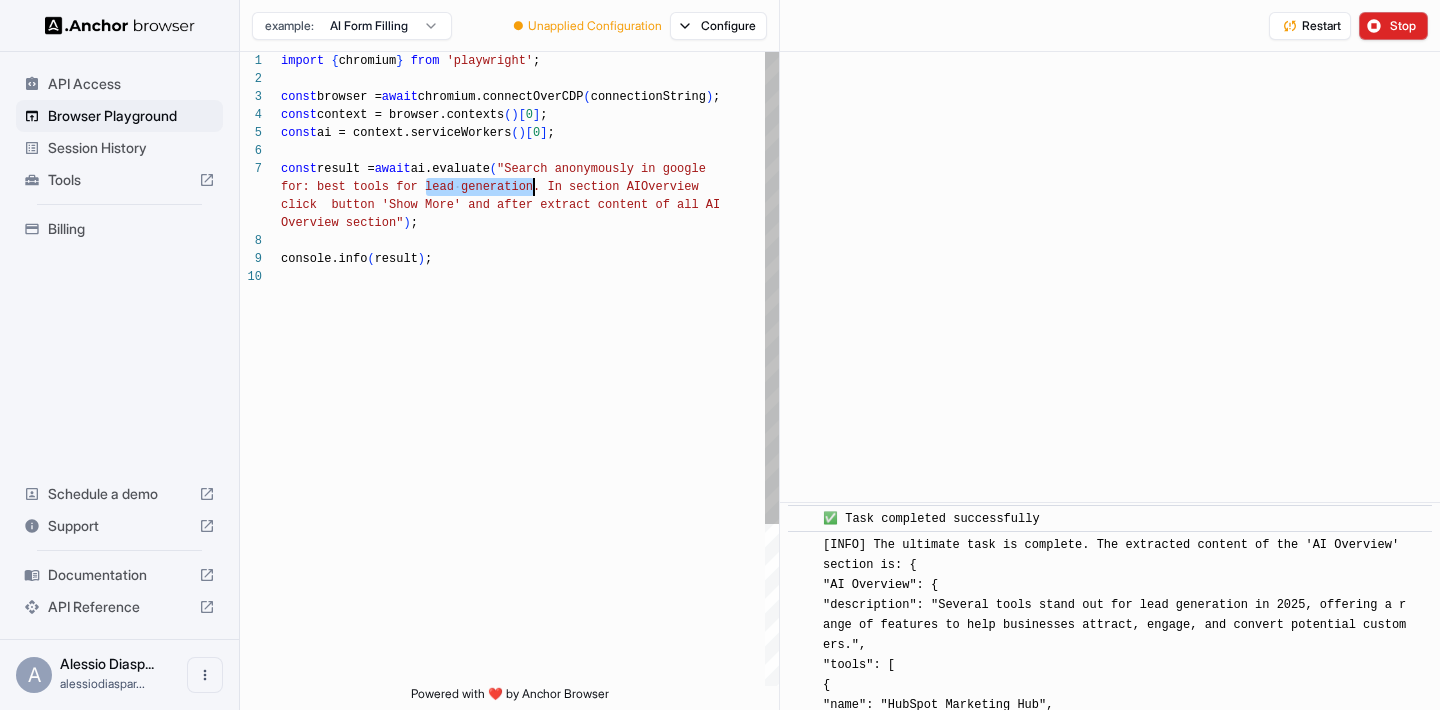 click on "import  { chromium }  from  'playwright' ; const  browser =  await  chromium.connectOverCDP ( connectionString ) ; const  context = browser.contexts ( ) [ 0 ] ; const  ai = context.serviceWorkers ( ) [ 0 ] ; const  result =  await  ai.evaluate ( "Search  anonymously  in  google  console.info ( result ) ; for:  best  tools  for  lead  generation.  In  section  AI  Overview  click   button  'Show  More'  and  after  extract  conten t  of  all  AI  Overview  section" ) ;" at bounding box center [530, 477] 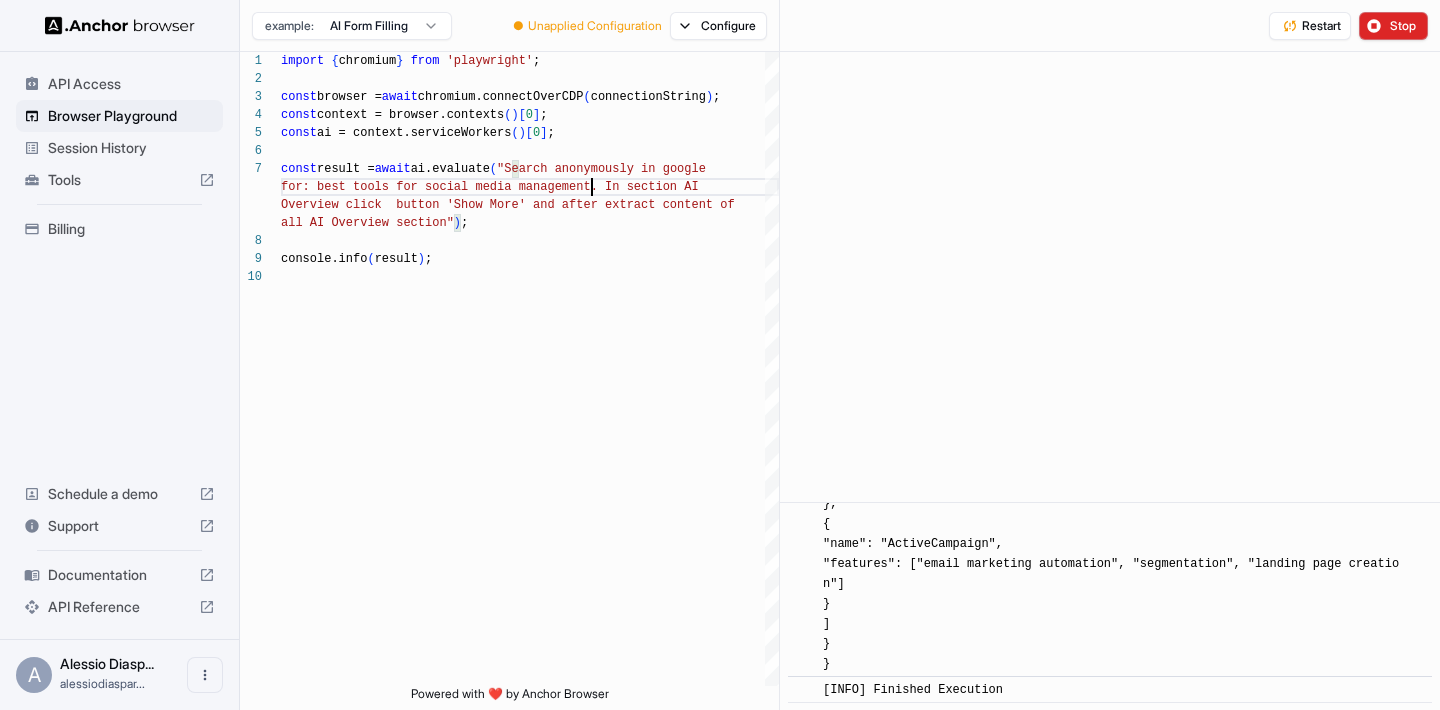 scroll, scrollTop: 1400, scrollLeft: 0, axis: vertical 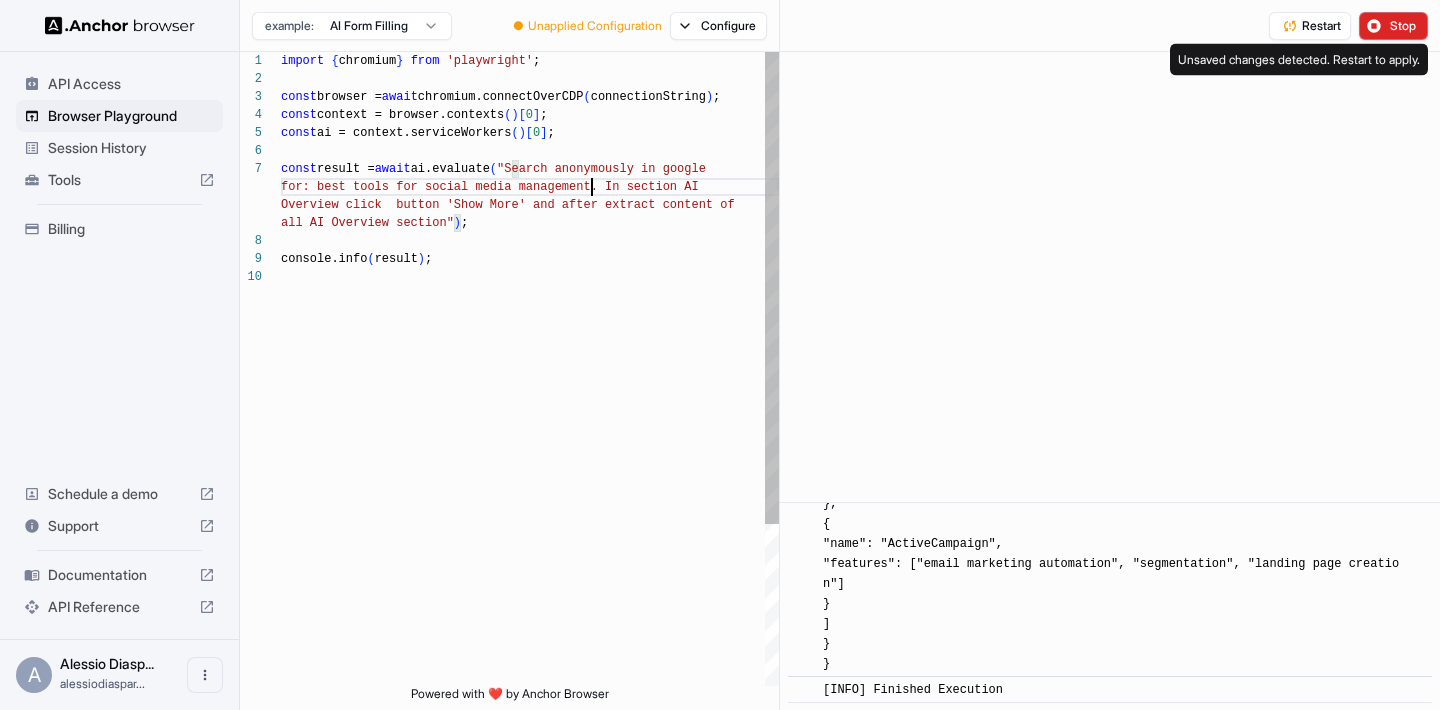 click on "import { chromium } from 'playwright'; const browser = await chromium.connectOverCDP ( connectionString ); const context = browser.contexts() [ 0 ]; const ai = context.serviceWorkers() [ 0 ]; const result = await ai.evaluate ( "Search anonymously in google console.info ( result ); for: best tools for social media management. In se ction AI Overview click  button 'Show More' and after extra ct content of all AI Overview section" );" at bounding box center [530, 477] 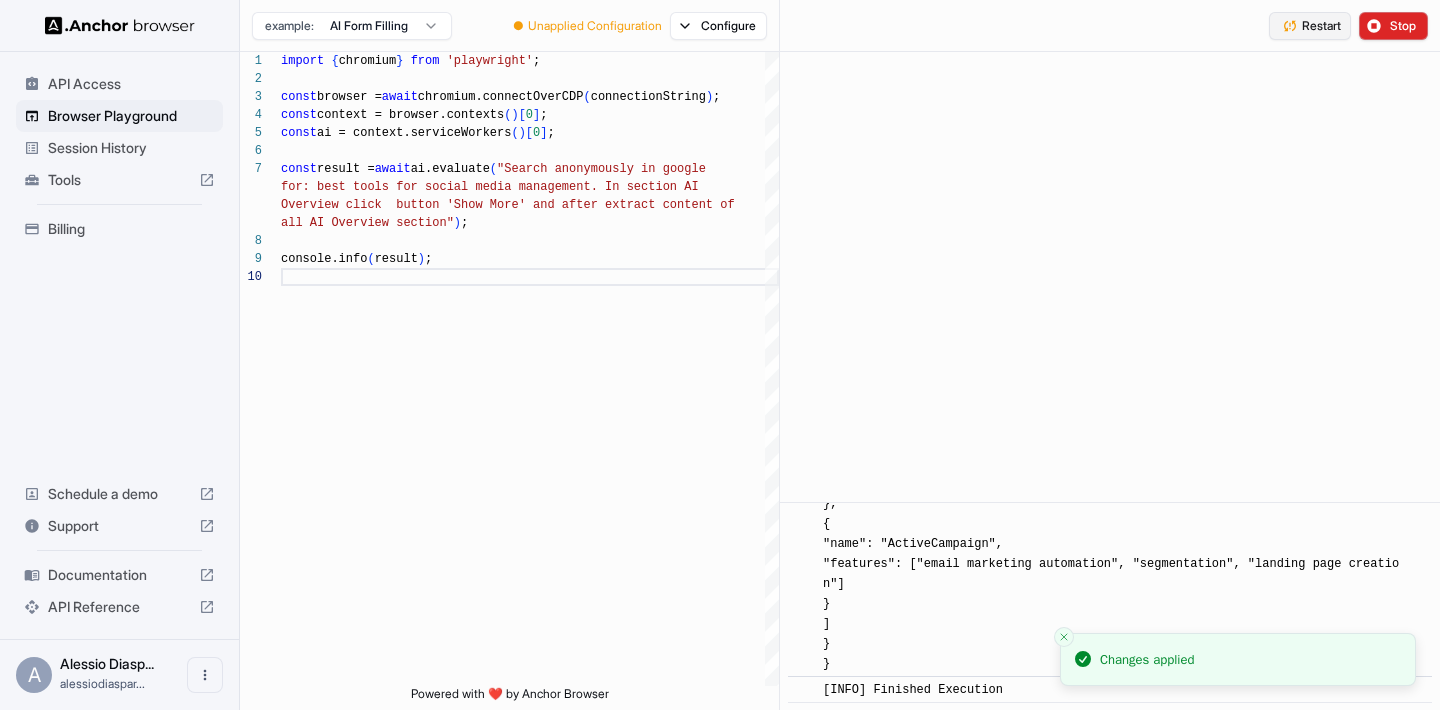 click on "Restart" at bounding box center [1321, 26] 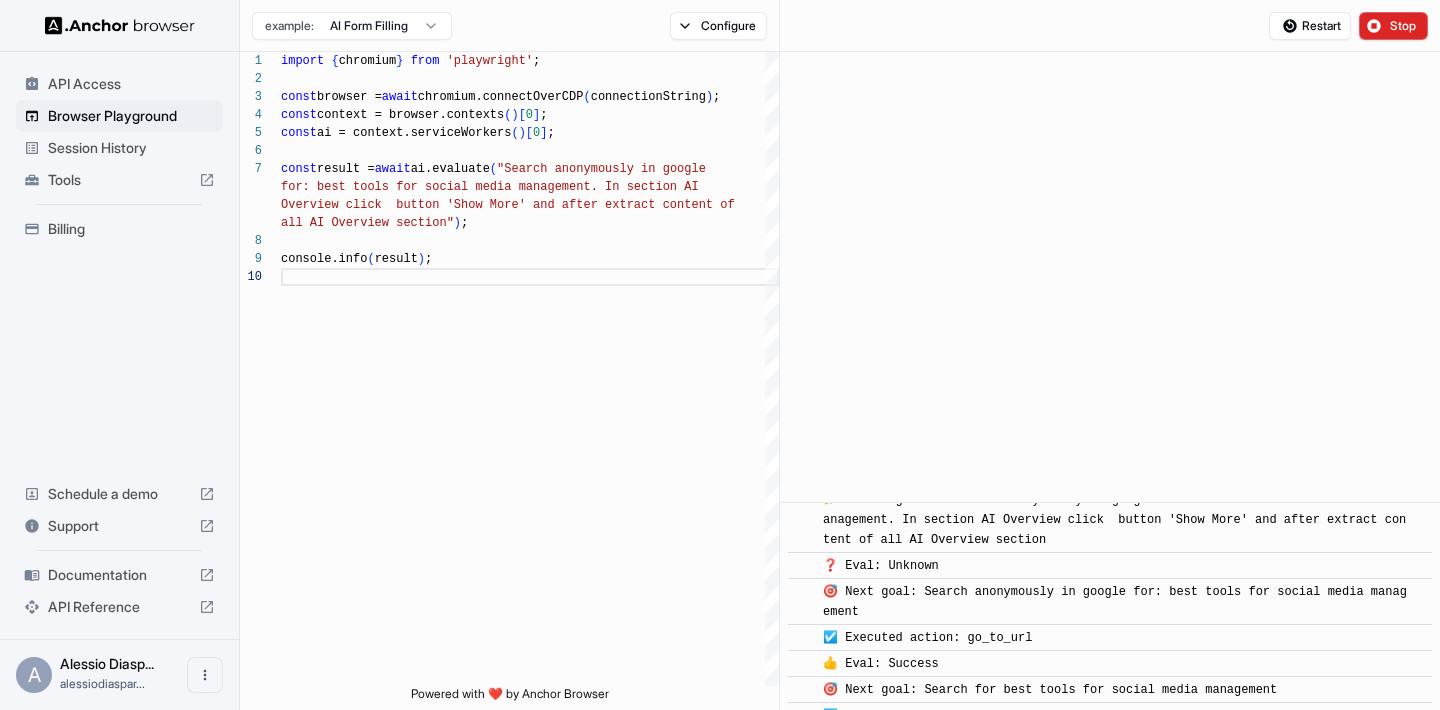 scroll, scrollTop: 76, scrollLeft: 0, axis: vertical 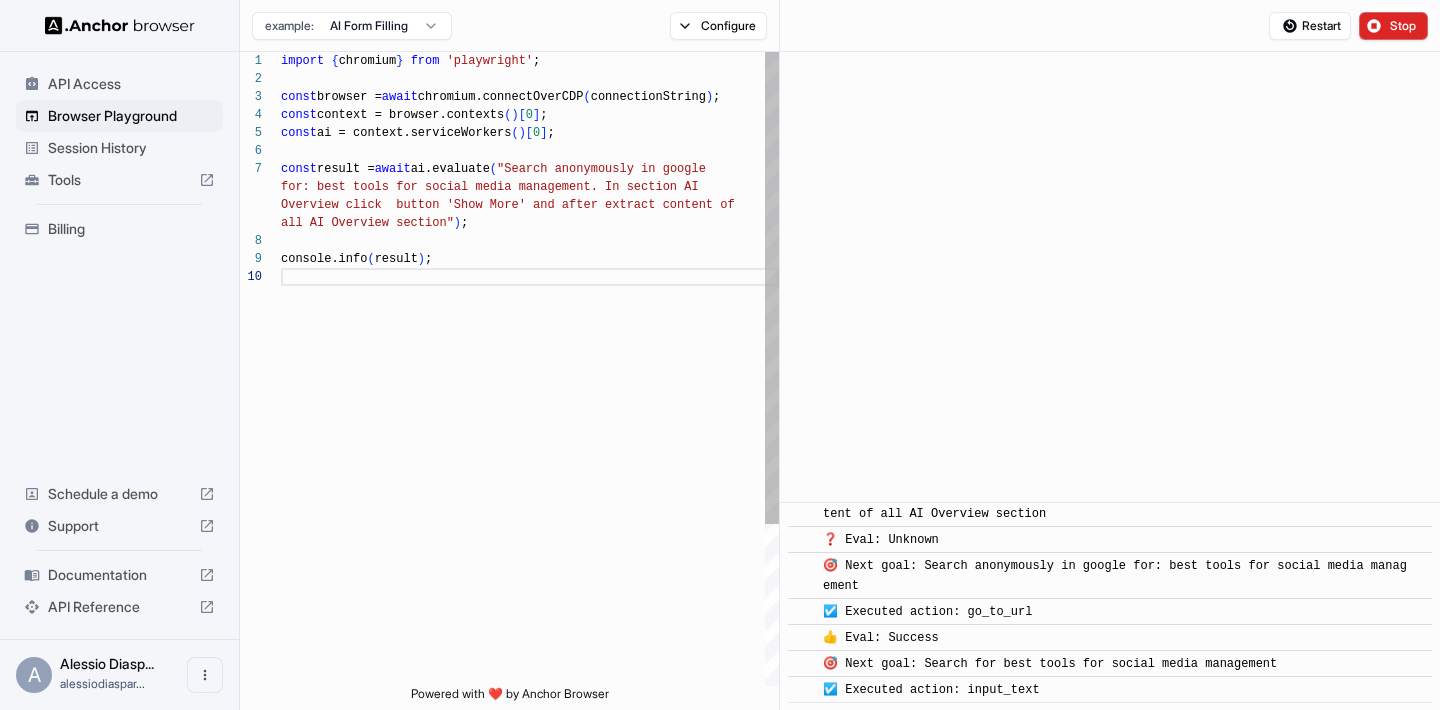 click on "import { chromium } from 'playwright'; const browser = await chromium.connectOverCDP ( connectionString ); const context = browser.contexts() [ 0 ]; const ai = context.serviceWorkers() [ 0 ]; const result = await ai.evaluate ( "Search anonymously in google console.info ( result ); for: best tools for social media management. In se ction AI Overview click  button 'Show More' and after extra ct content of all AI Overview section" );" at bounding box center (530, 477) 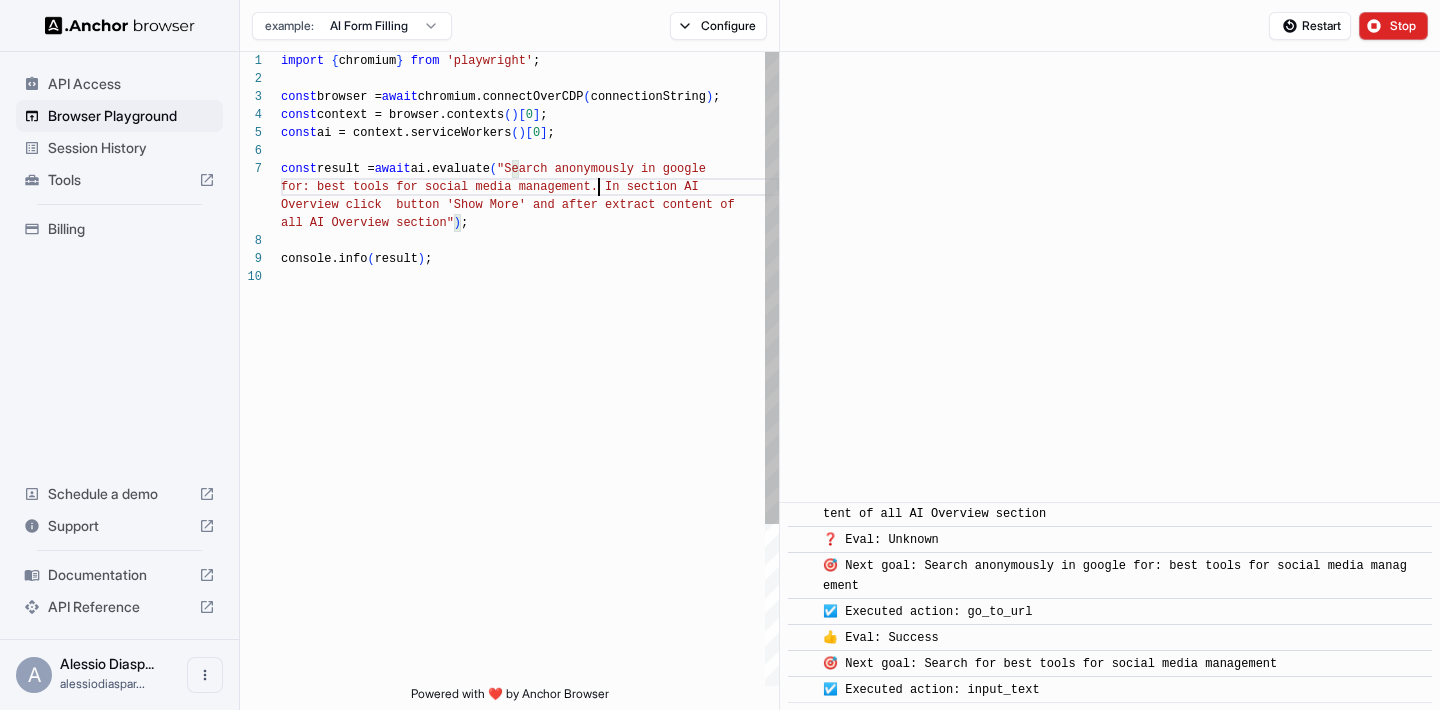 scroll, scrollTop: 126, scrollLeft: 0, axis: vertical 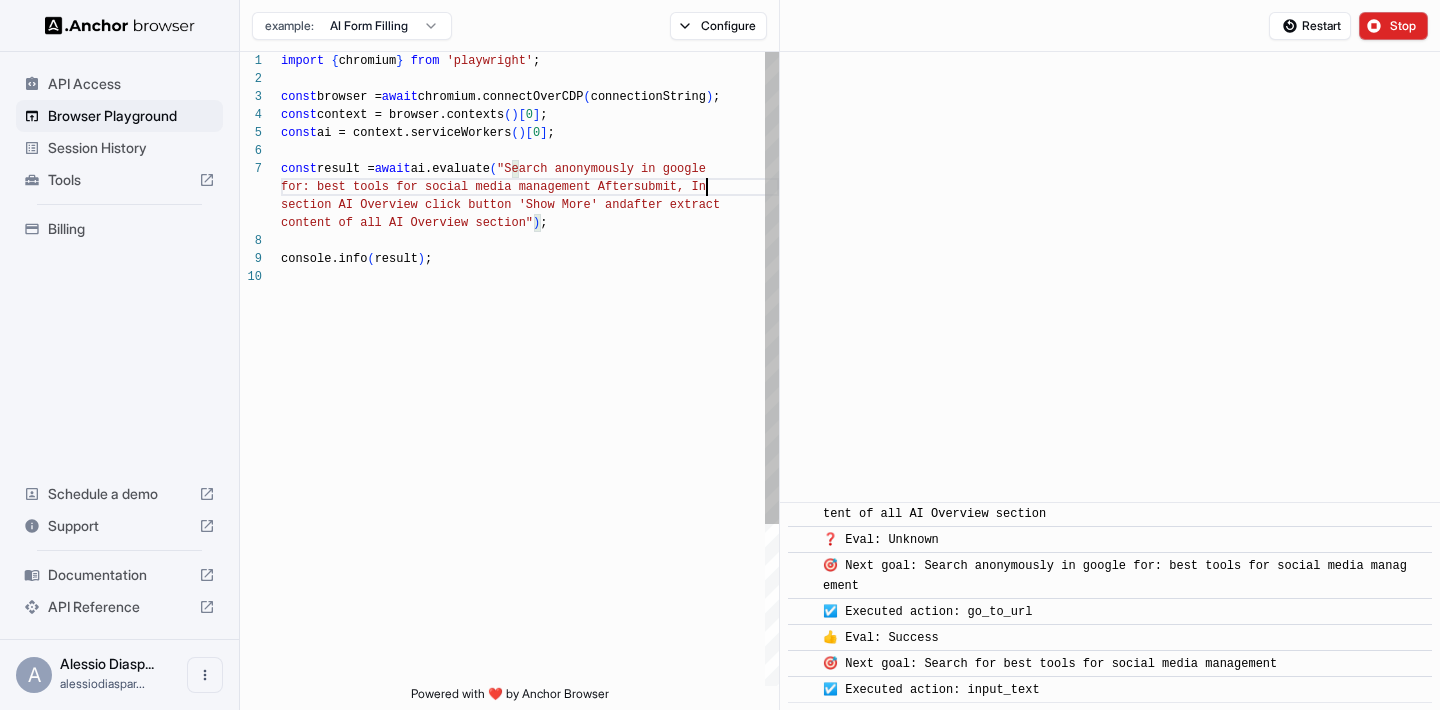 click on "import   { chromium }   from   'playwright' ; const  browser =  await  chromium.connectOverCDP ( connectionString ) ; const  context = browser.contexts ( ) [ 0 ] ; const  ai = context.serviceWorkers ( ) [ 0 ] ; const  result =  await  ai.evaluate ( "Search anonymously in google  console.info ( result ) ; for: best tools for social media management After  submit, In  section AI Overview click  button 'Show More' and  after extract  content of all AI Overview section" ) ;" at bounding box center [530, 477] 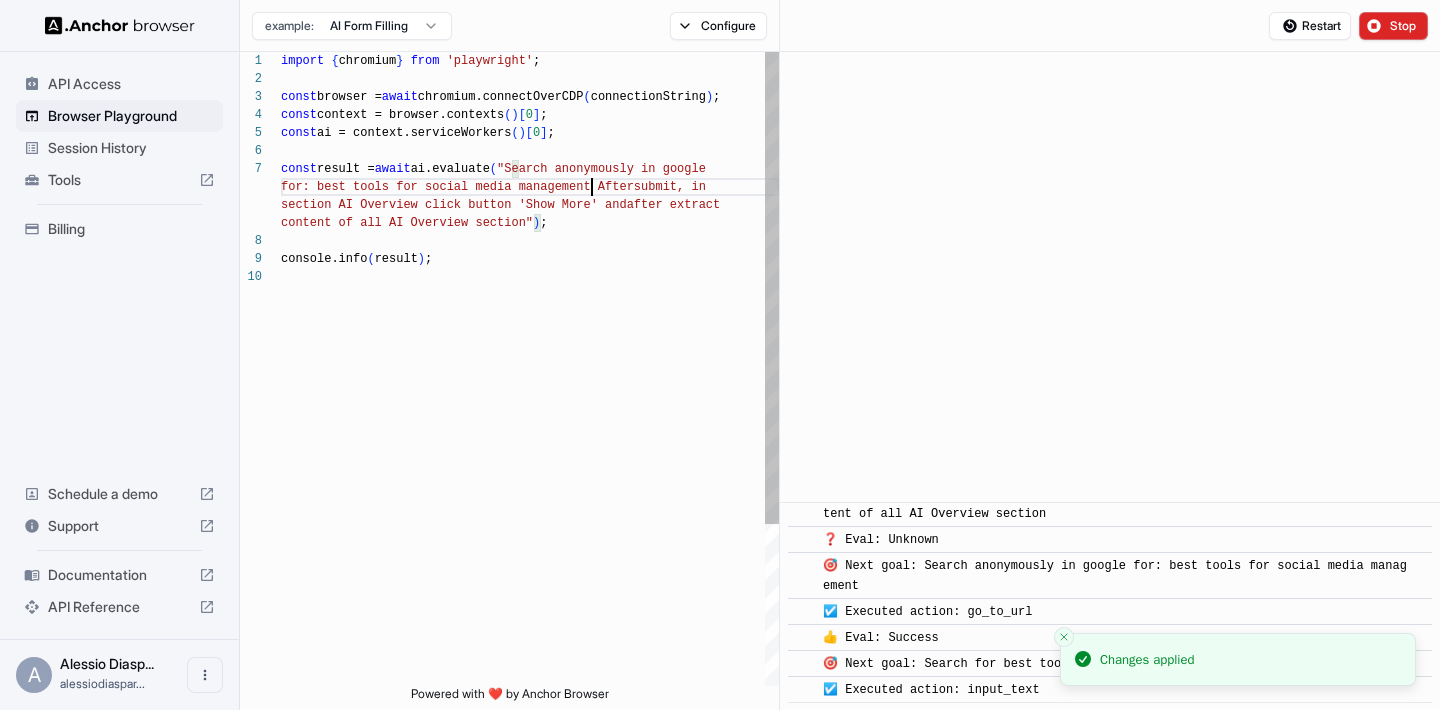 click on "import   { chromium }   from   'playwright' ; const   browser = await   chromium.connectOverCDP ( connectionString ) ; const   context = browser.contexts ( ) [ 0 ] ; const   ai = context.serviceWorkers ( ) [ 0 ] ; const   result = await   ai.evaluate ( "Search   anonymously   in   google   console.info ( result ) ; for:   best   tools   for   social   media   management   After   submit,   in   section   AI   Overview   click     button   'Show   More'   and   after   extract   content   of   all   AI   Overview   section" ) ;" at bounding box center (530, 477) 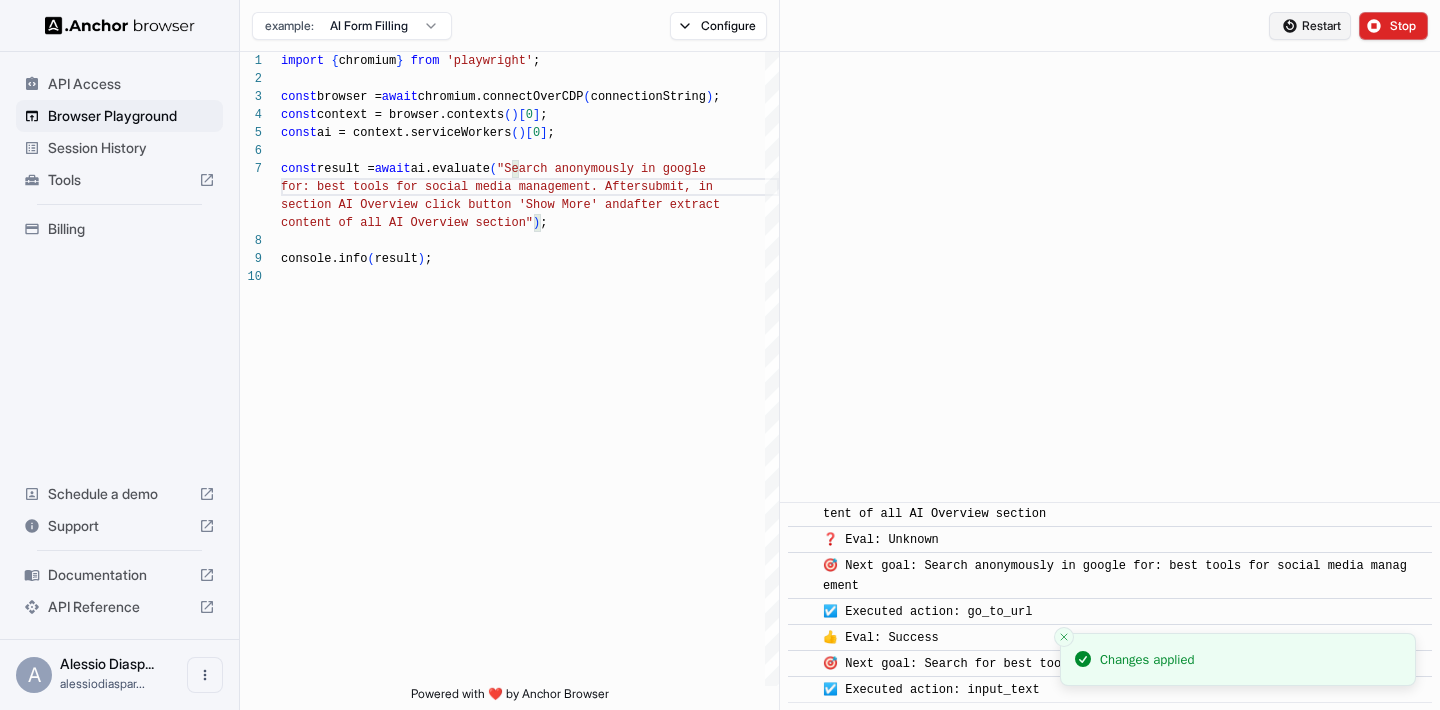 click on "Restart" at bounding box center [1321, 26] 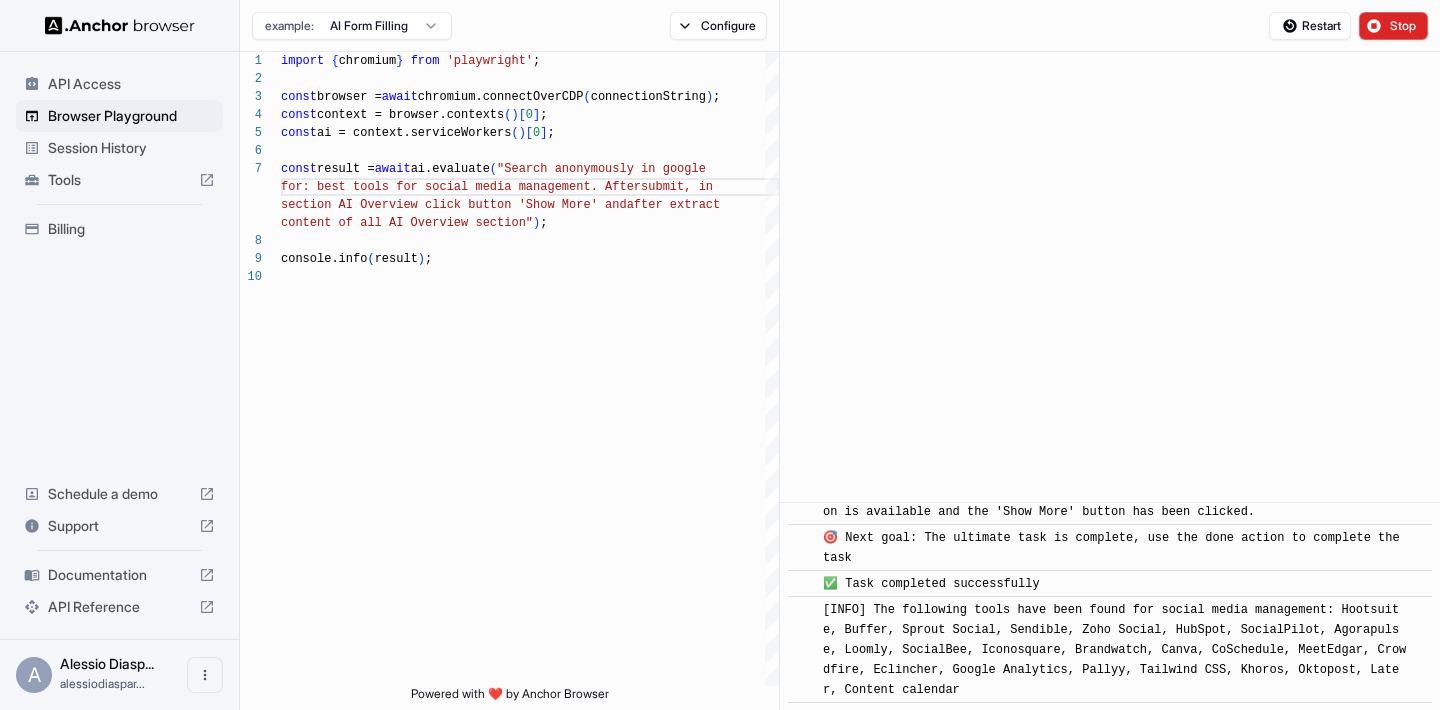 scroll, scrollTop: 660, scrollLeft: 0, axis: vertical 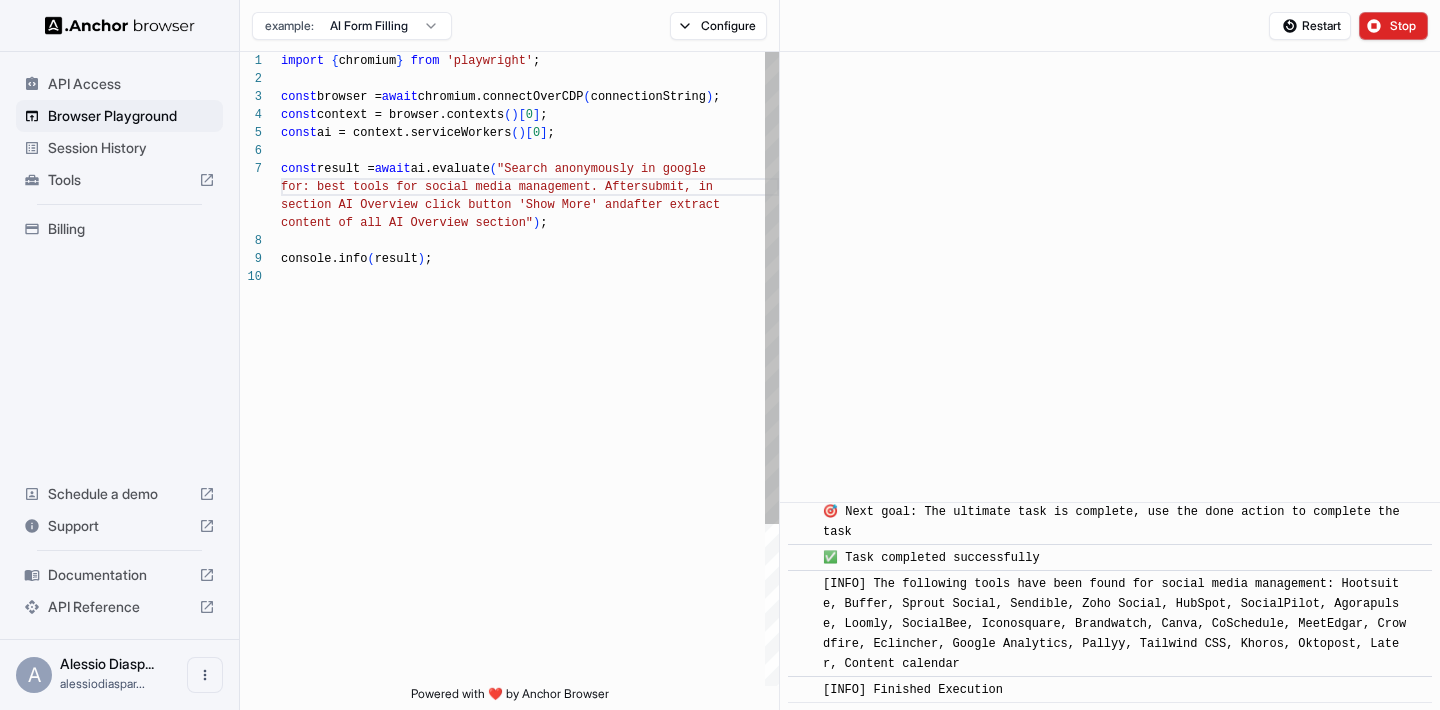 click on "import   { chromium }   from   'playwright' ; const  browser =  await  chromium.connectOverCDP ( connectionString ) ; const  context = browser.contexts ( ) [ 0 ] ; const  ai = context.serviceWorkers ( ) [ 0 ] ; const  result =  await  ai.evaluate ( "Search anonymously in google  console.info ( result ) ; for: best tools for social media management. After  submit, in  section AI Overview click  button 'Show More' and  after extract  content of all AI  Overview section" ) ;" at bounding box center (530, 477) 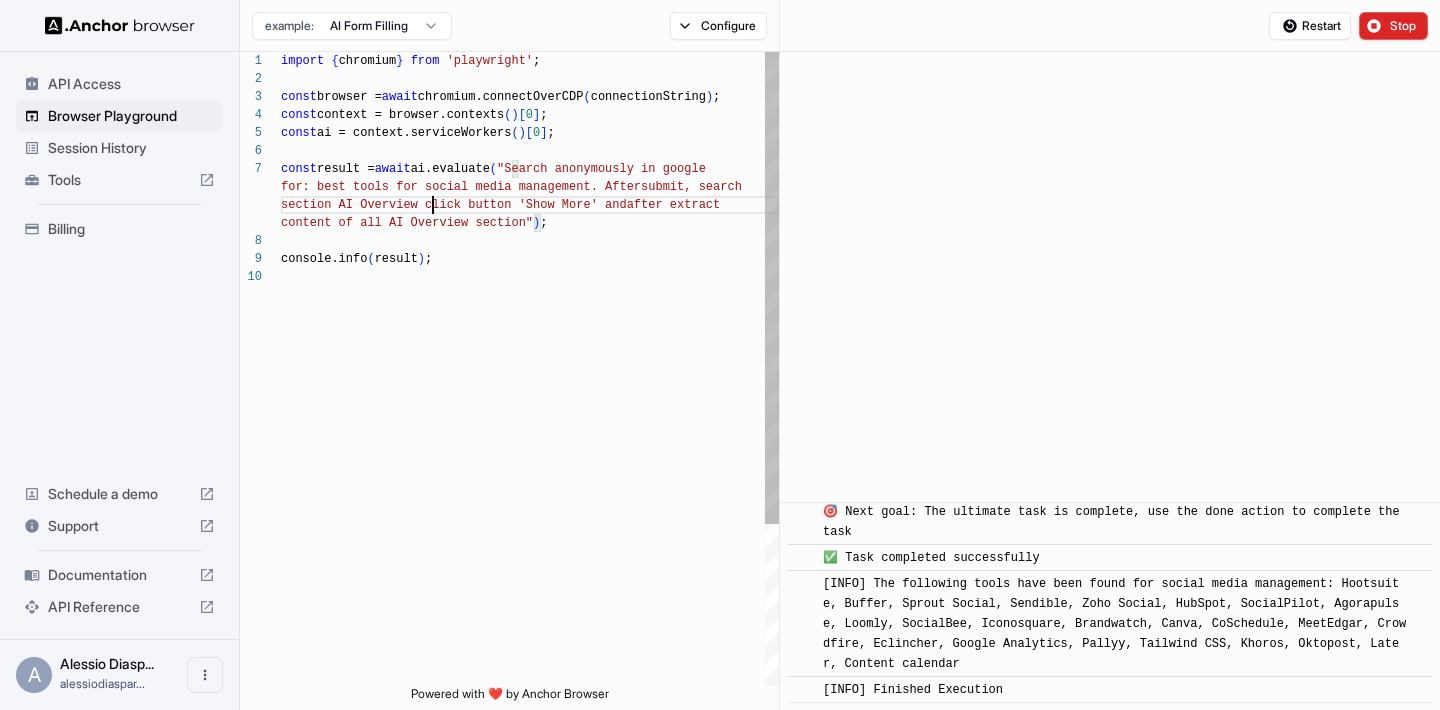 click on "import  { chromium }  from  'playwright' ; const  browser =  await  chromium.connectOverCDP ( connectionString ) ; const  context = browser.contexts ( ) [ 0 ] ; const  ai = context.serviceWorkers ( ) [ 0 ] ; const  result =  await  ai.evaluate ( "Search  anonymously  in  google  console.info ( result ) ; for:  best  tools  for  social  media  management.  After  submit,  search  section  AI  Overview  click   button  'Show  More'  and  after  extract  content  of  all  AI  Overview  section" ) ;" at bounding box center (530, 477) 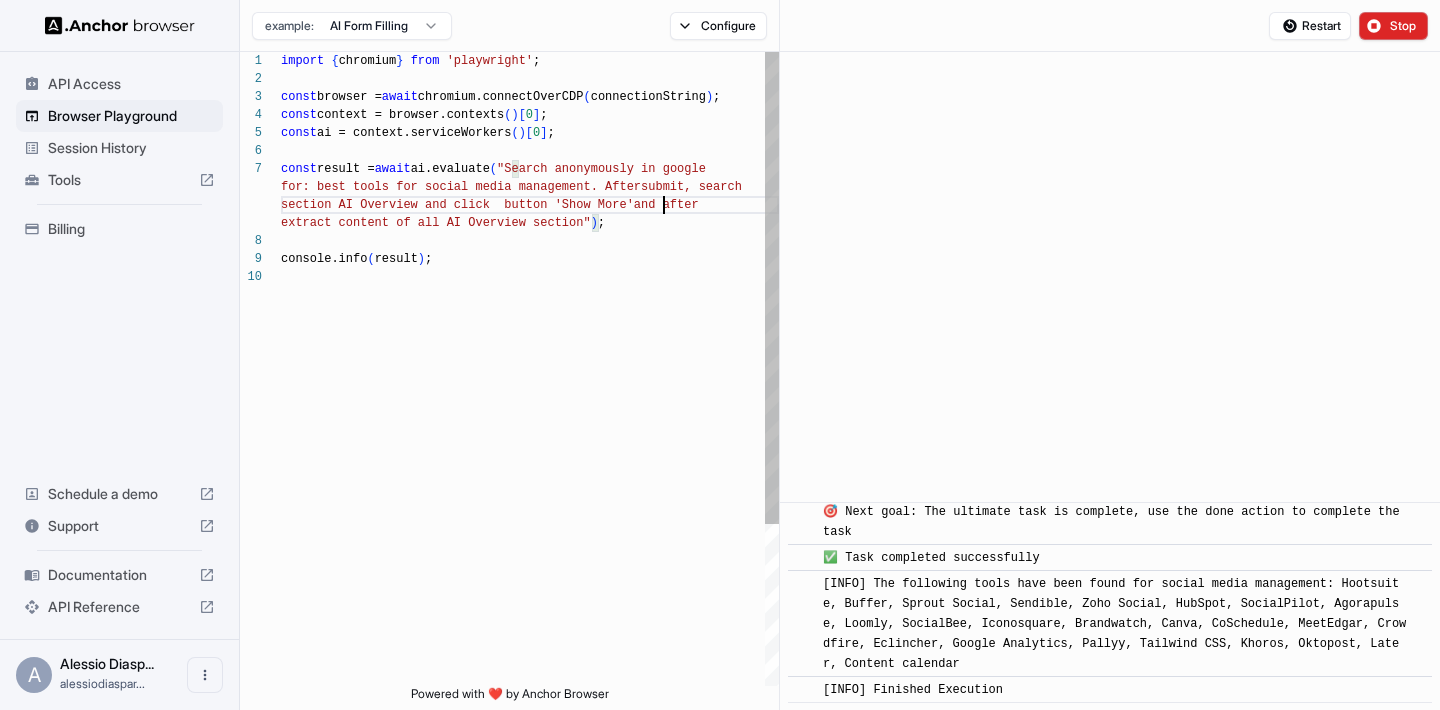 click on "import   { chromium }   from   'playwright' ; const   browser = await   chromium.connectOverCDP ( connectionString ) ; const   context = browser.contexts ( ) [ 0 ] ; const   ai = context.serviceWorkers ( ) [ 0 ] ; const   result = await   ai.evaluate ( "Search   anonymously   in   google   console.info ( result ) ; for:   best   tools   for   social   media   management.   After    submit,   search   section   AI   Overview   and   click     button   'Show   More'   and   after   extract   content   of   all   AI   Overview   section" ) ;" at bounding box center (530, 477) 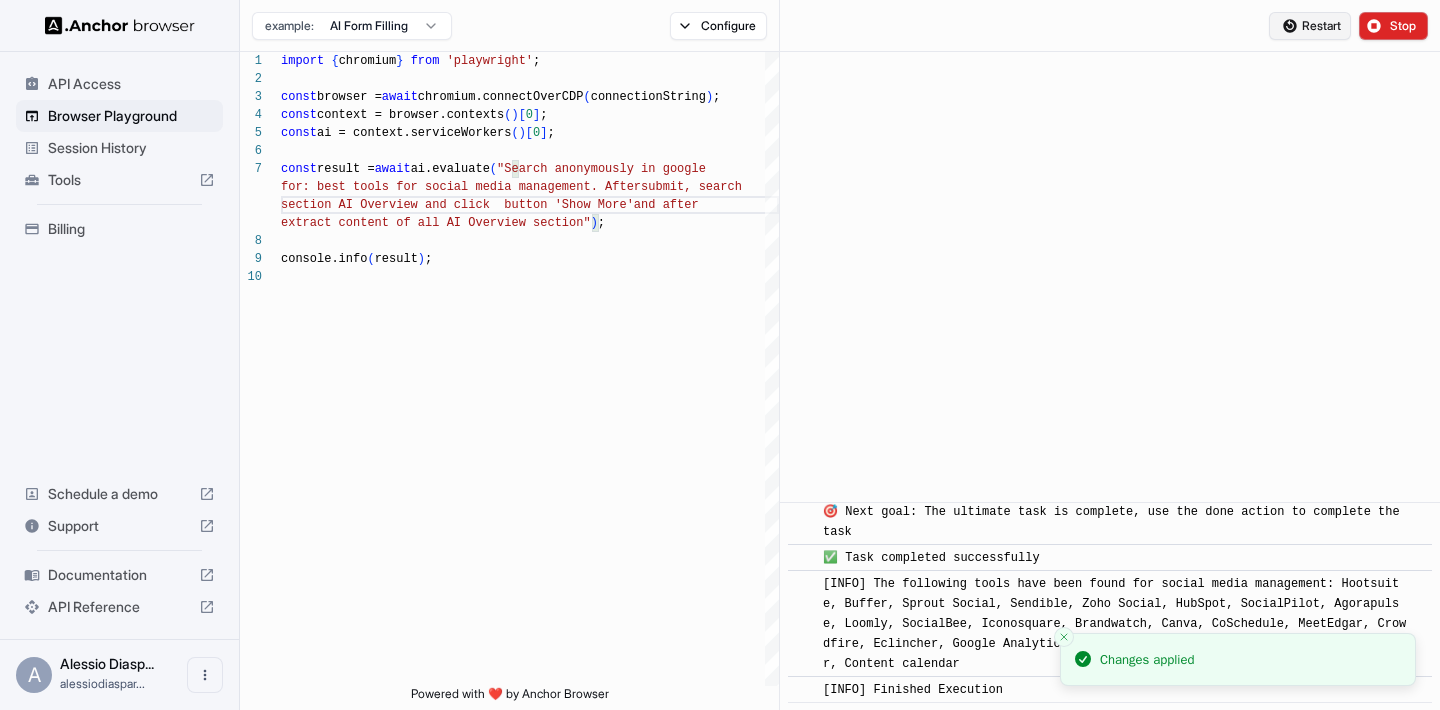 click on "Restart" at bounding box center (1321, 26) 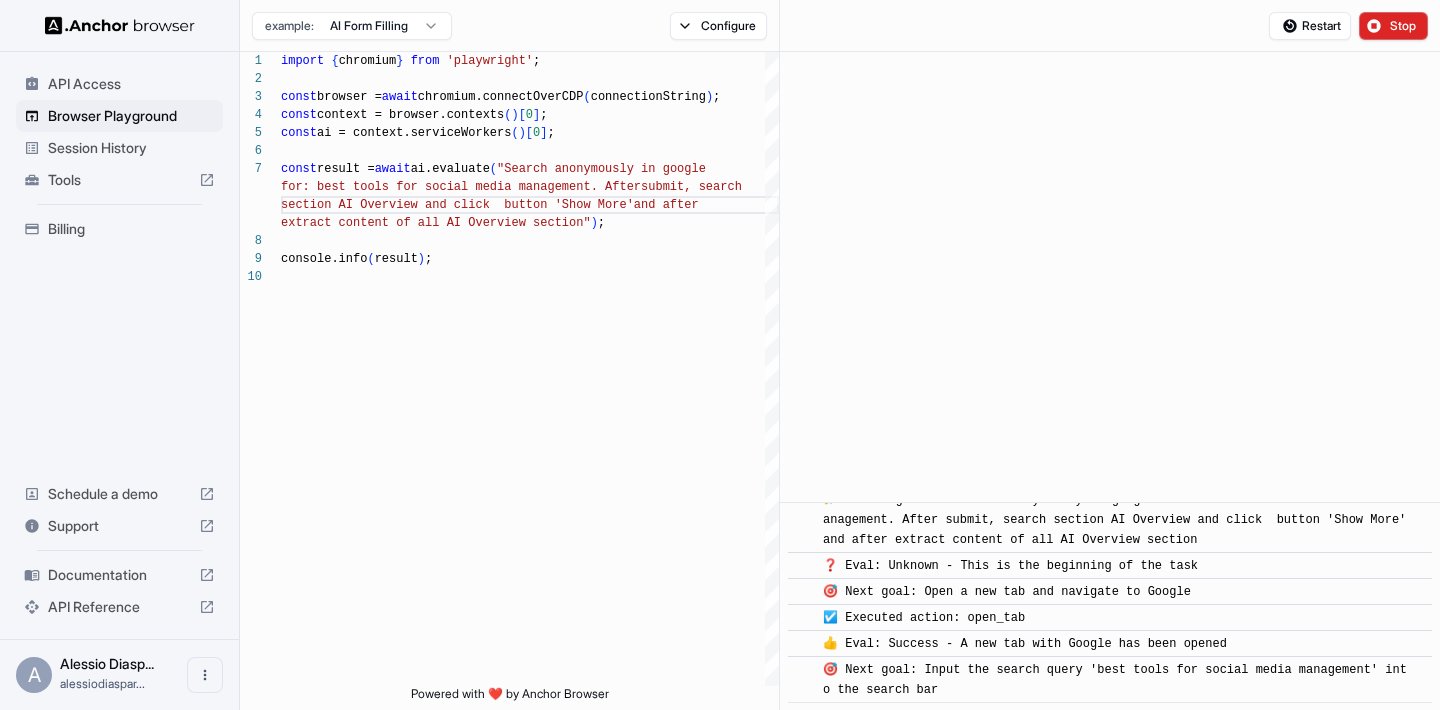 scroll, scrollTop: 76, scrollLeft: 0, axis: vertical 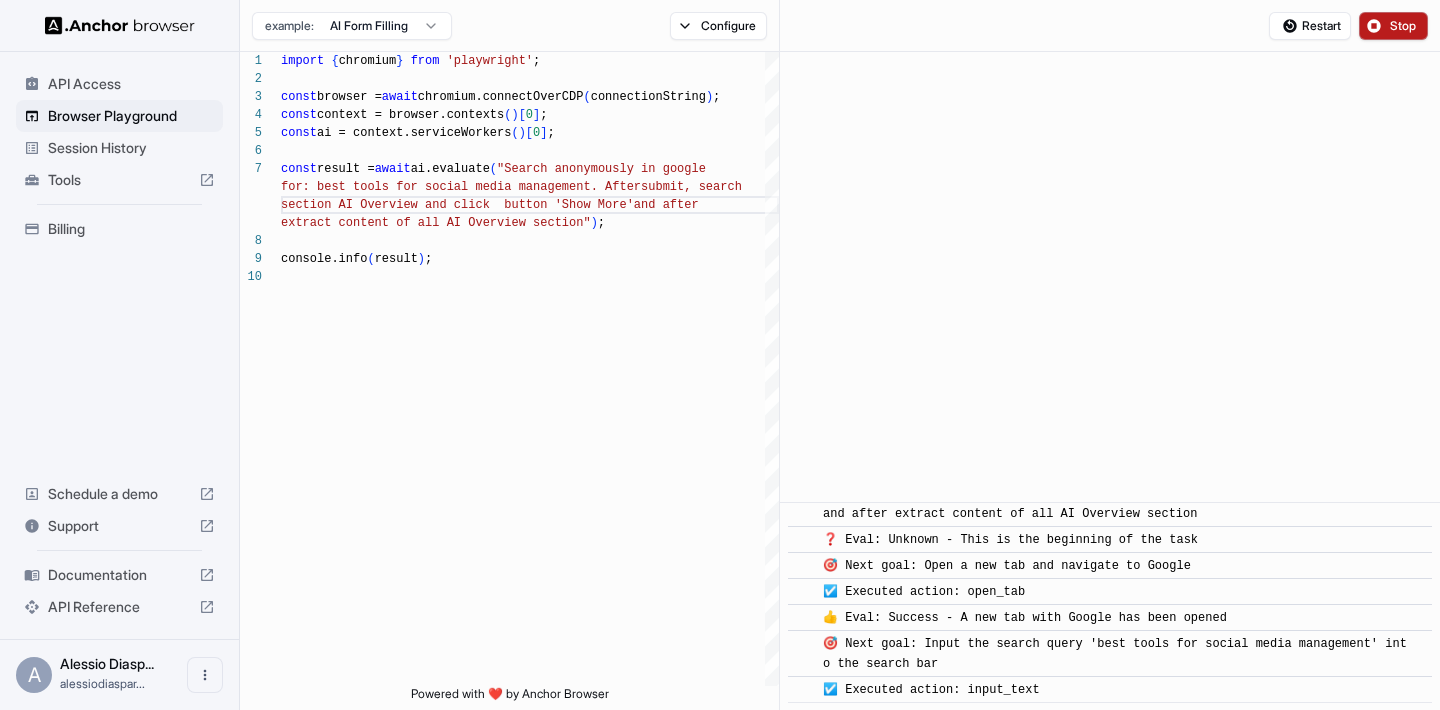 click on "Stop" at bounding box center (1393, 26) 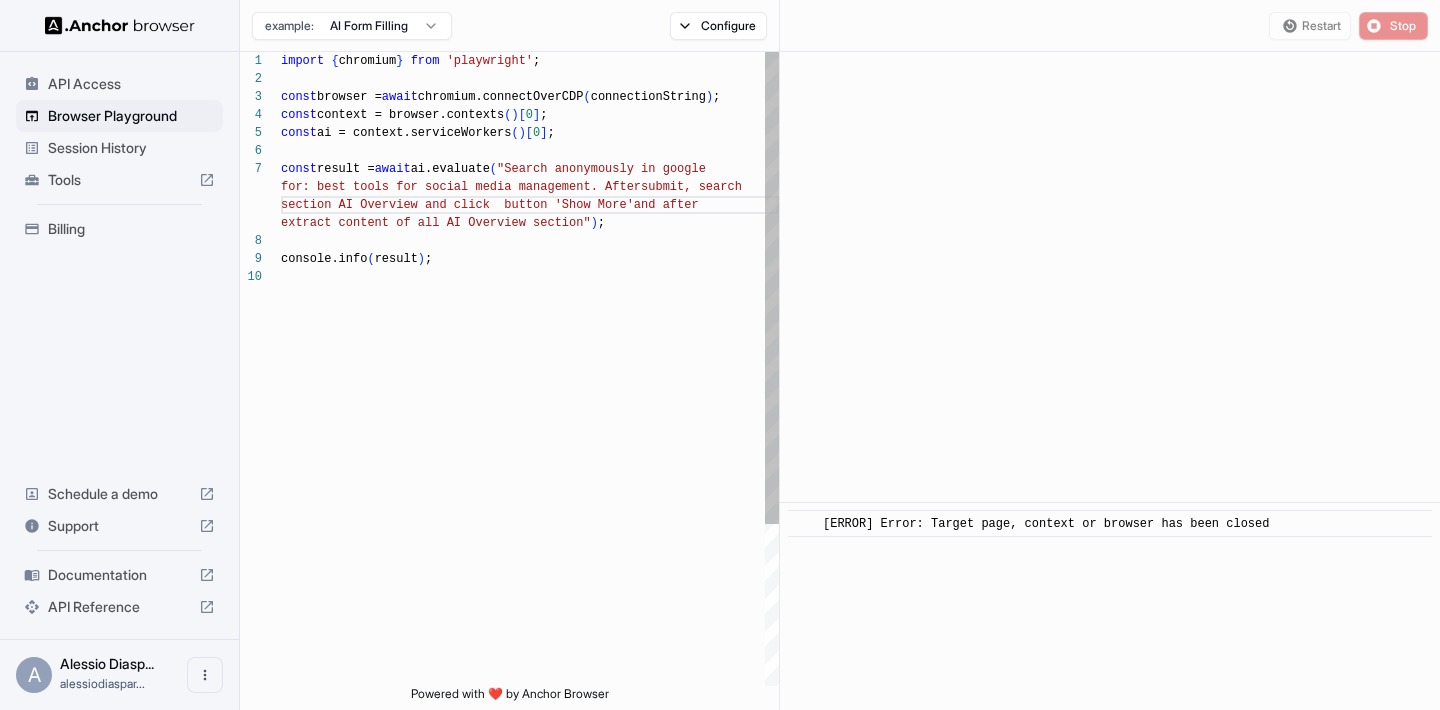 click on "import   { chromium }   from   'playwright' ; const   browser = await   chromium.connectOverCDP ( connectionString ) ; const   context = browser.contexts ( ) [ 0 ] ; const   ai = context.serviceWorkers ( ) [ 0 ] ; const   result = await   ai.evaluate ( "Search   anonymously   in   google   console.info ( result ) ; for:   best   tools   for   social   media   management.   After    submit,   search   section   AI   Overview   and   click     button   'Show   More'   and   after   extract   content   of   all   AI   Overview   section" ) ;" at bounding box center [530, 477] 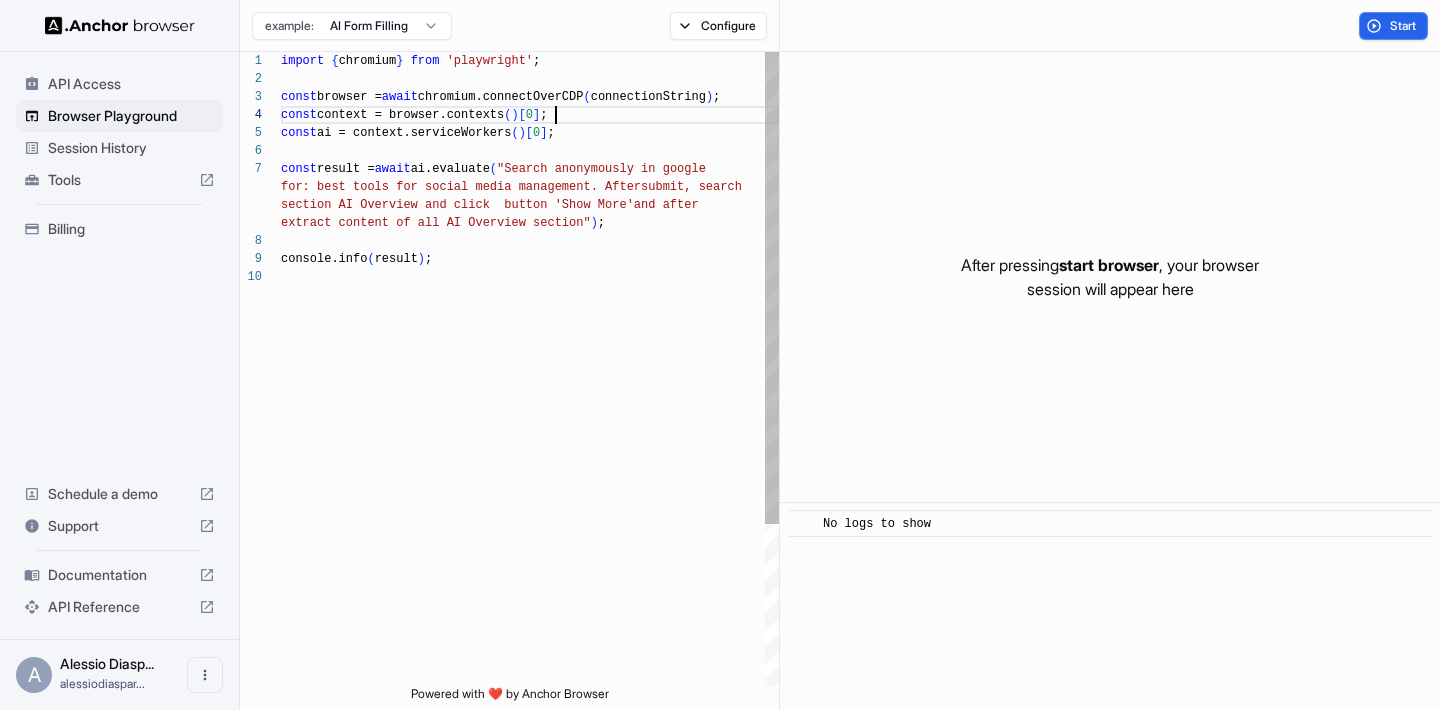 scroll, scrollTop: 54, scrollLeft: 0, axis: vertical 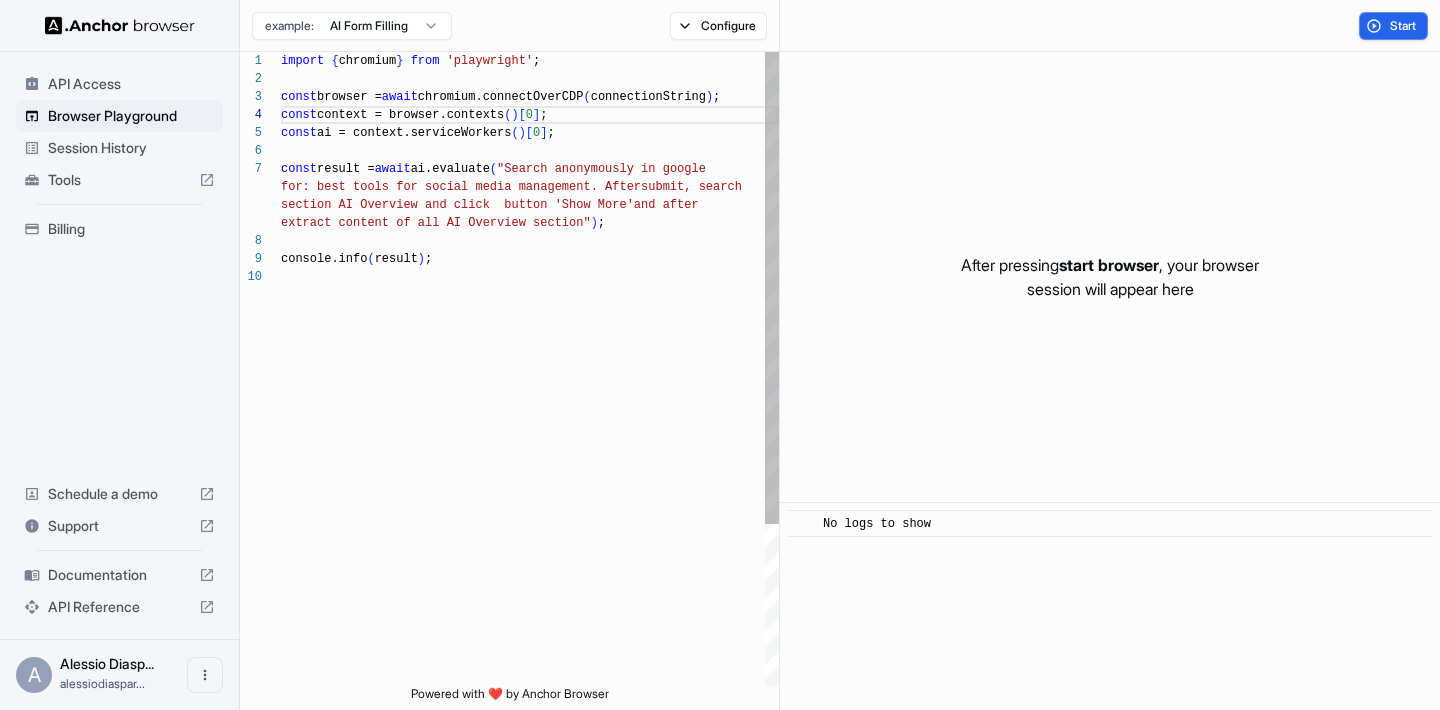 click on "import   { chromium }   from   'playwright' ; const   browser = await   chromium.connectOverCDP ( connectionString ) ; const   context = browser.contexts ( ) [ 0 ] ; const   ai = context.serviceWorkers ( ) [ 0 ] ; const   result = await   ai.evaluate ( "Search   anonymously   in   google   console.info ( result ) ; for:   best   tools   for   social   media   management.   After    submit,   search   section   AI   Overview   and   click     button   'Show   More'   and   after   extract   content   of   all   AI   Overview   section" ) ;" at bounding box center (530, 477) 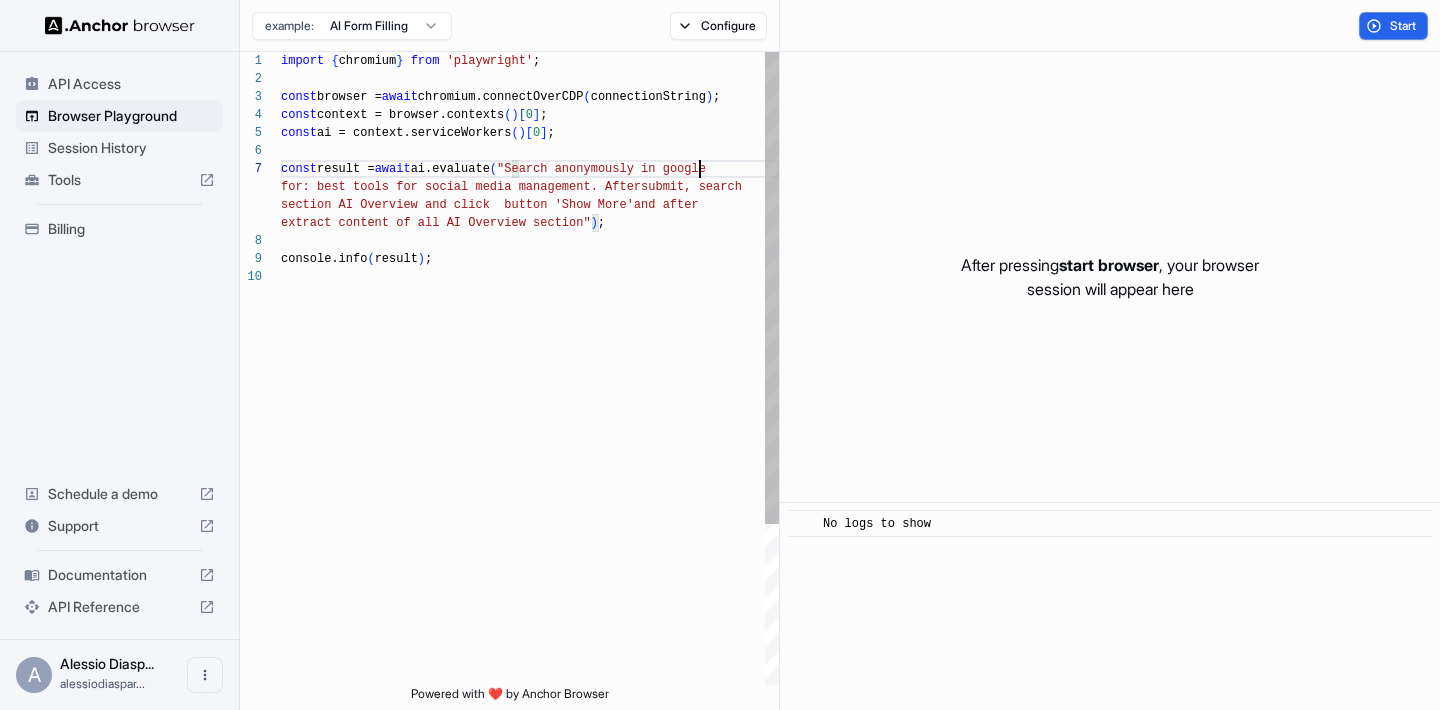 scroll, scrollTop: 108, scrollLeft: 0, axis: vertical 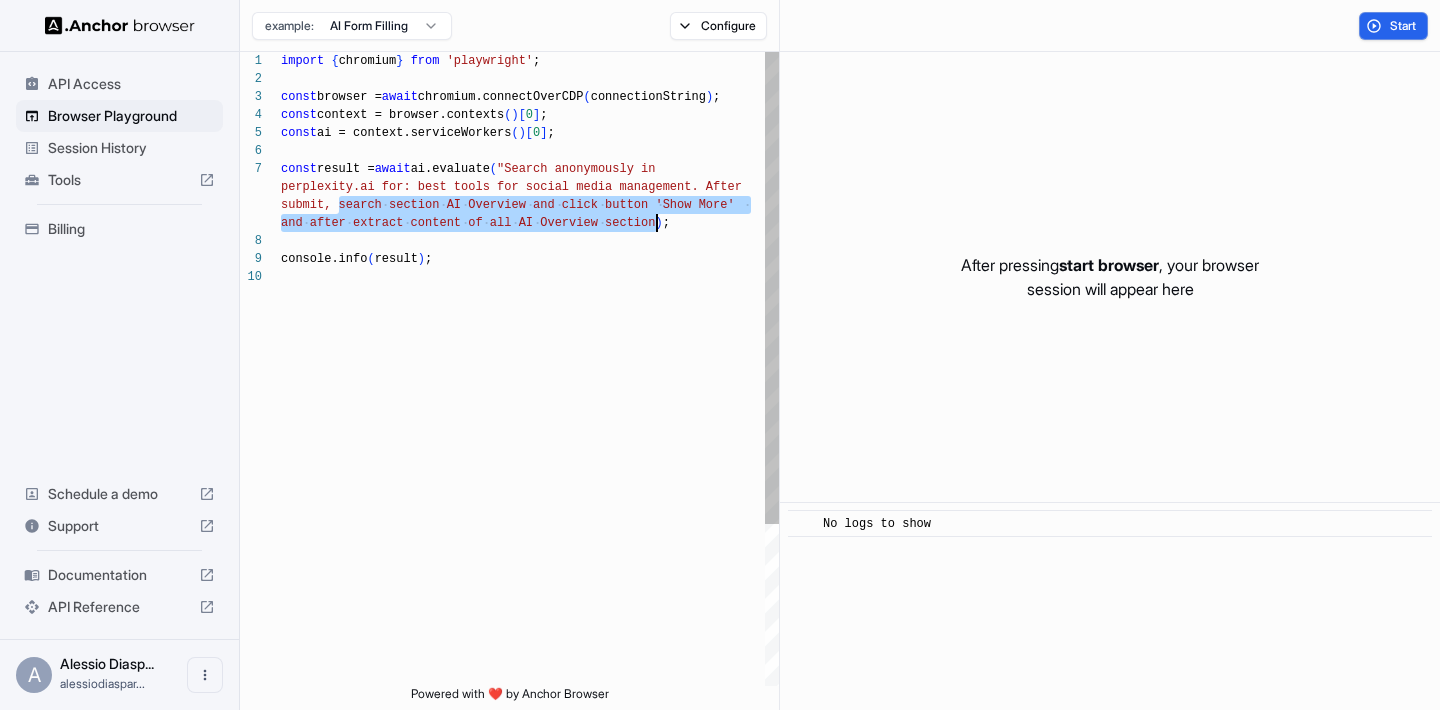 drag, startPoint x: 340, startPoint y: 208, endPoint x: 659, endPoint y: 227, distance: 319.56534 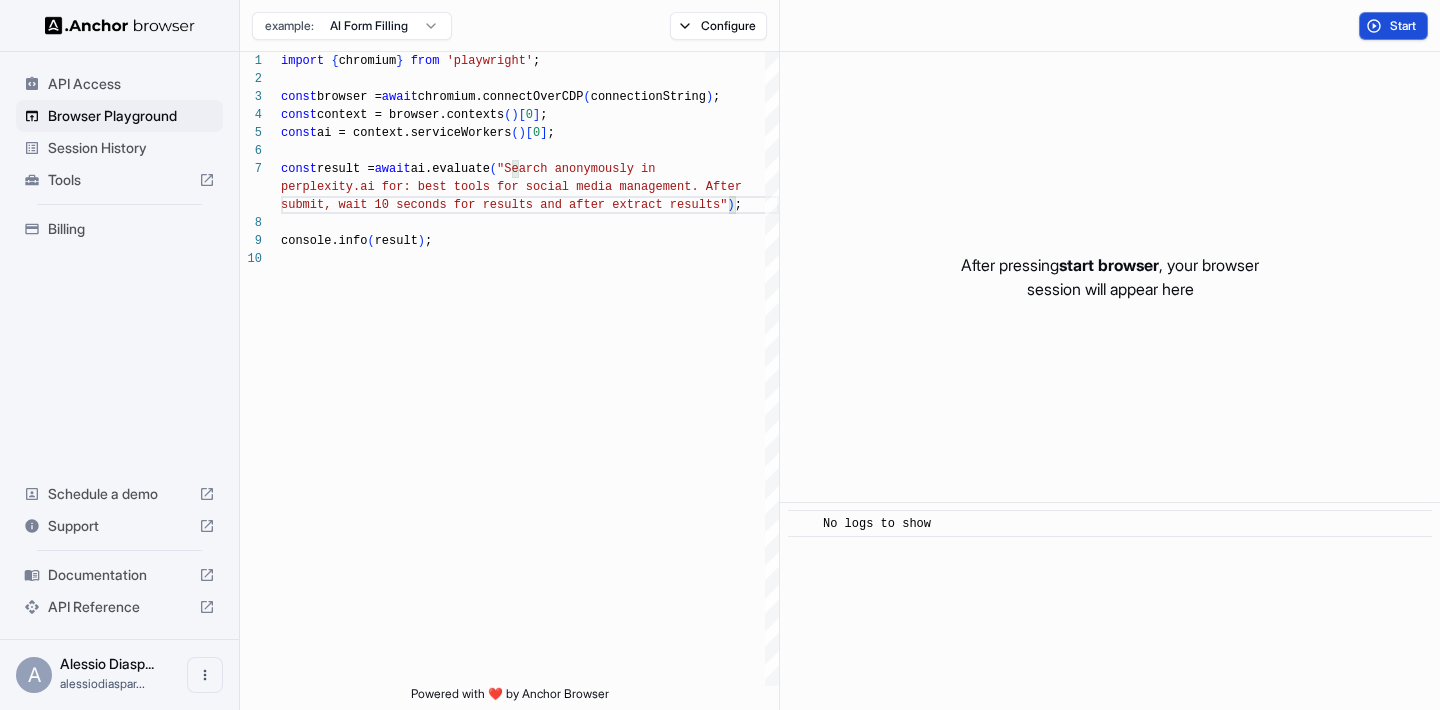 click on "Start" at bounding box center [1393, 26] 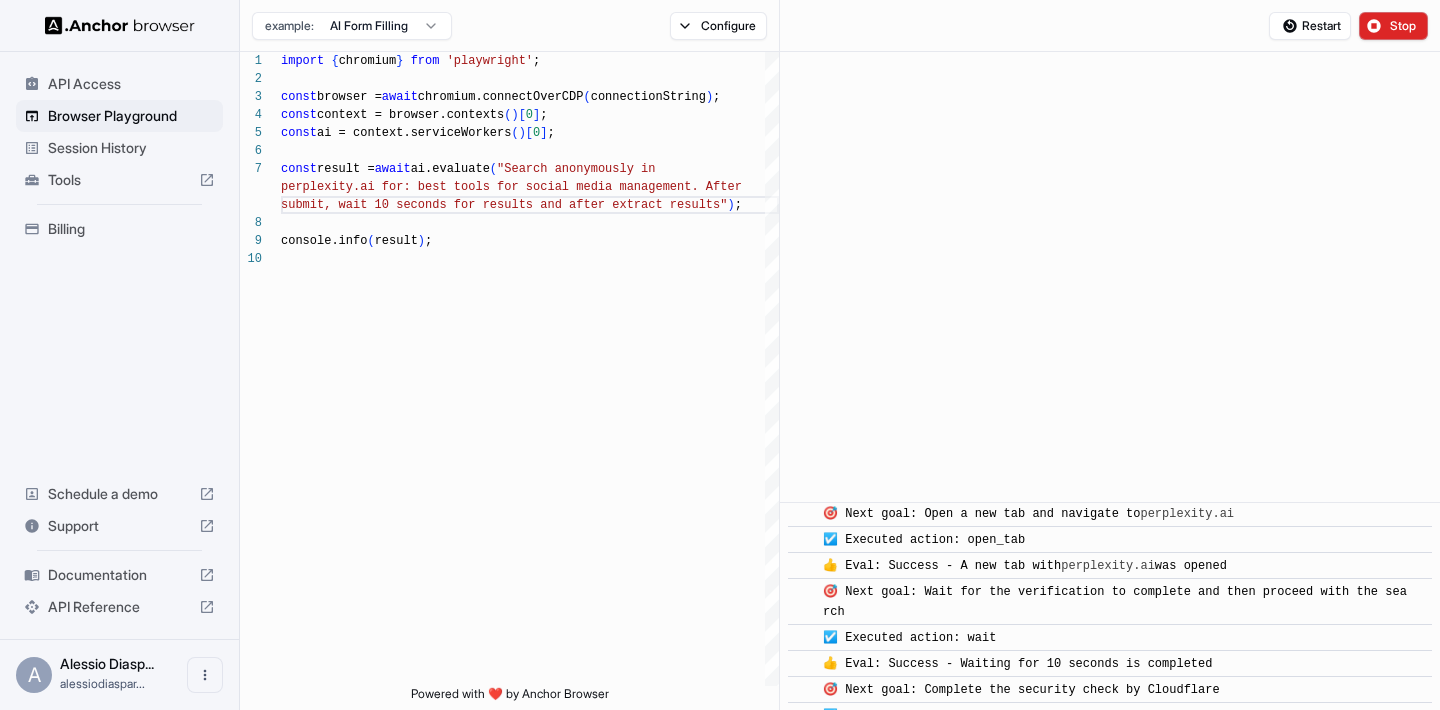 scroll, scrollTop: 154, scrollLeft: 0, axis: vertical 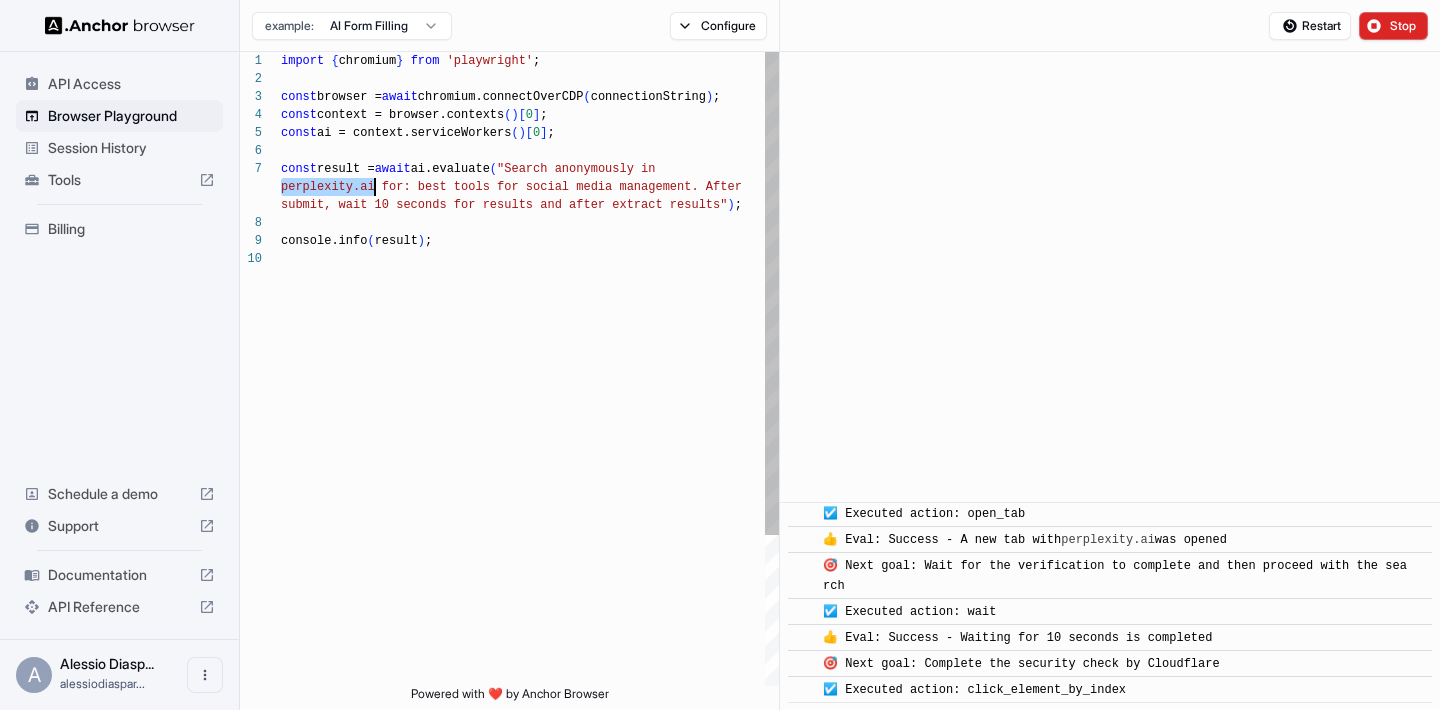 drag, startPoint x: 284, startPoint y: 189, endPoint x: 370, endPoint y: 183, distance: 86.209045 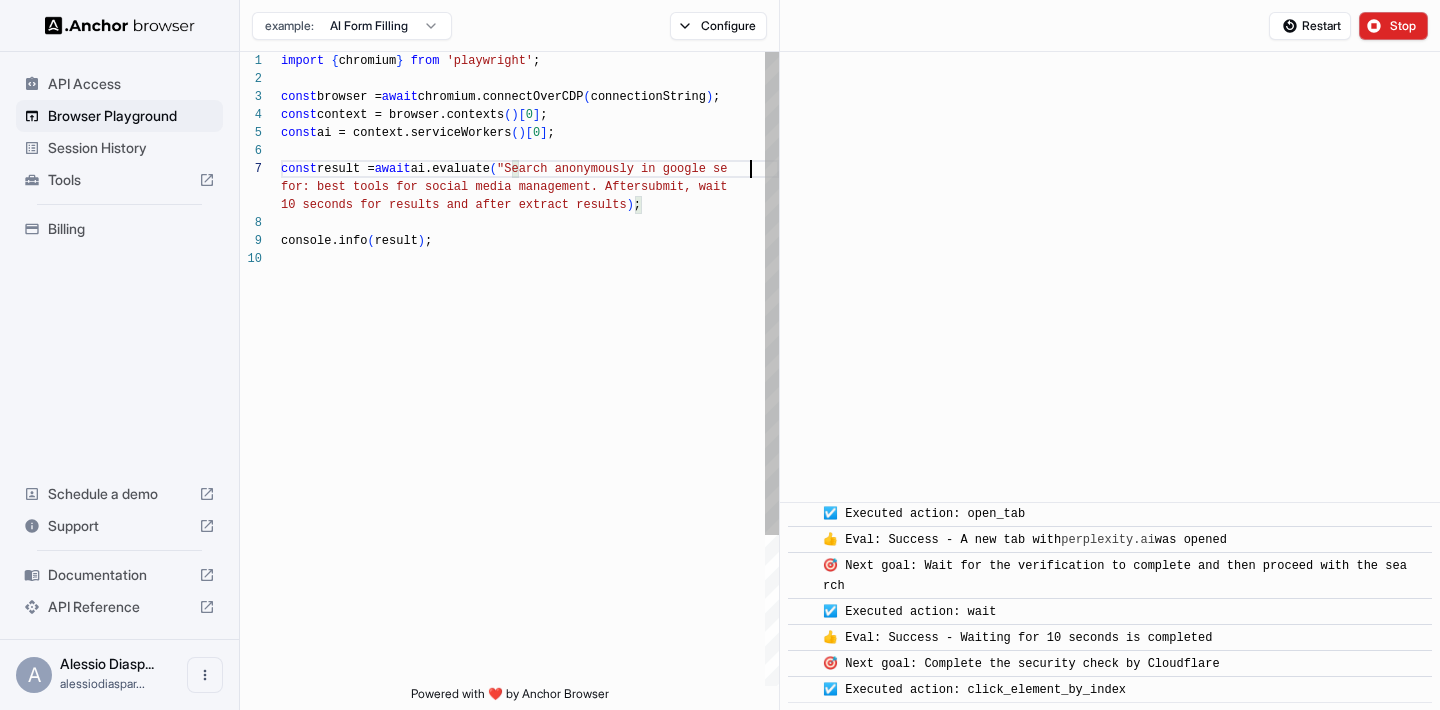 scroll, scrollTop: 126, scrollLeft: 0, axis: vertical 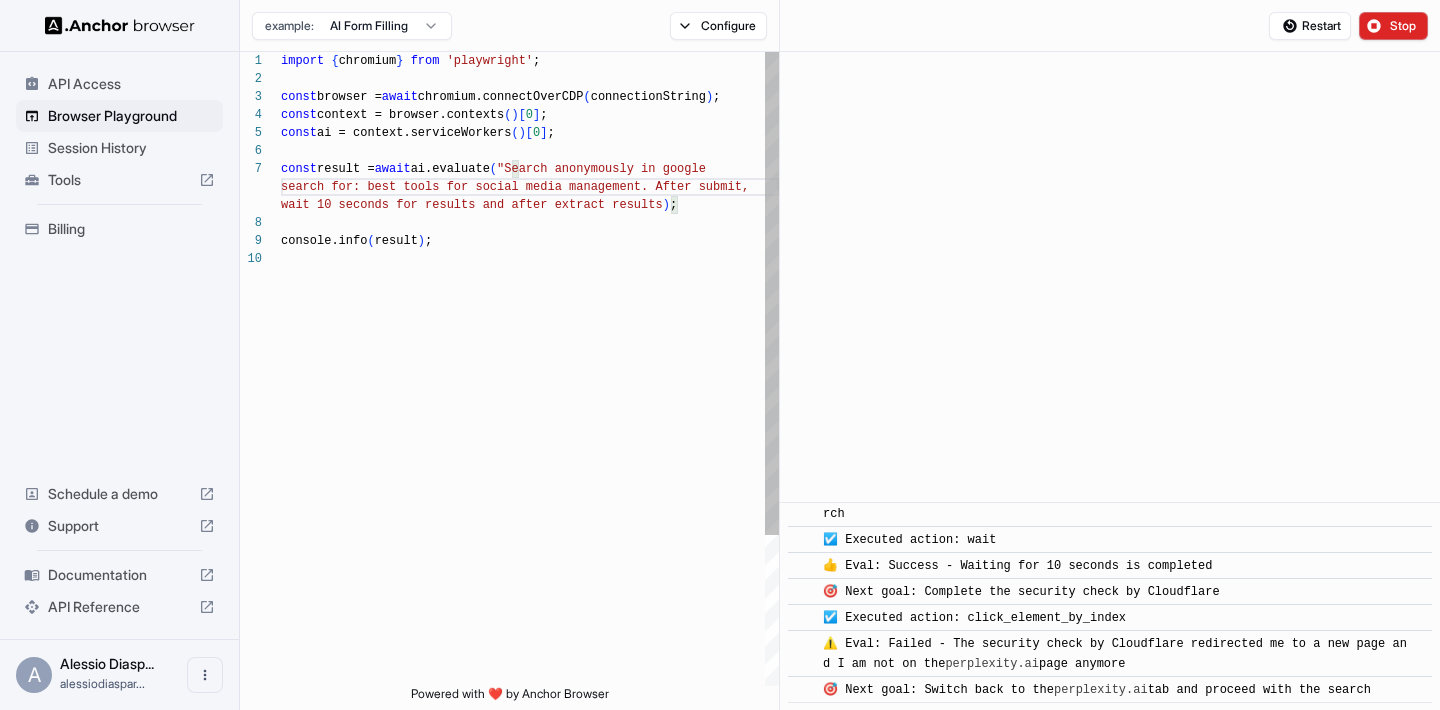click on "import { chromium } from 'playwright'; const browser = await chromium.connectOverCDP ( connectionString ); const context = browser.contexts() [ 0 ]; const ai = context.serviceWorkers() [ 0 ]; const result = await ai.evaluate ( "Search anonymously in google console.info ( result ); search for: best tools for social media management . After submit, wait 10 seconds for results and after extract res ults" );" at bounding box center [530, 468] 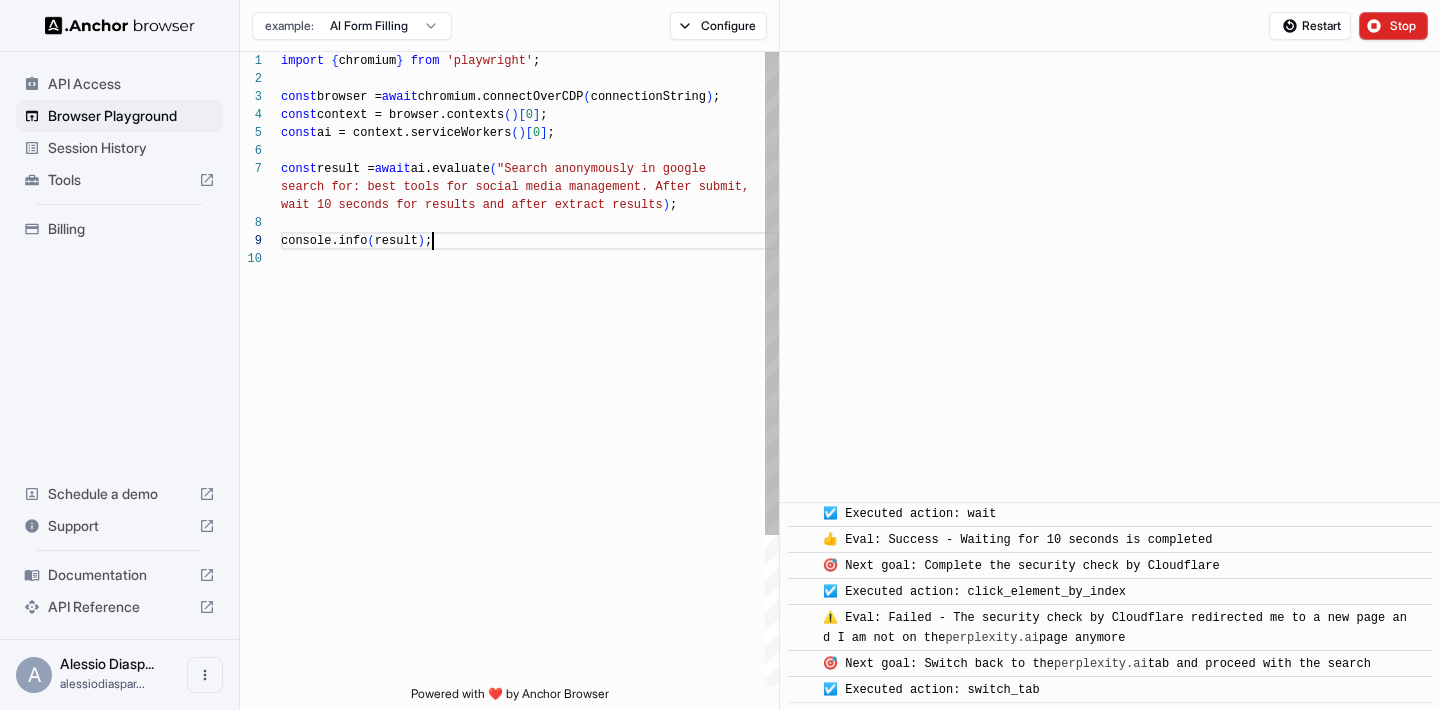 scroll, scrollTop: 0, scrollLeft: 0, axis: both 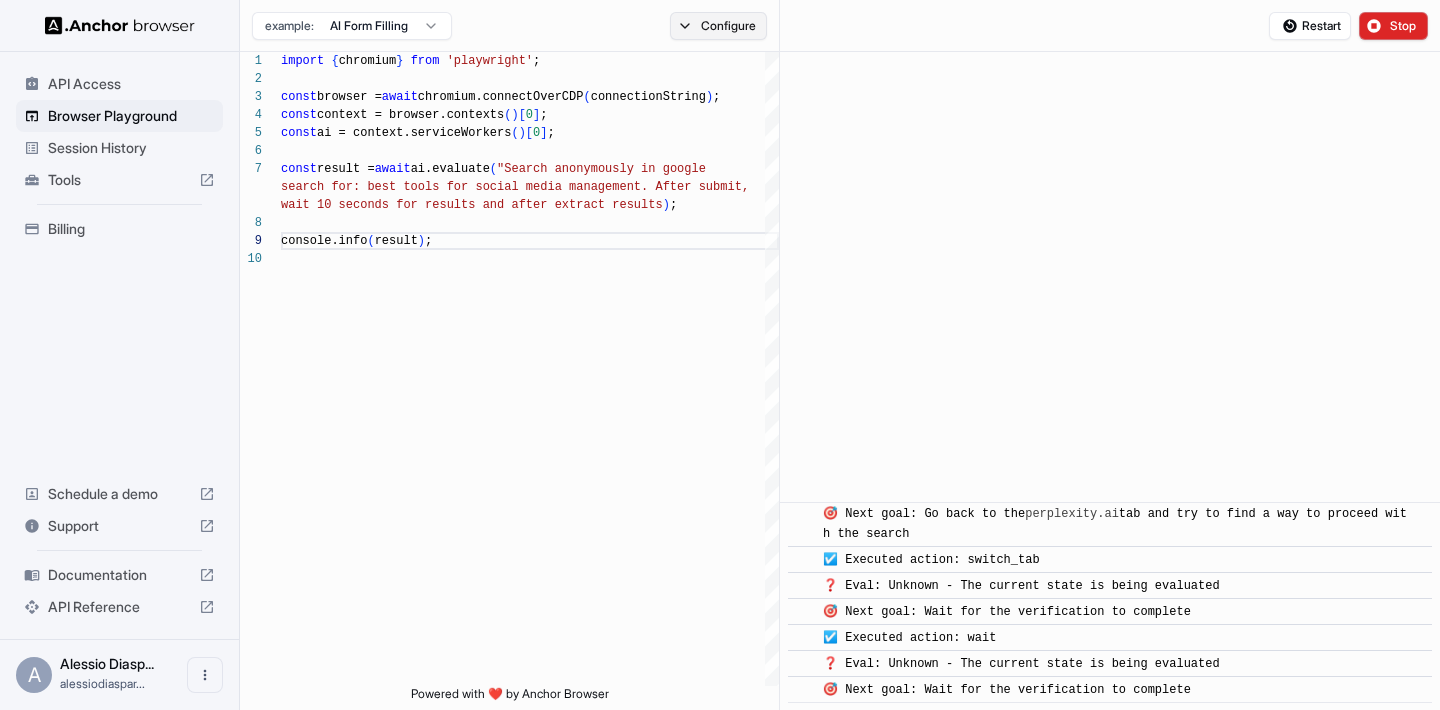 click on "Configure" at bounding box center [718, 26] 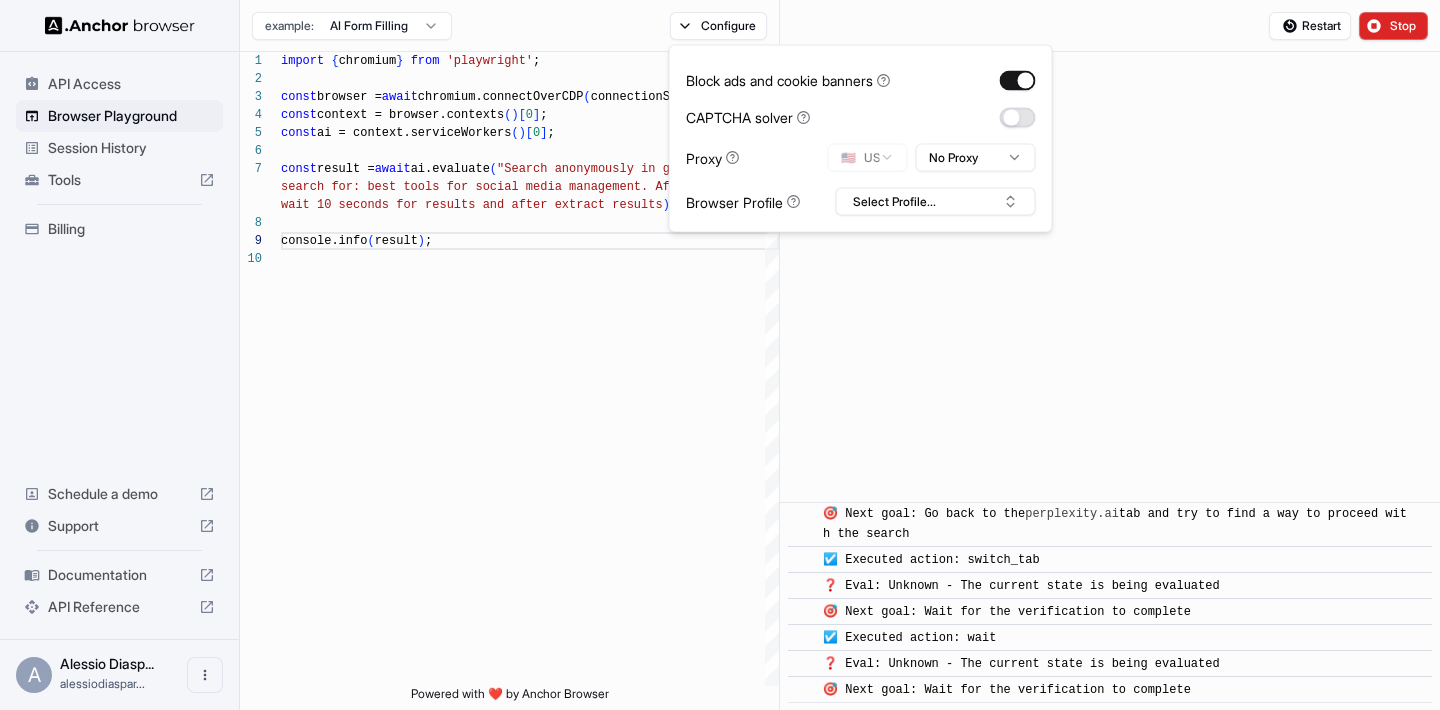 click at bounding box center [1018, 117] 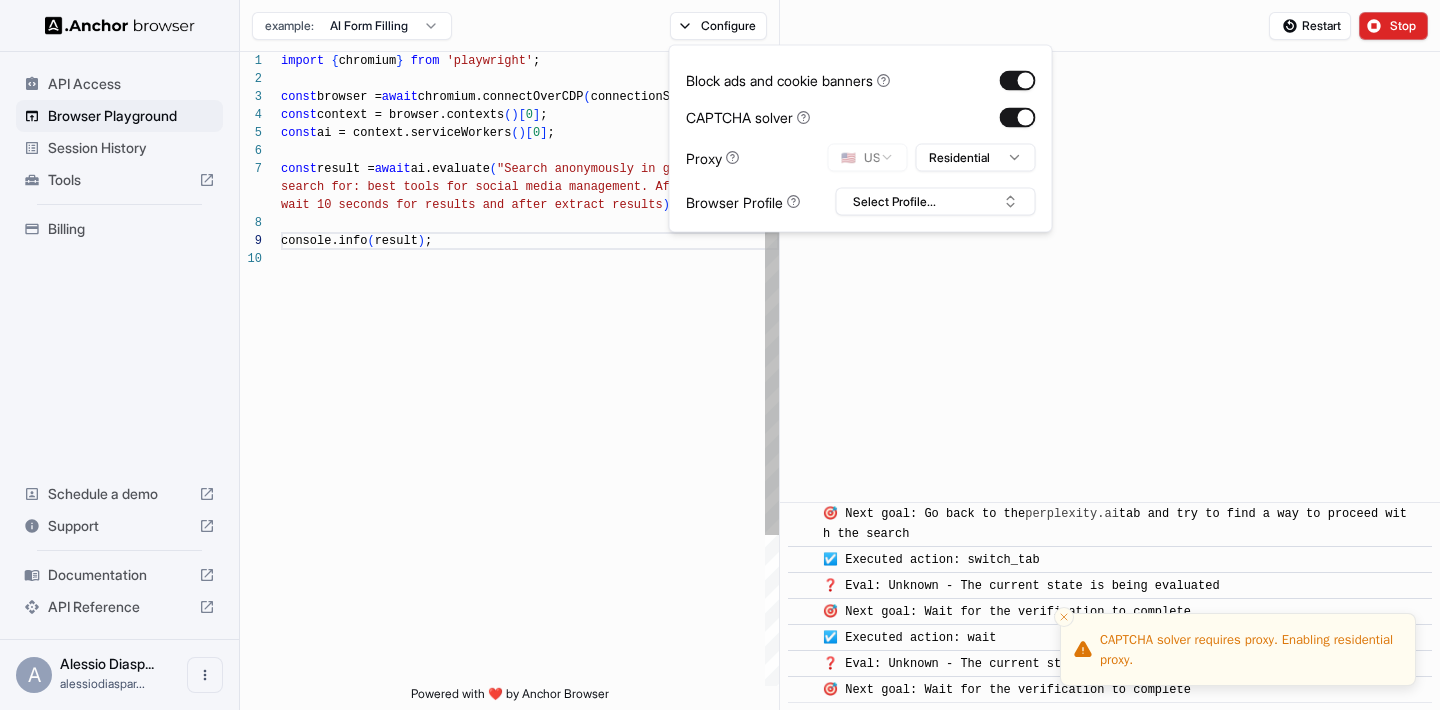 click on "import { chromium } from 'playwright'; const browser = await chromium.connectOverCDP ( connectionString ); const context = browser.contexts() [ 0 ]; const ai = context.serviceWorkers() [ 0 ]; const result = await ai.evaluate ( "Search anonymously in google console.info ( result ); search for: best tools for social media management . After submit, wait 10 seconds for results and after extract res ults" );" at bounding box center (530, 468) 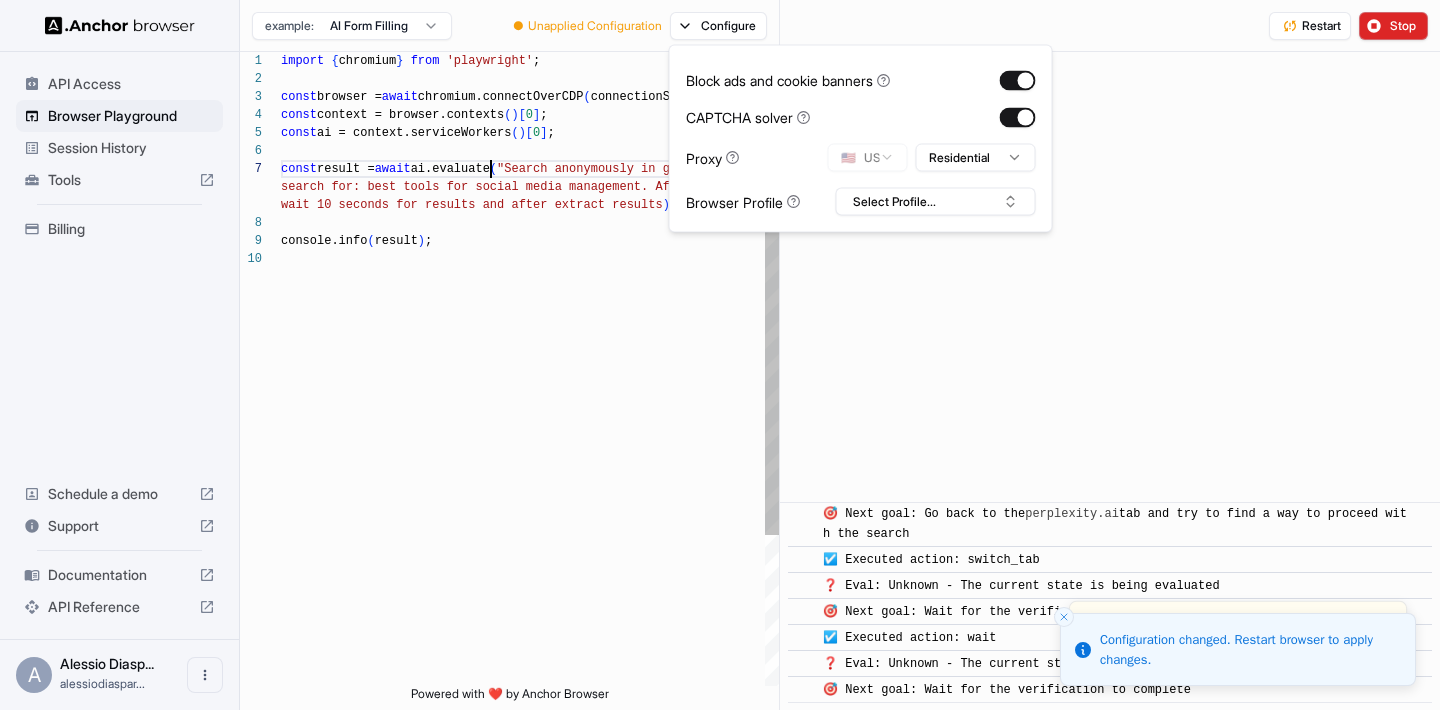 scroll, scrollTop: 108, scrollLeft: 0, axis: vertical 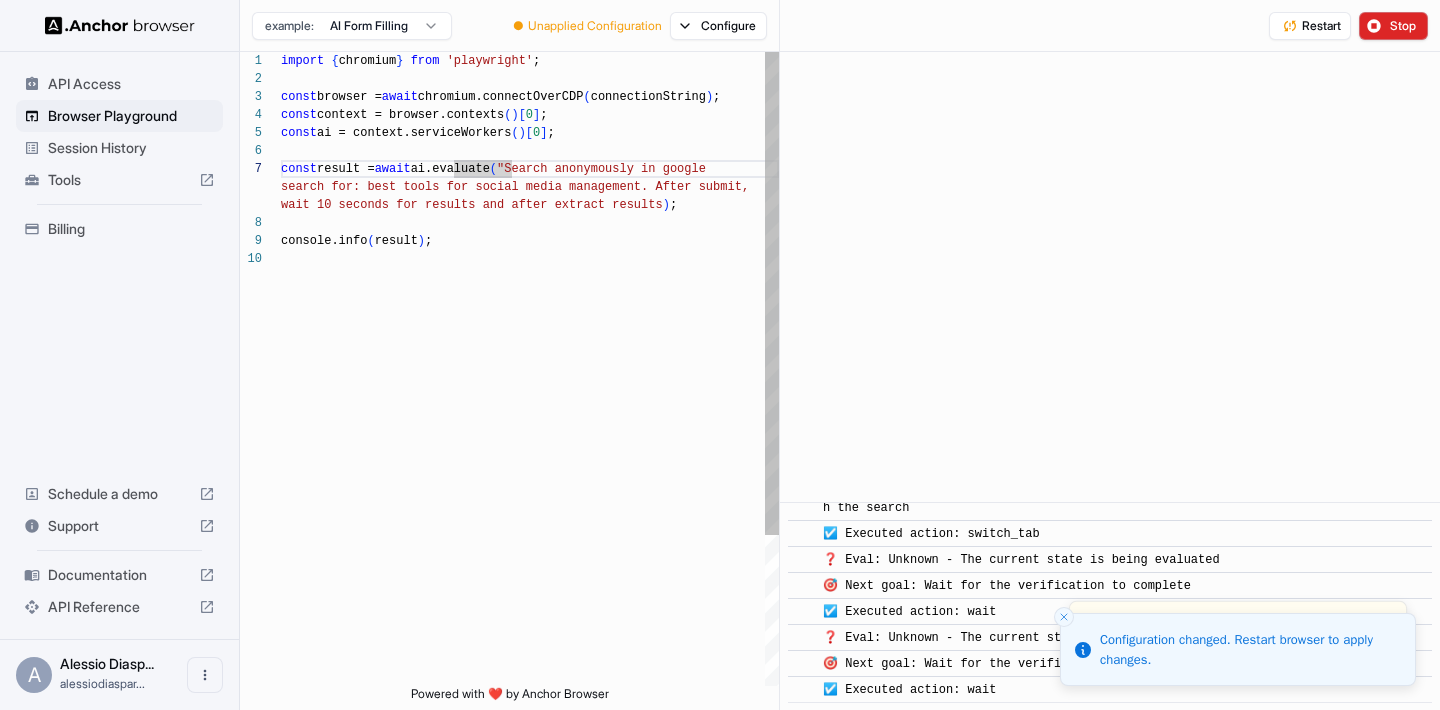 click on "import { chromium } from 'playwright'; const browser = await chromium.connectOverCDP ( connectionString ); const context = browser.contexts() [ 0 ]; const ai = context.serviceWorkers() [ 0 ]; const result = await ai.evaluate ( "Search anonymously in google console.info ( result ); search for: best tools for social media management . After submit, wait 10 seconds for results and after extract res ults" );" at bounding box center [530, 468] 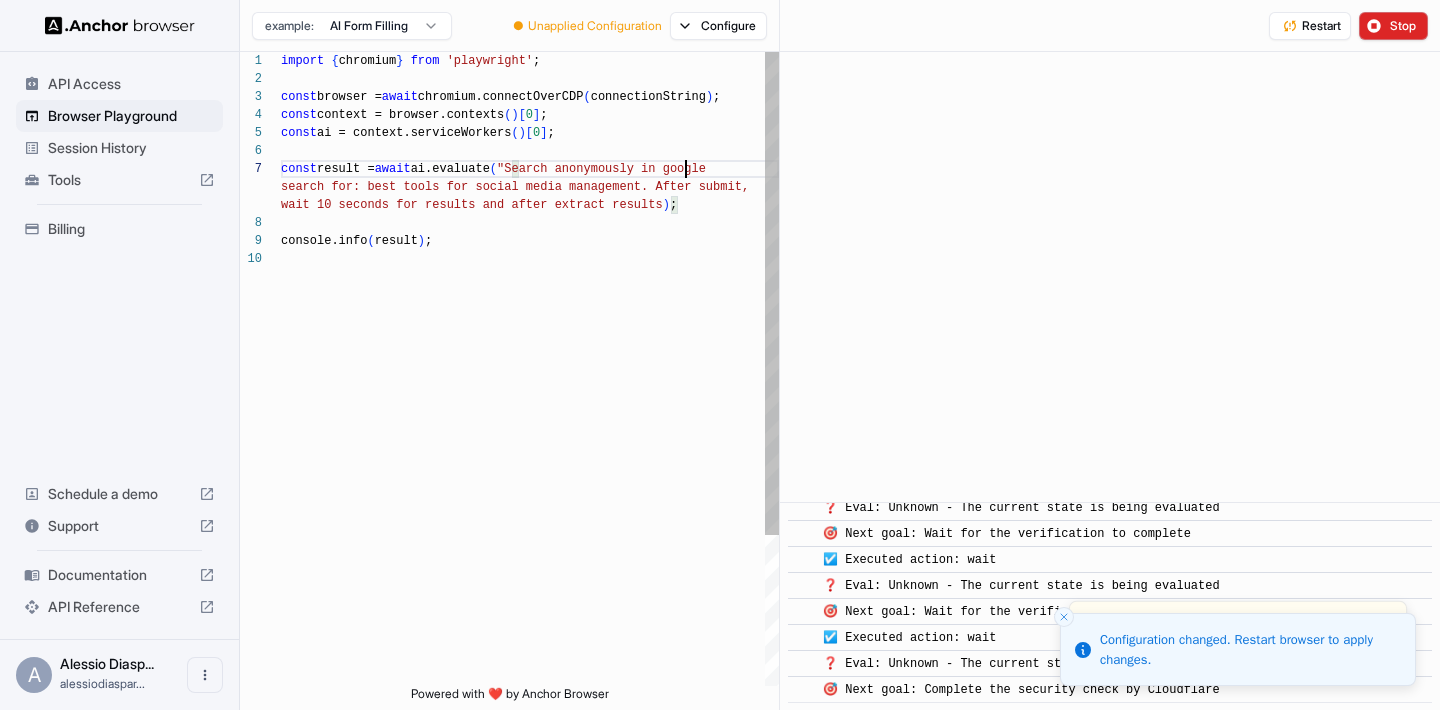 click on "import { chromium } from 'playwright'; const browser = await chromium.connectOverCDP ( connectionString ); const context = browser.contexts() [ 0 ]; const ai = context.serviceWorkers() [ 0 ]; const result = await ai.evaluate ( "Search anonymously in google console.info ( result ); search for: best tools for social media management . After submit, wait 10 seconds for results and after extract res ults" );" at bounding box center [530, 468] 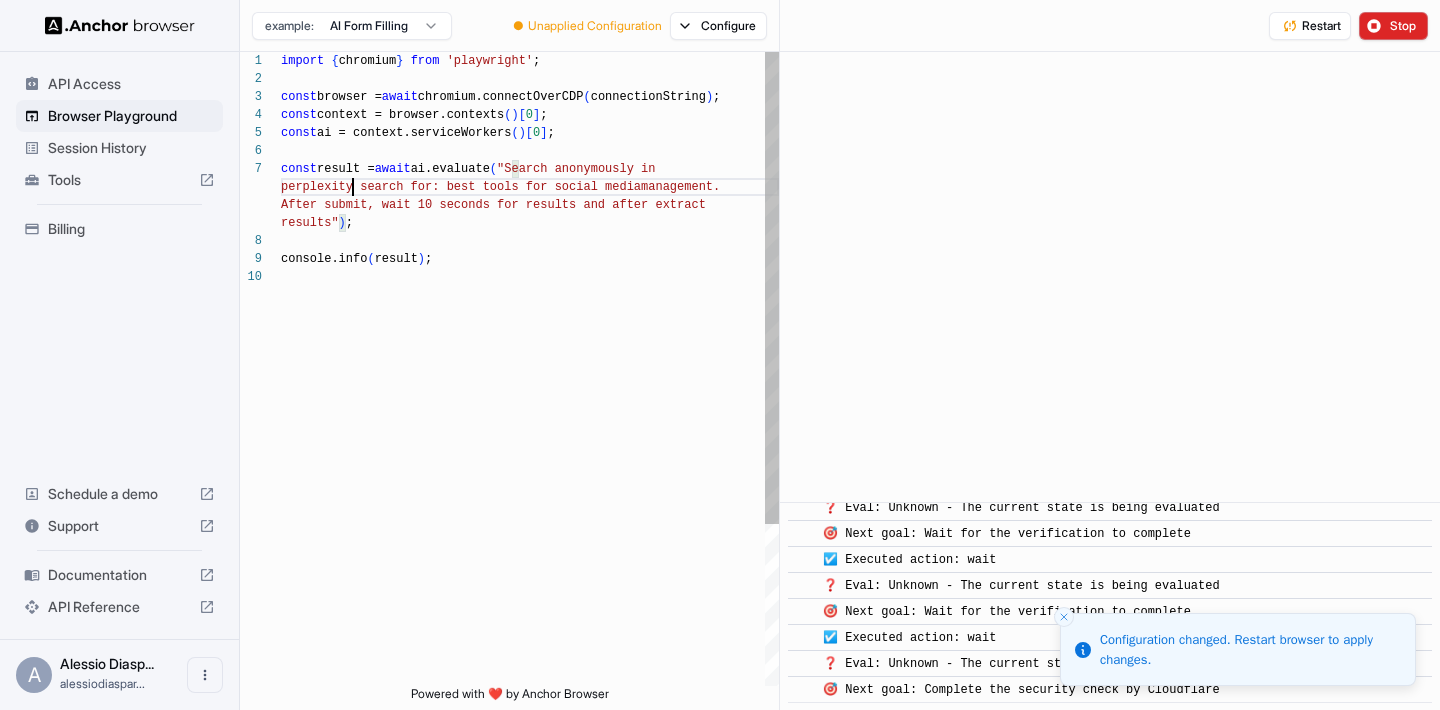 scroll, scrollTop: 126, scrollLeft: 0, axis: vertical 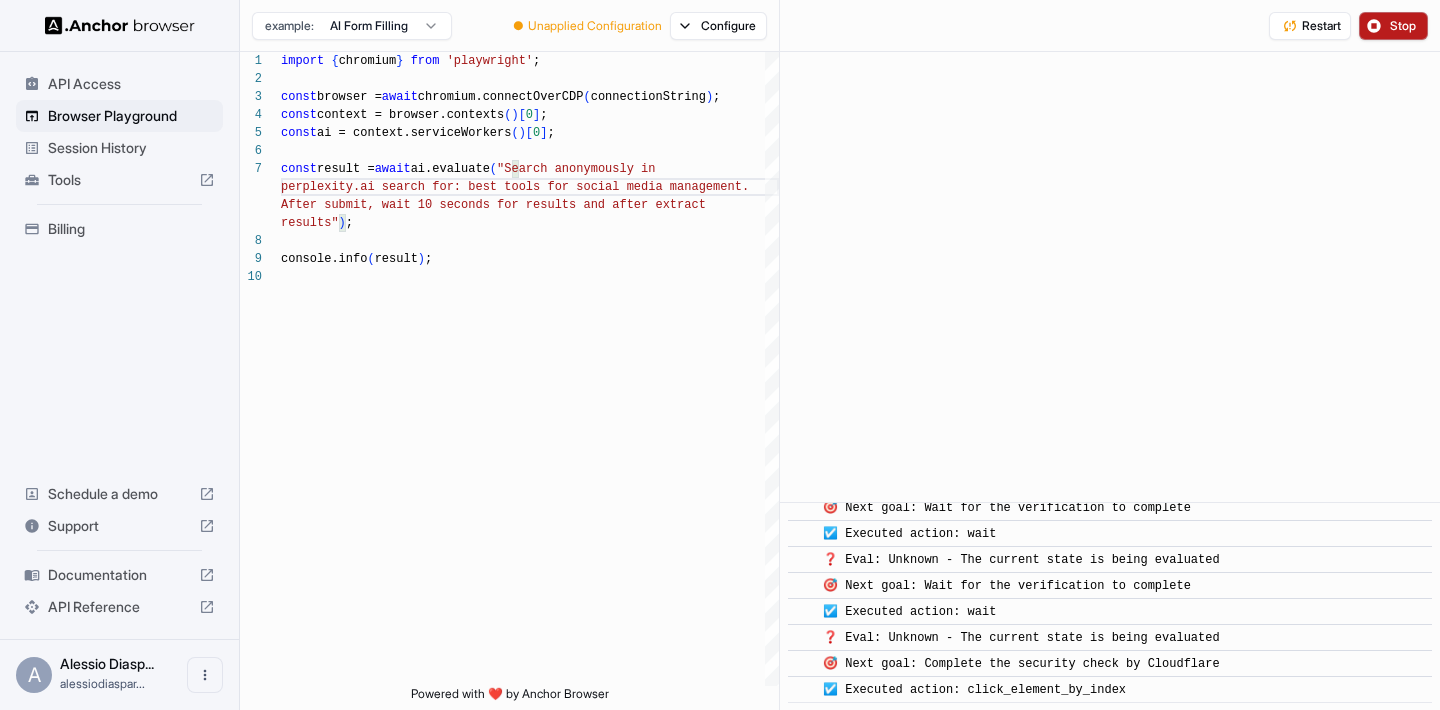click on "Stop" at bounding box center (1404, 26) 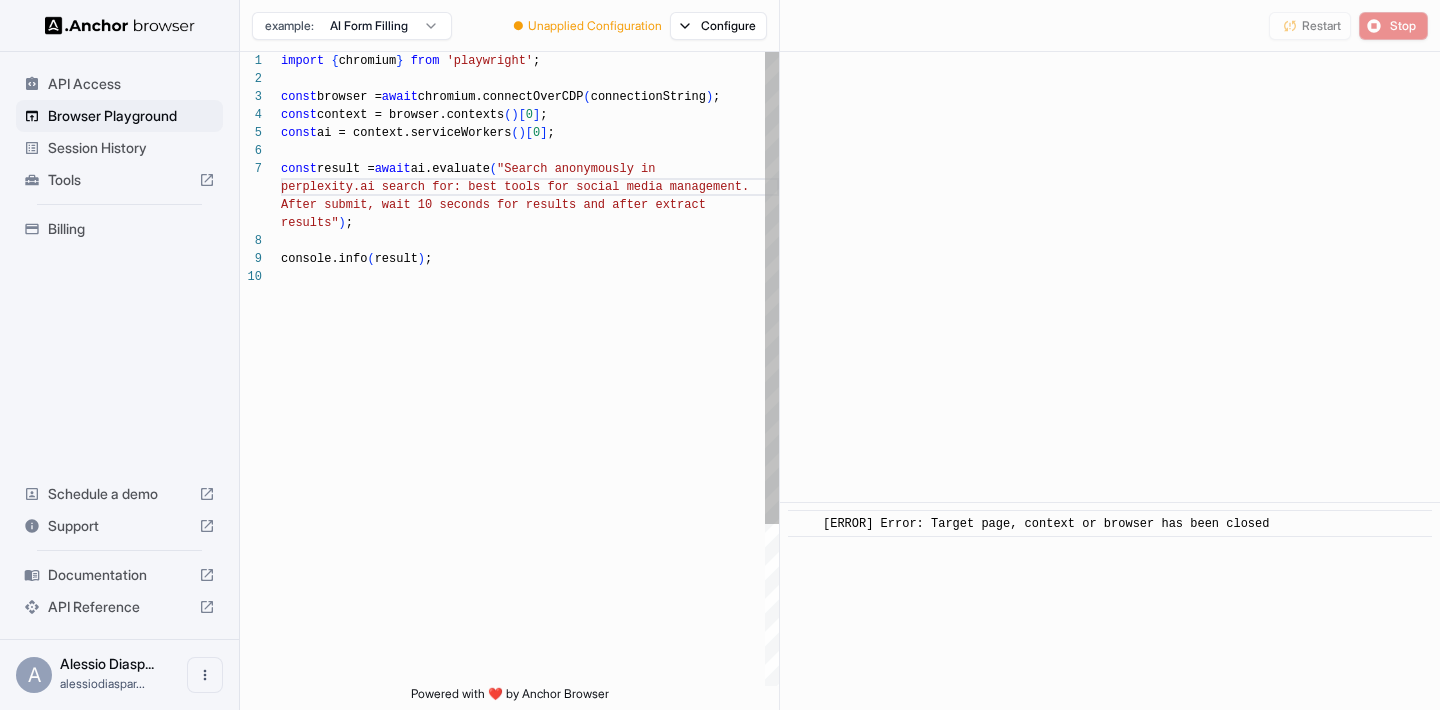 click on "import   { chromium }   from   'playwright' ; const   browser = await   chromium.connectOverCDP ( connectionString ) ; const   context = browser.contexts ( ) [ 0 ] ; const   ai = context.serviceWorkers ( ) [ 0 ] ; const   result = await   ai.evaluate ( "Search   anonymously   in   console.info ( result ) ; perplexity.ai   search   for:   best   tools   for   social   media   me dia   management.   After   submit,   wait   10   seconds   for   results   and   afte r   extract   results" ) ;" at bounding box center [530, 477] 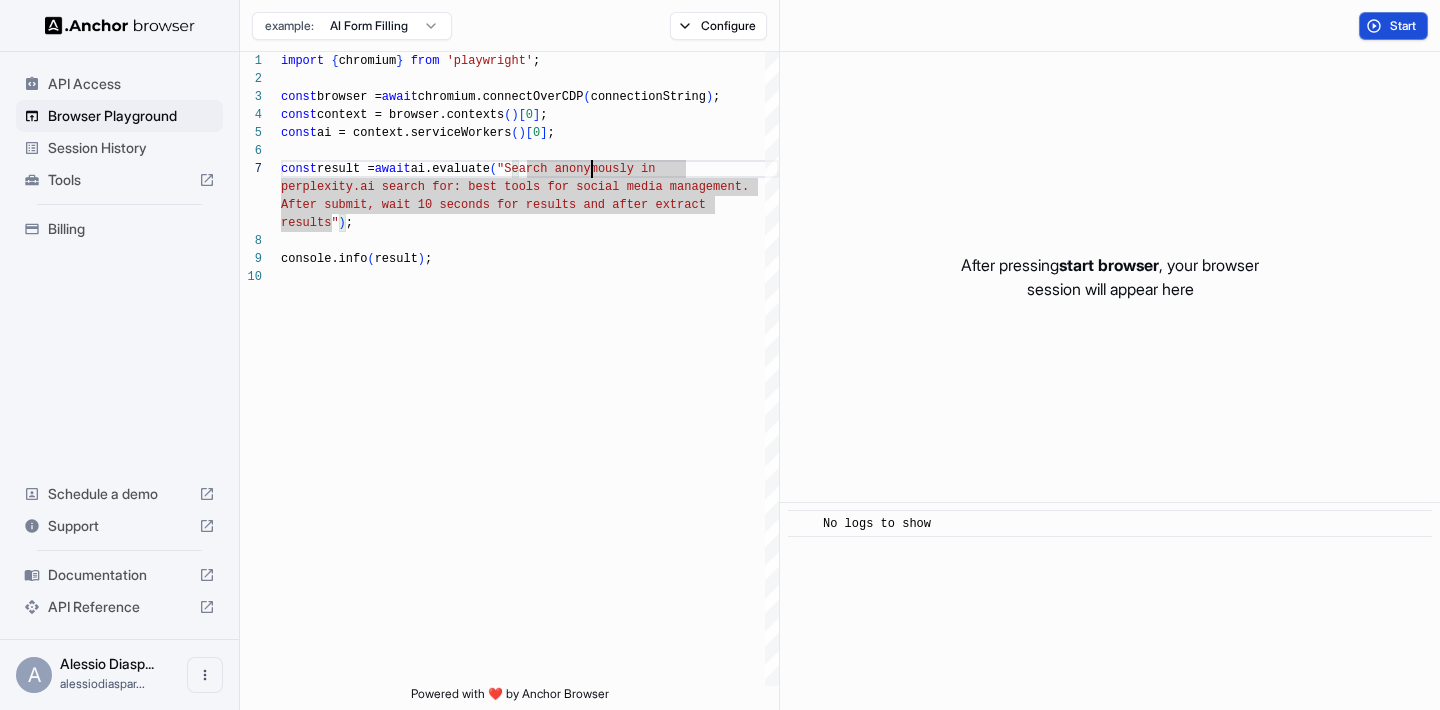 click on "Start" at bounding box center (1393, 26) 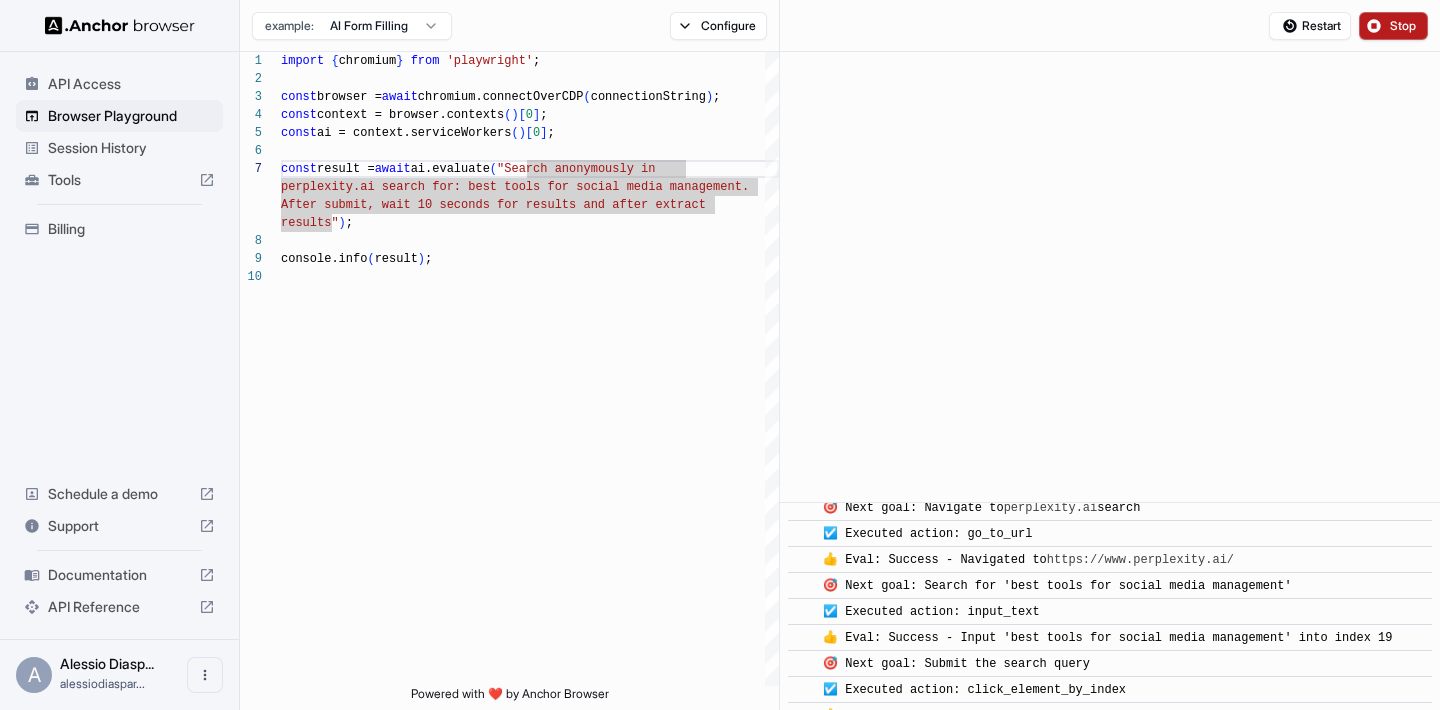 scroll, scrollTop: 186, scrollLeft: 0, axis: vertical 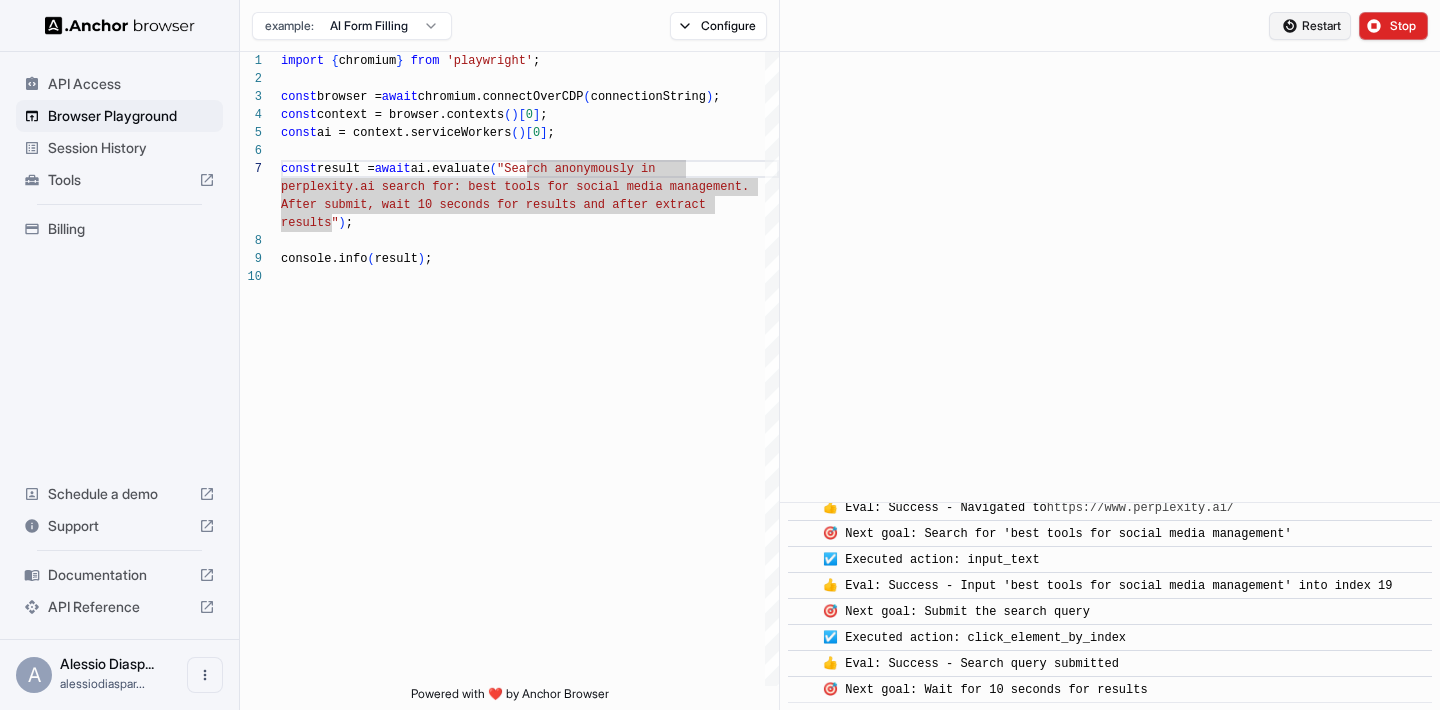 click on "Restart" at bounding box center [1310, 26] 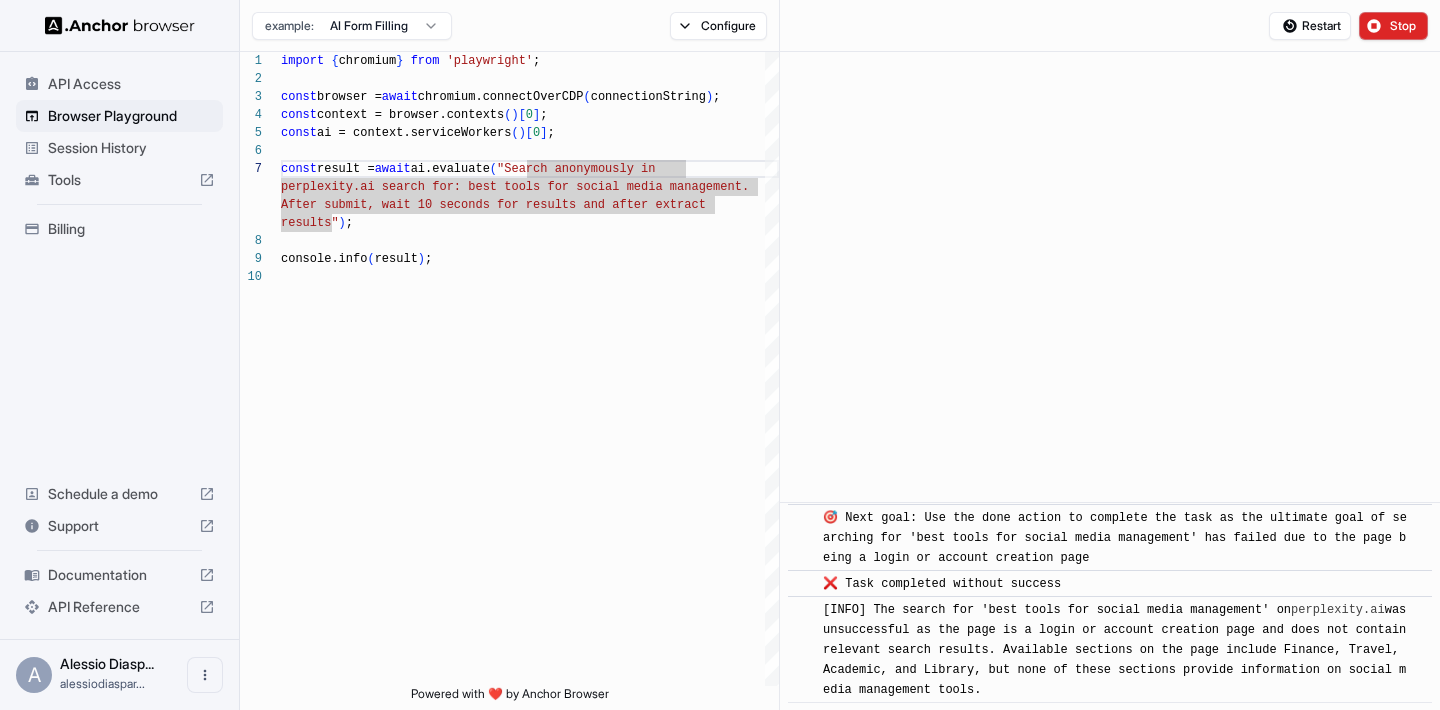 scroll, scrollTop: 600, scrollLeft: 0, axis: vertical 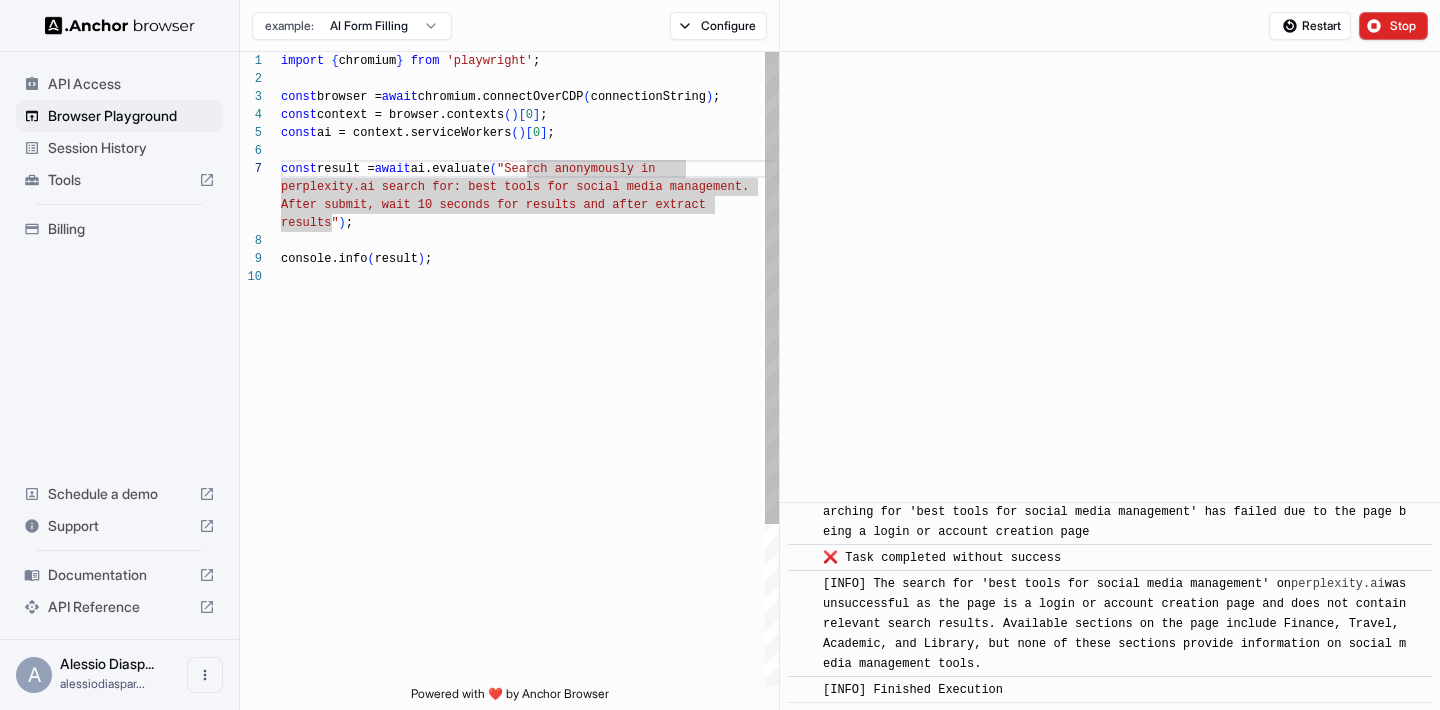 click on "import   { chromium }   from   'playwright' ; const   browser = await   chromium.connectOverCDP ( connectionString ) ; const   context = browser.contexts ( ) [ 0 ] ; const   ai = context.serviceWorkers ( ) [ 0 ] ; const   result = await   ai.evaluate ( "Search   anonymously   in   console.info ( result ) ; perplexity.ai   search   for:   best   tools   for   social   media   me dia   management.   After   submit,   wait   10   seconds   for   results   and   afte r   extract   results" ) ;" at bounding box center (530, 477) 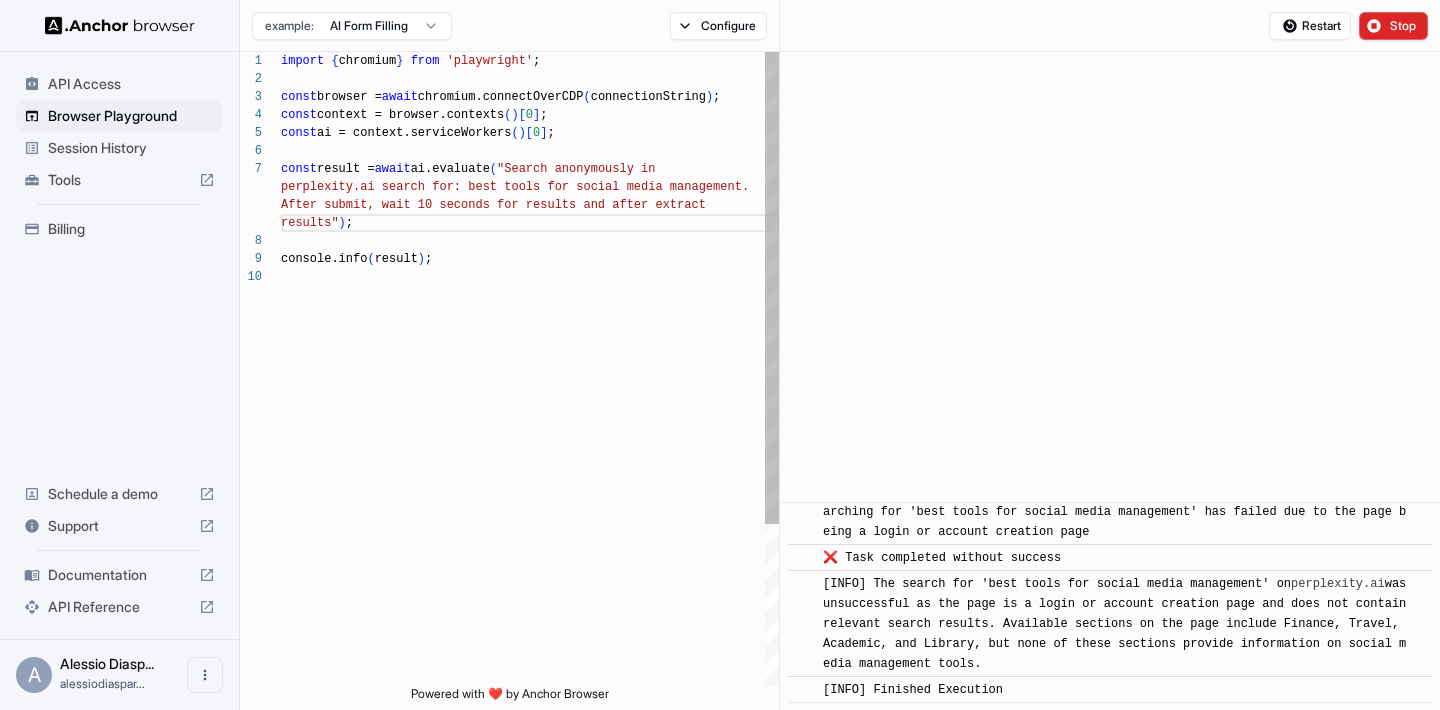 scroll, scrollTop: 108, scrollLeft: 0, axis: vertical 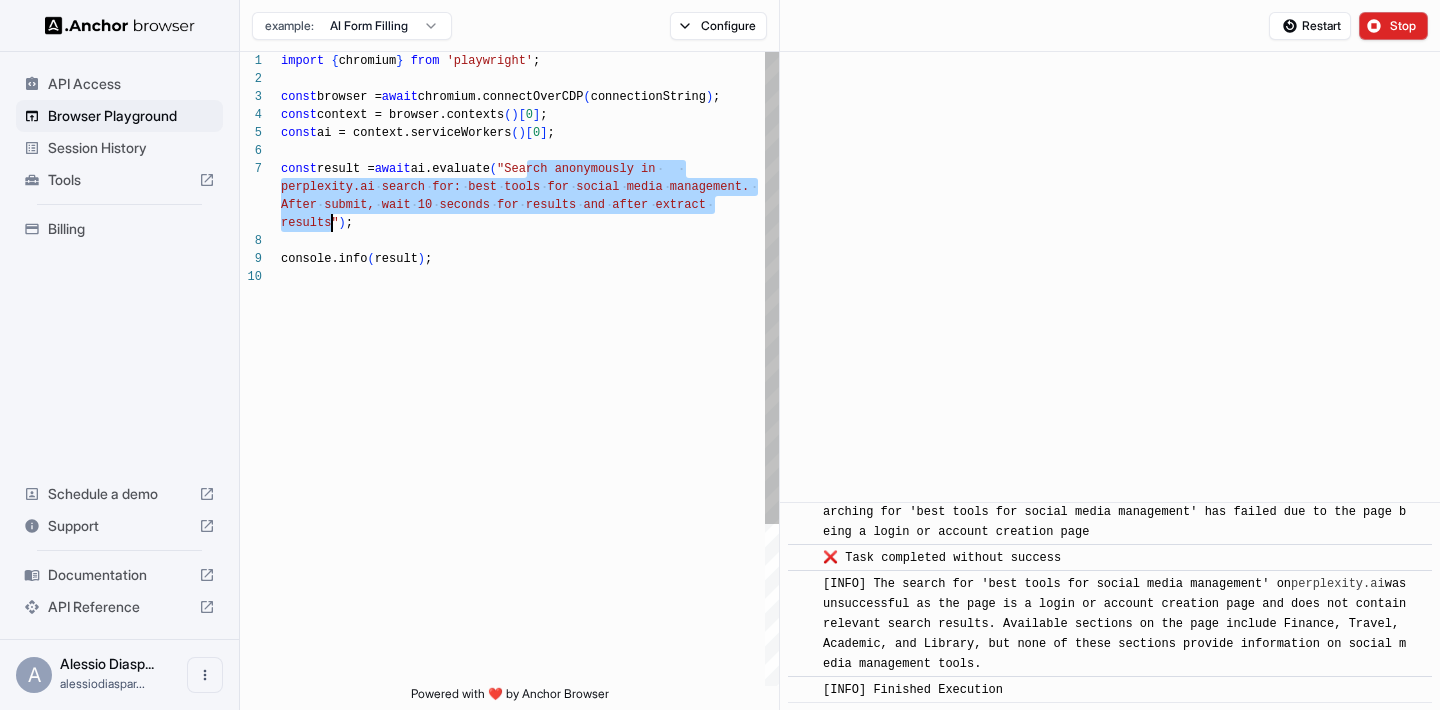 drag, startPoint x: 525, startPoint y: 167, endPoint x: 331, endPoint y: 219, distance: 200.8482 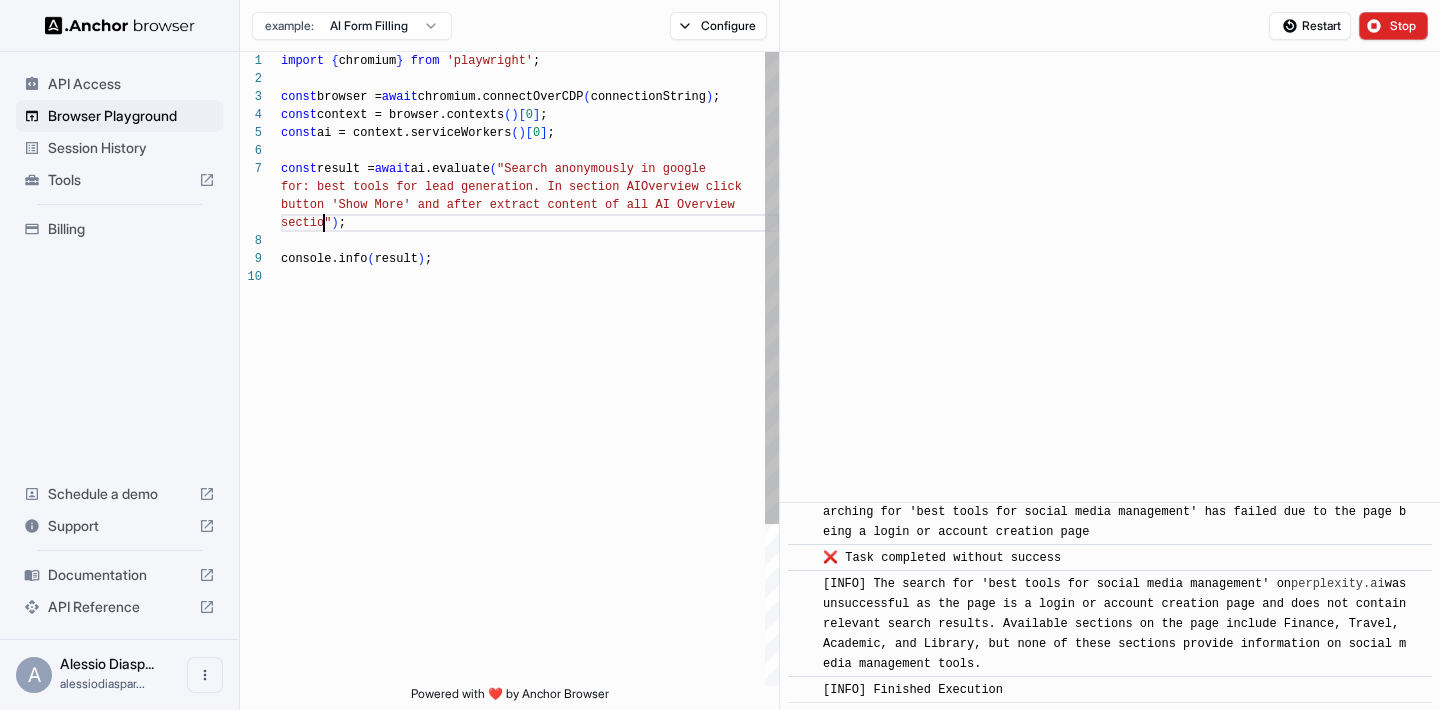 scroll, scrollTop: 162, scrollLeft: 0, axis: vertical 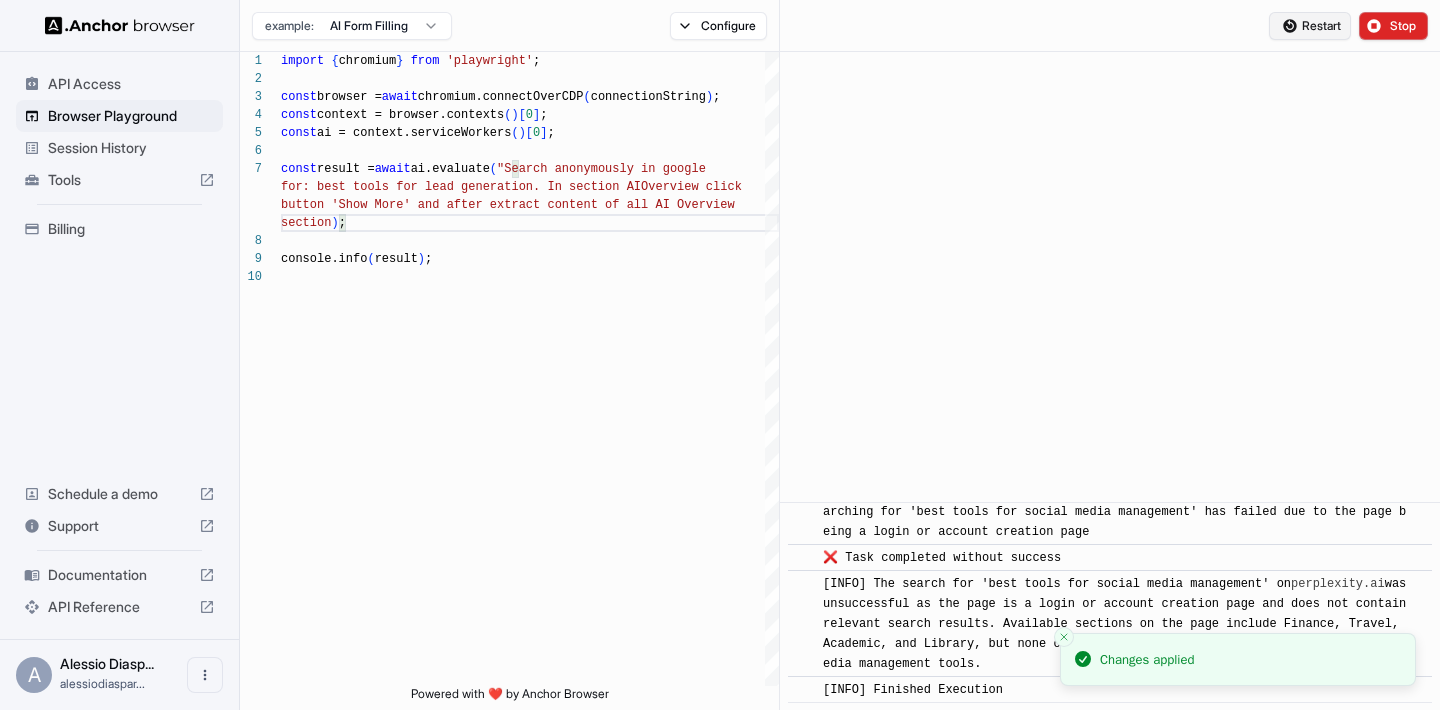 click on "Restart" at bounding box center [1321, 26] 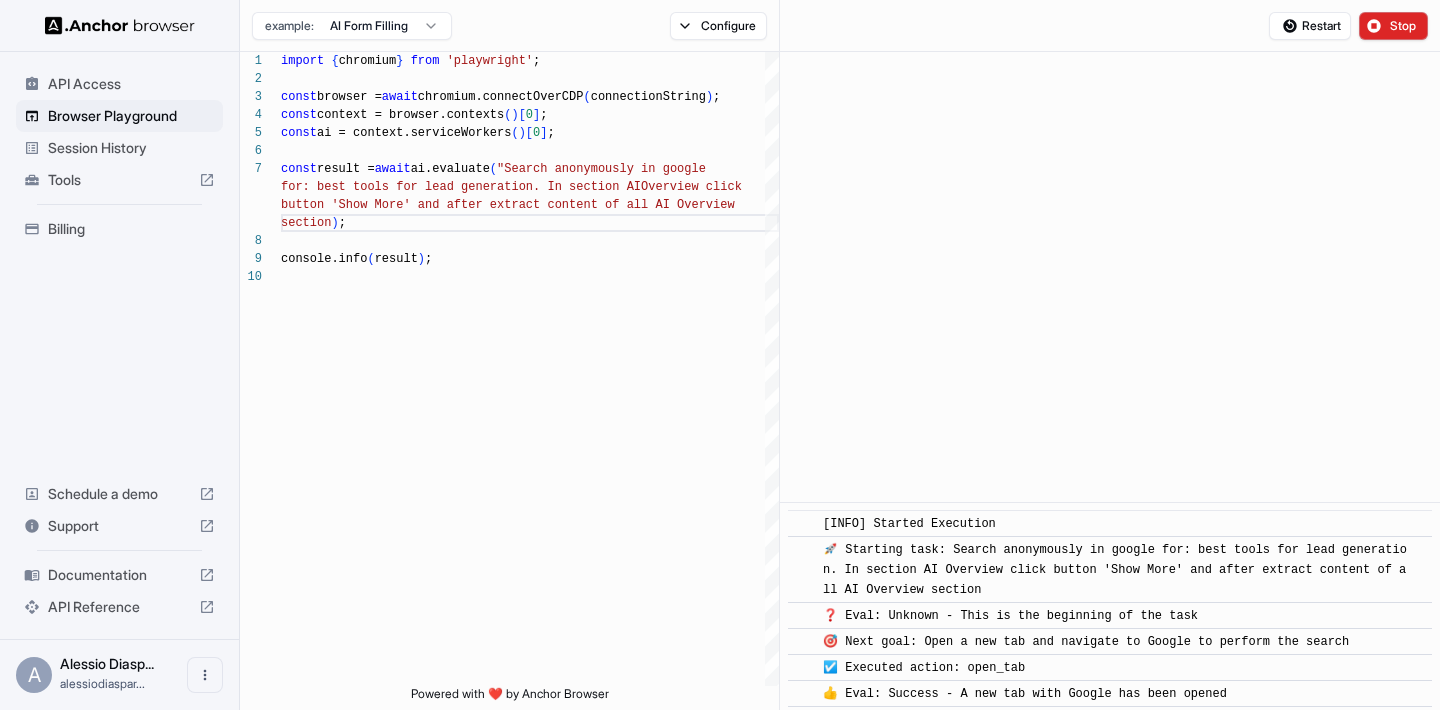 scroll, scrollTop: 30, scrollLeft: 0, axis: vertical 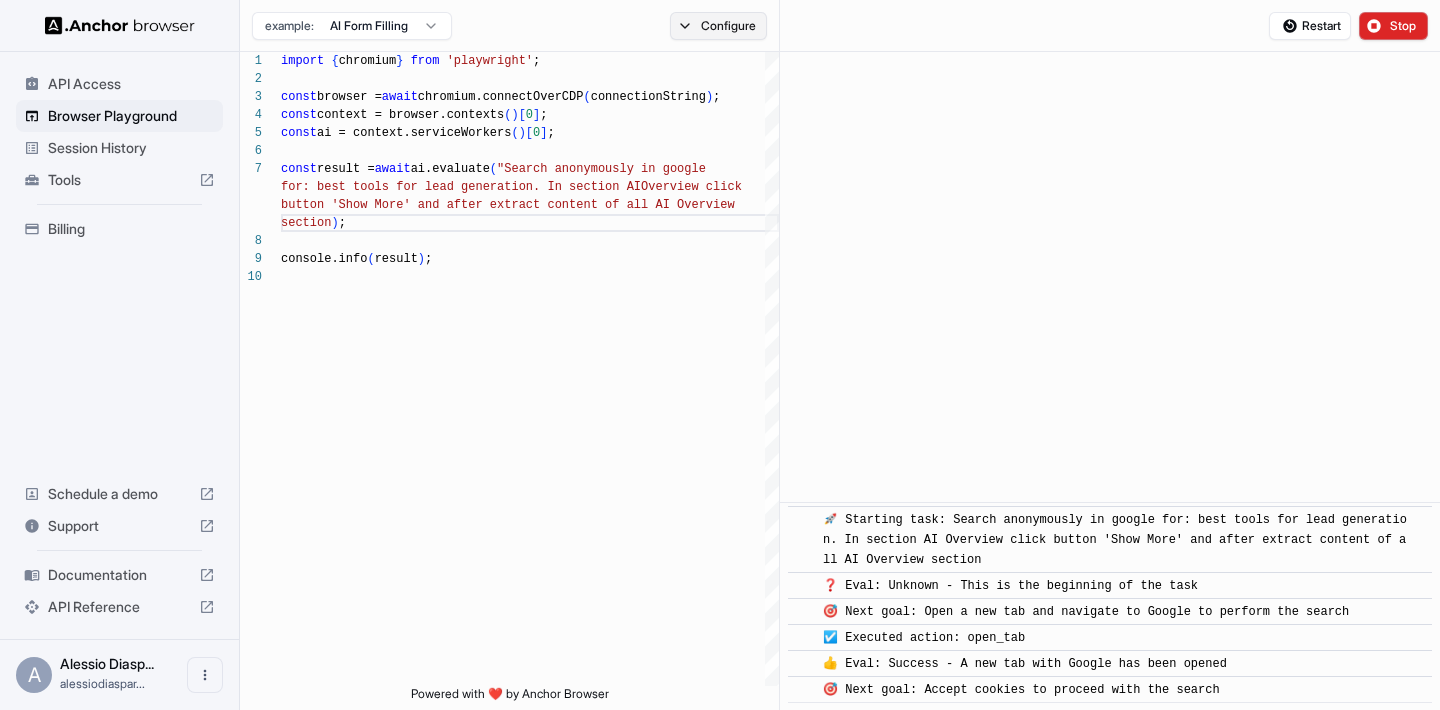 click on "Configure" at bounding box center [718, 26] 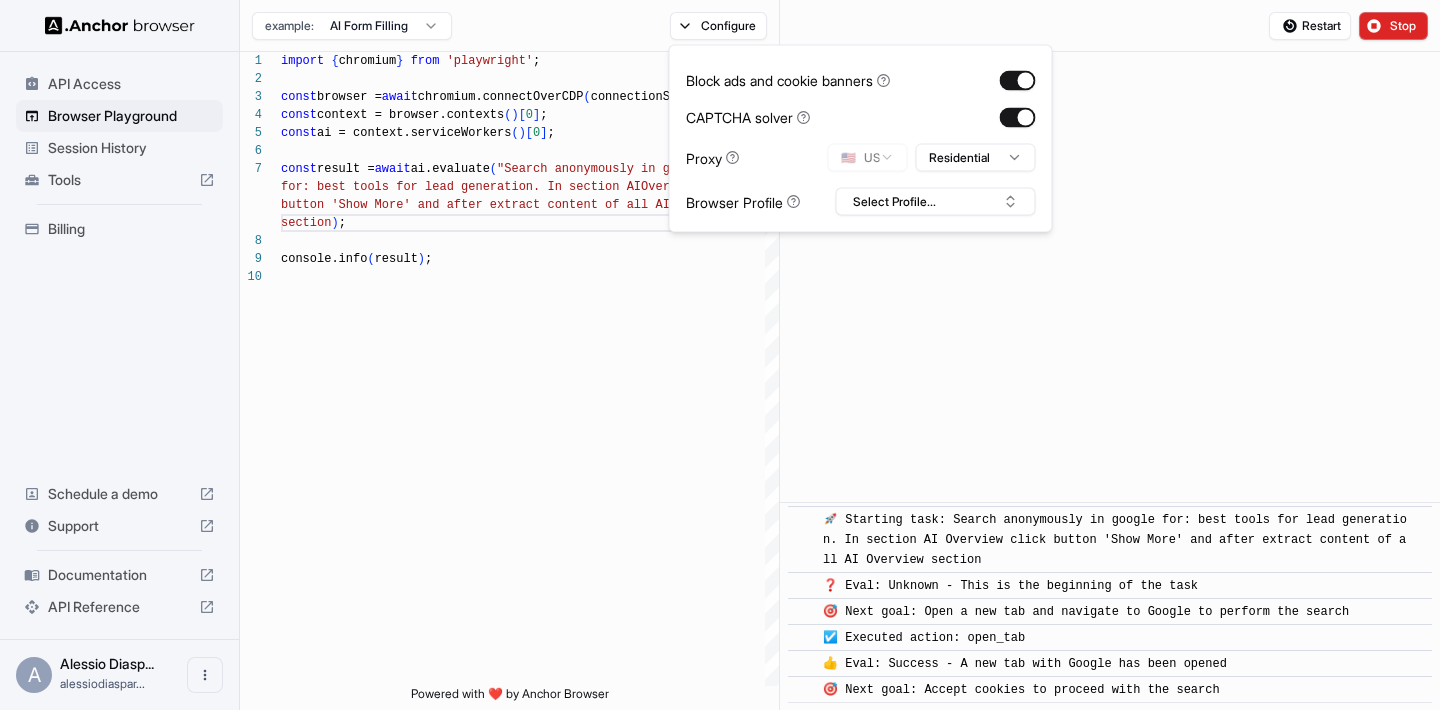 click on "Block ads and cookie banners CAPTCHA solver Proxy 🇺🇸 US Residential Browser Profile Select Profile..." at bounding box center (861, 139) 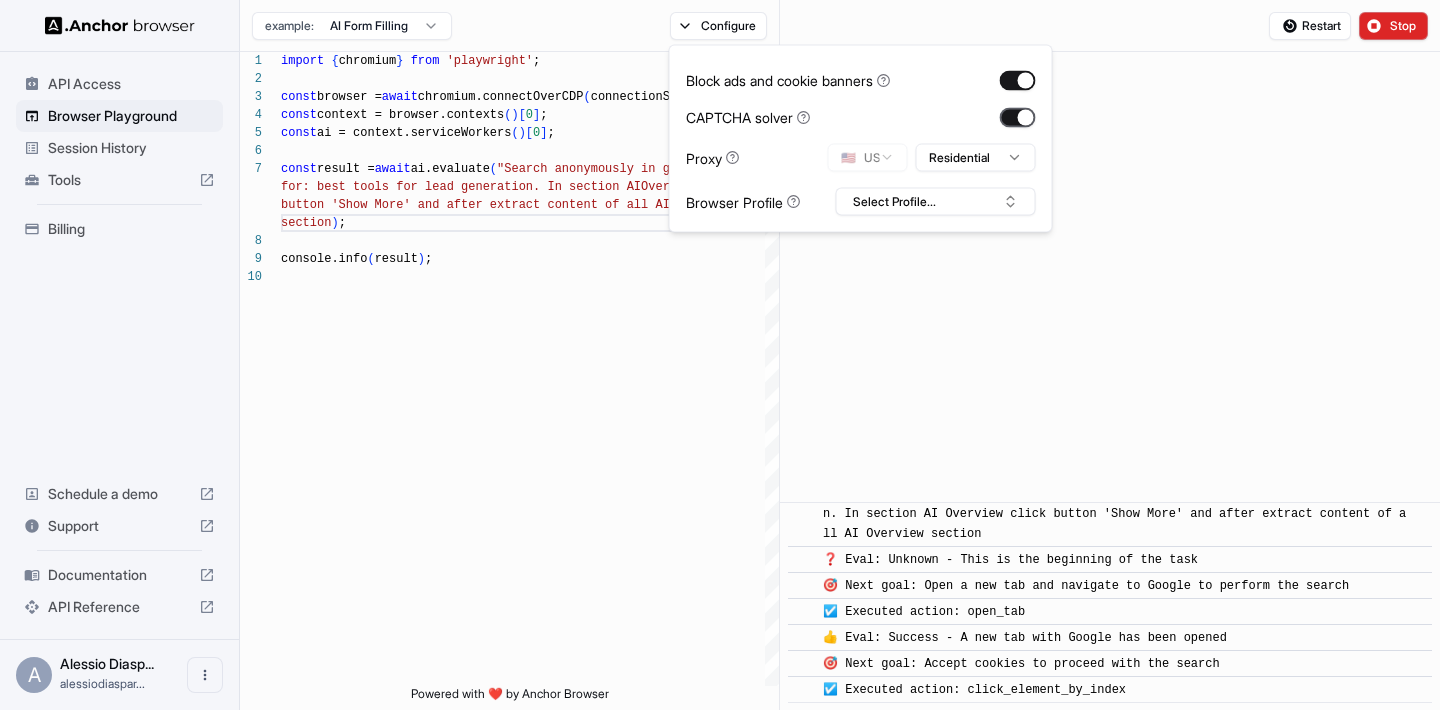 click at bounding box center (1018, 117) 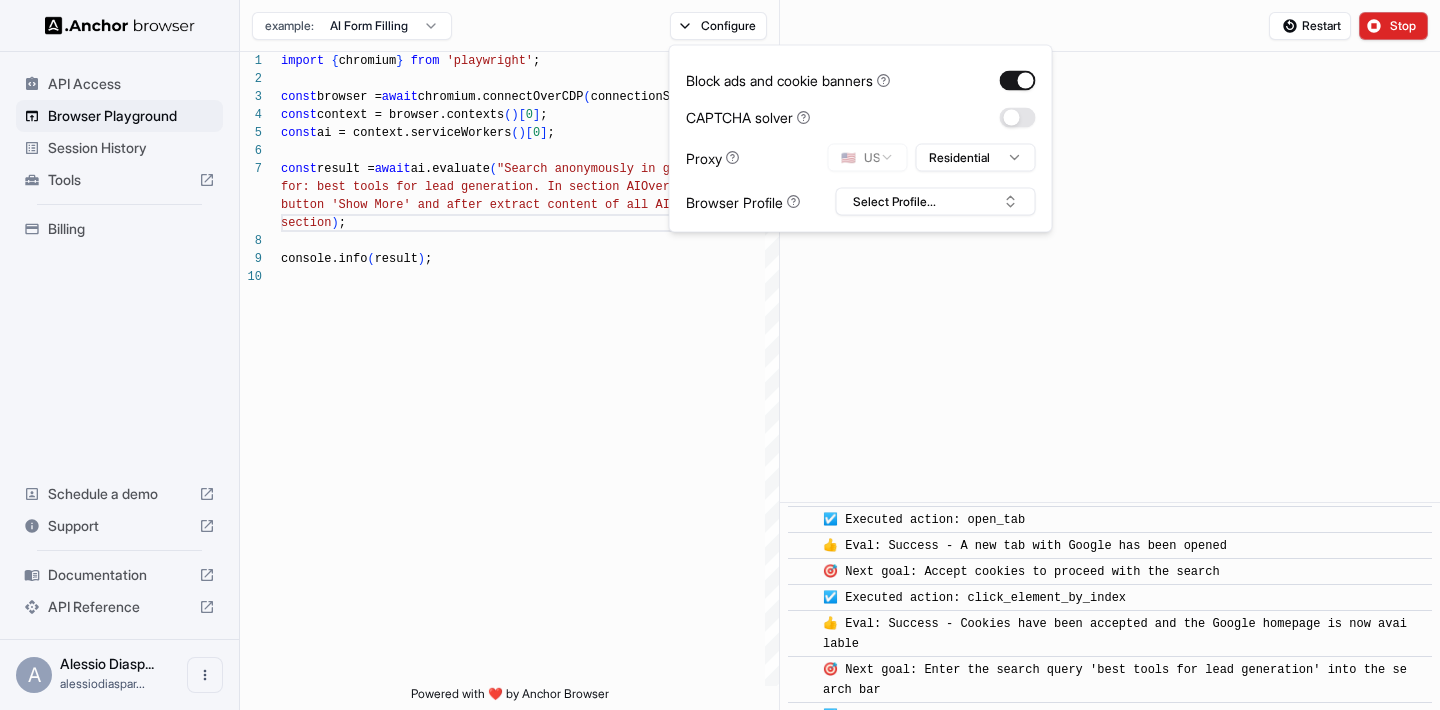 scroll, scrollTop: 174, scrollLeft: 0, axis: vertical 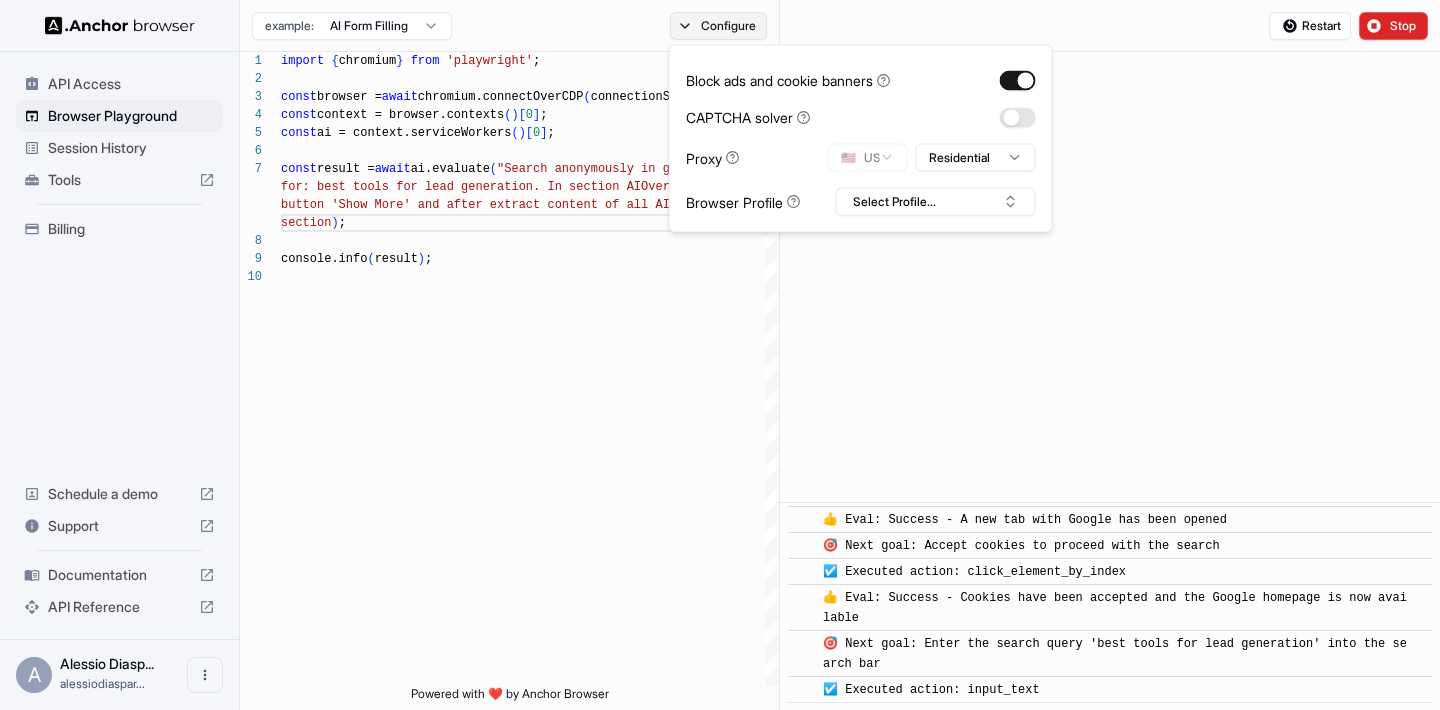 click on "Configure" at bounding box center [718, 26] 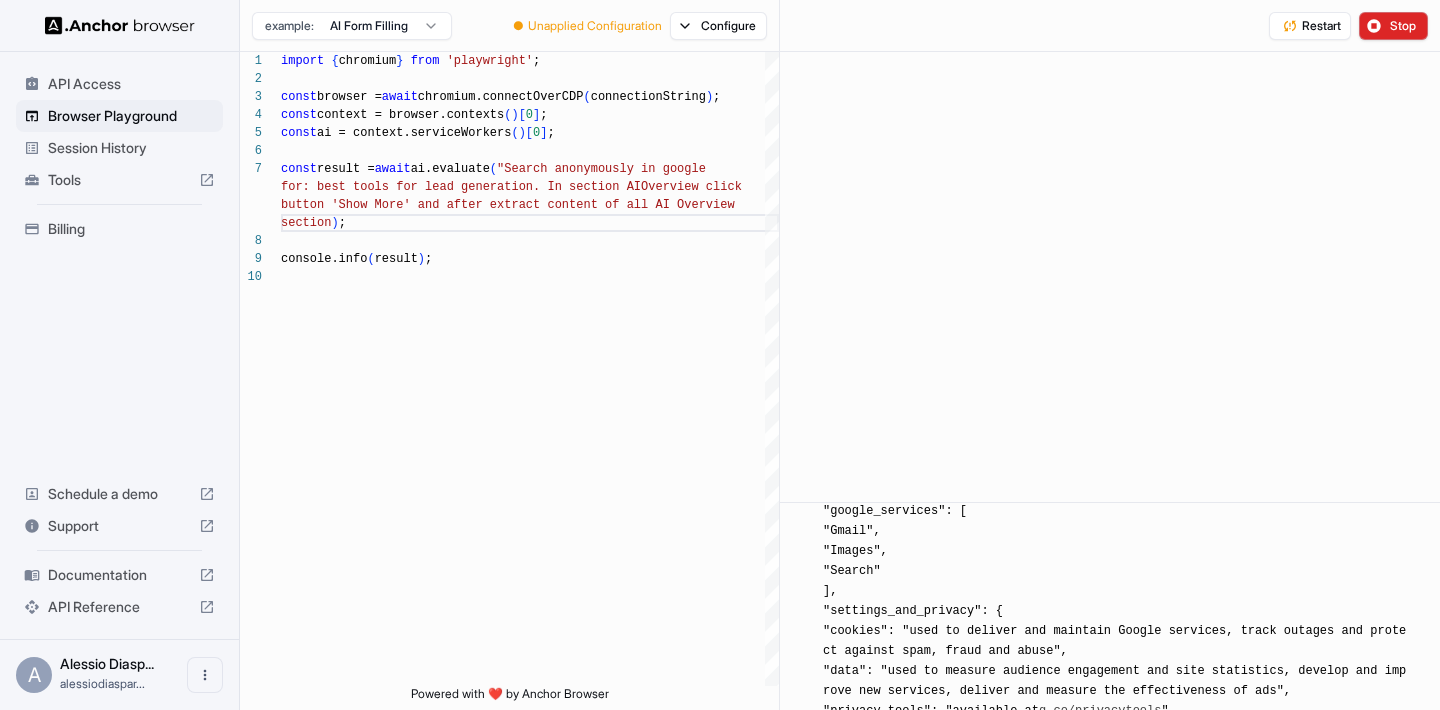 scroll, scrollTop: 984, scrollLeft: 0, axis: vertical 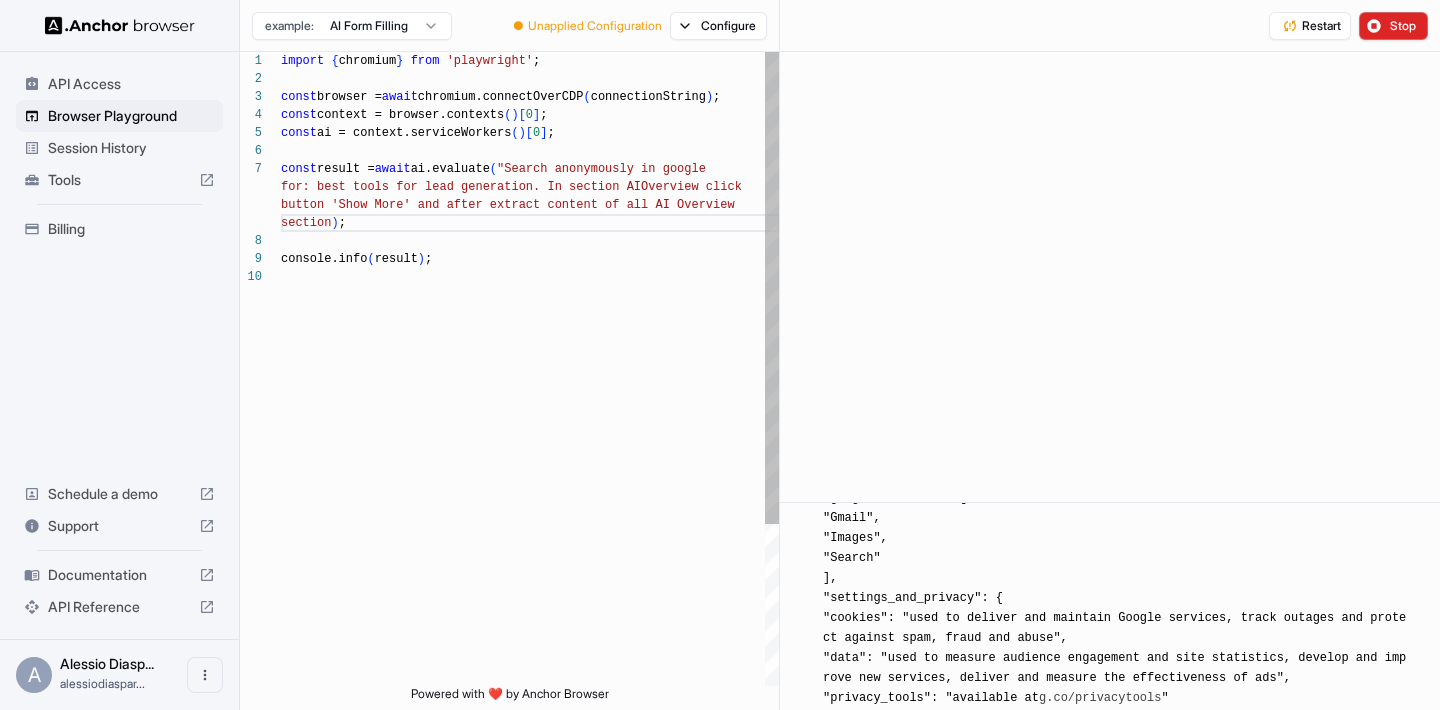 click on "import   { chromium }   from   'playwright' ; const   browser = await   chromium.connectOverCDP ( connectionString ) ; const   context = browser.contexts ( ) [ 0 ] ; const   ai = context.serviceWorkers ( ) [ 0 ] ; const   result = await   ai.evaluate ( "Search   anonymously   in   google   console.info ( result ) ; for:   best   tools   for   lead   generation.   In   section   AI    Overview   click   button   'Show   More'   and   after   extract   content   of   al l   AI   Overview   section" ) ;" at bounding box center [530, 477] 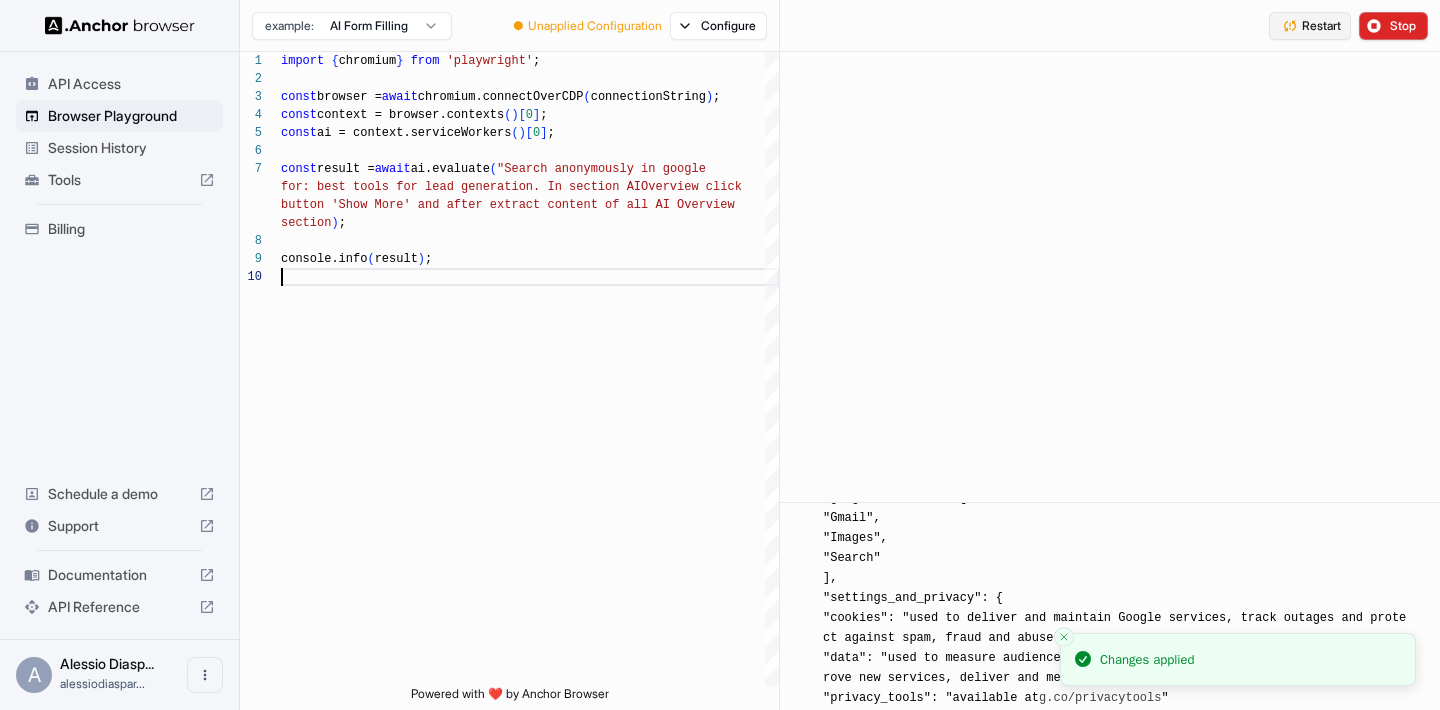 click on "Restart" at bounding box center [1310, 26] 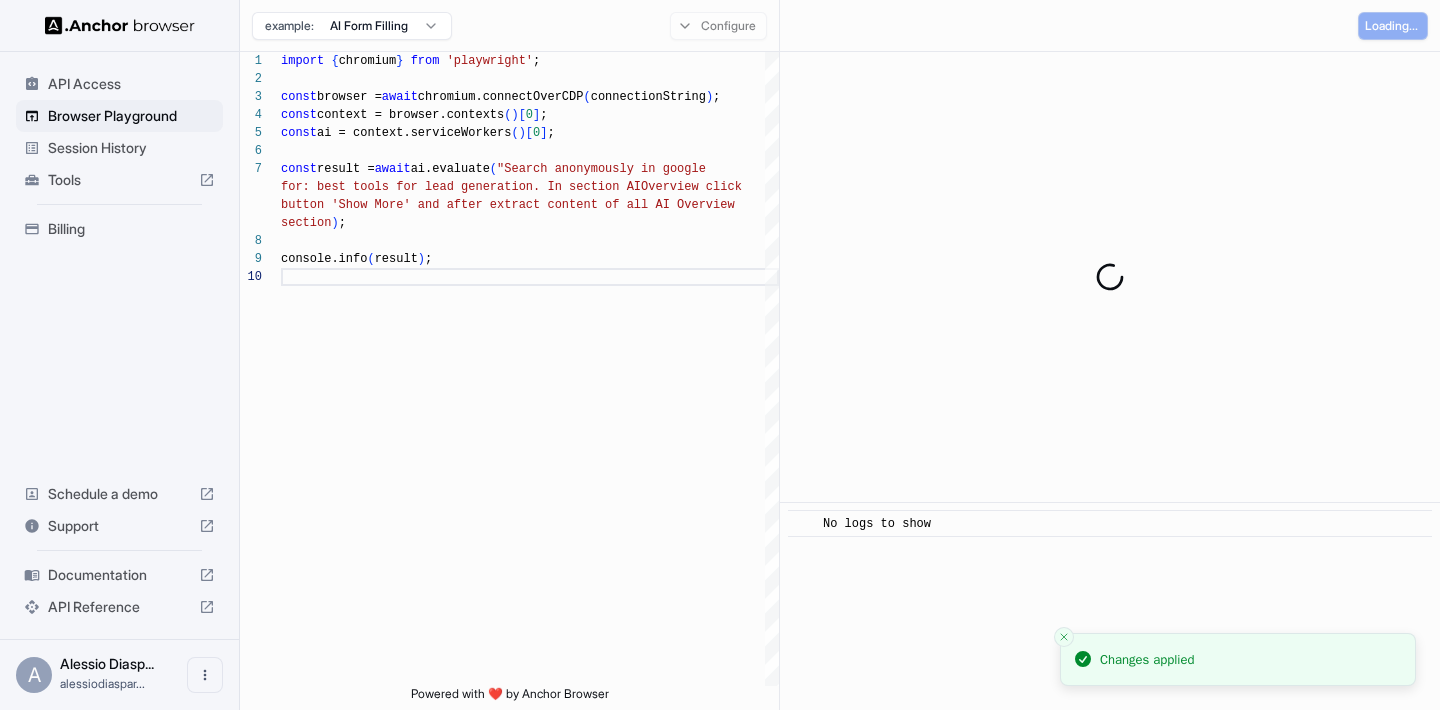 scroll, scrollTop: 0, scrollLeft: 0, axis: both 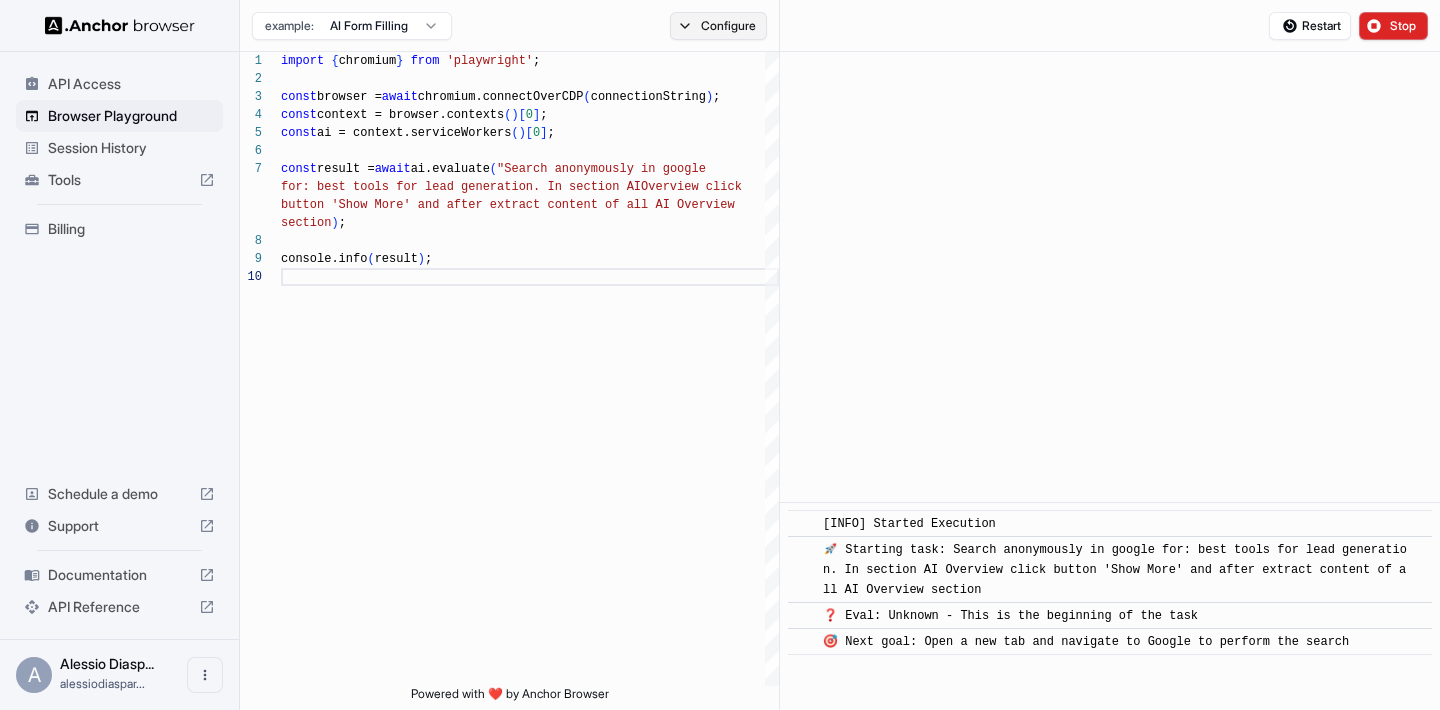 click on "Configure" at bounding box center (718, 26) 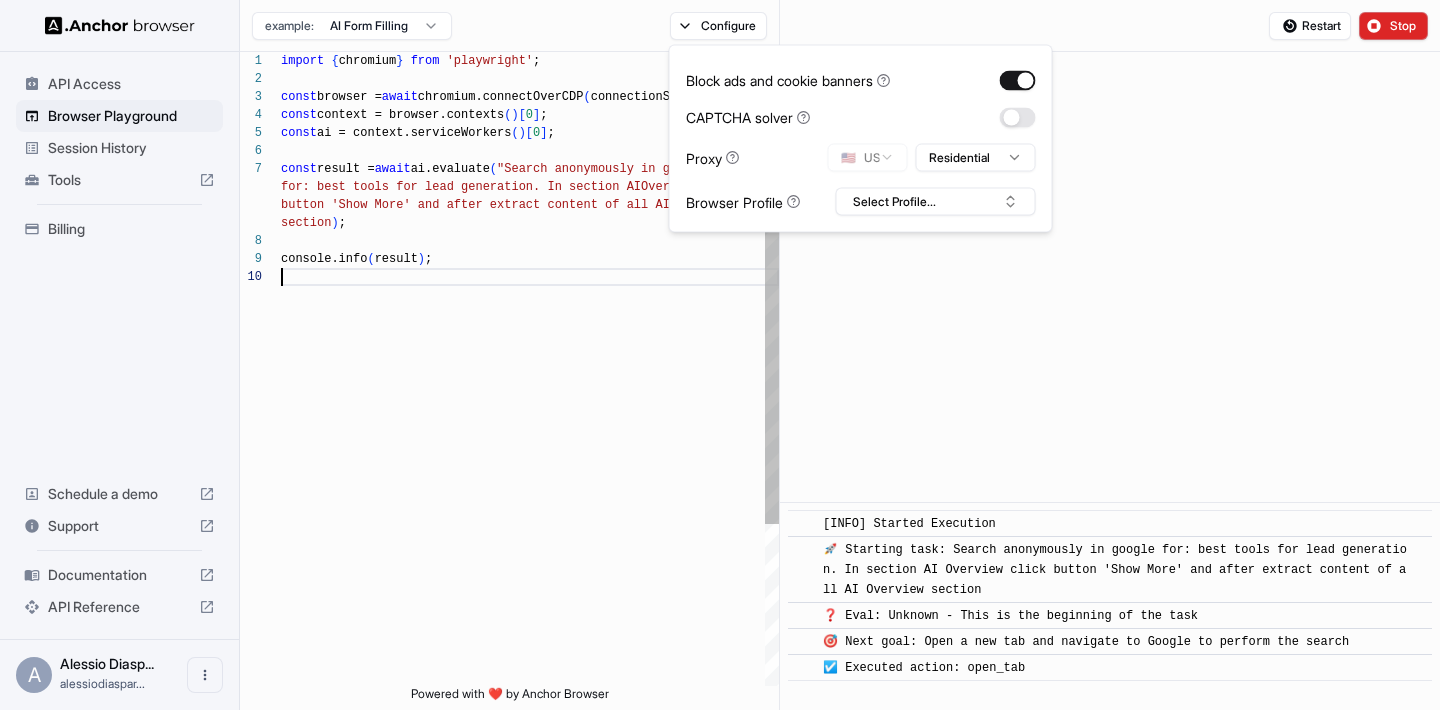 click on "import   { chromium }   from   'playwright' ; const   browser = await   chromium.connectOverCDP ( connectionString ) ; const   context = browser.contexts ( ) [ 0 ] ; const   ai = context.serviceWorkers ( ) [ 0 ] ; const   result = await   ai.evaluate ( "Search   anonymously   in   google   console.info ( result ) ; for:   best   tools   for   lead   generation.   In   section   AI    Overview   click   button   'Show   More'   and   after   extract   content   of   al l   AI   Overview   section" ) ;" at bounding box center (530, 477) 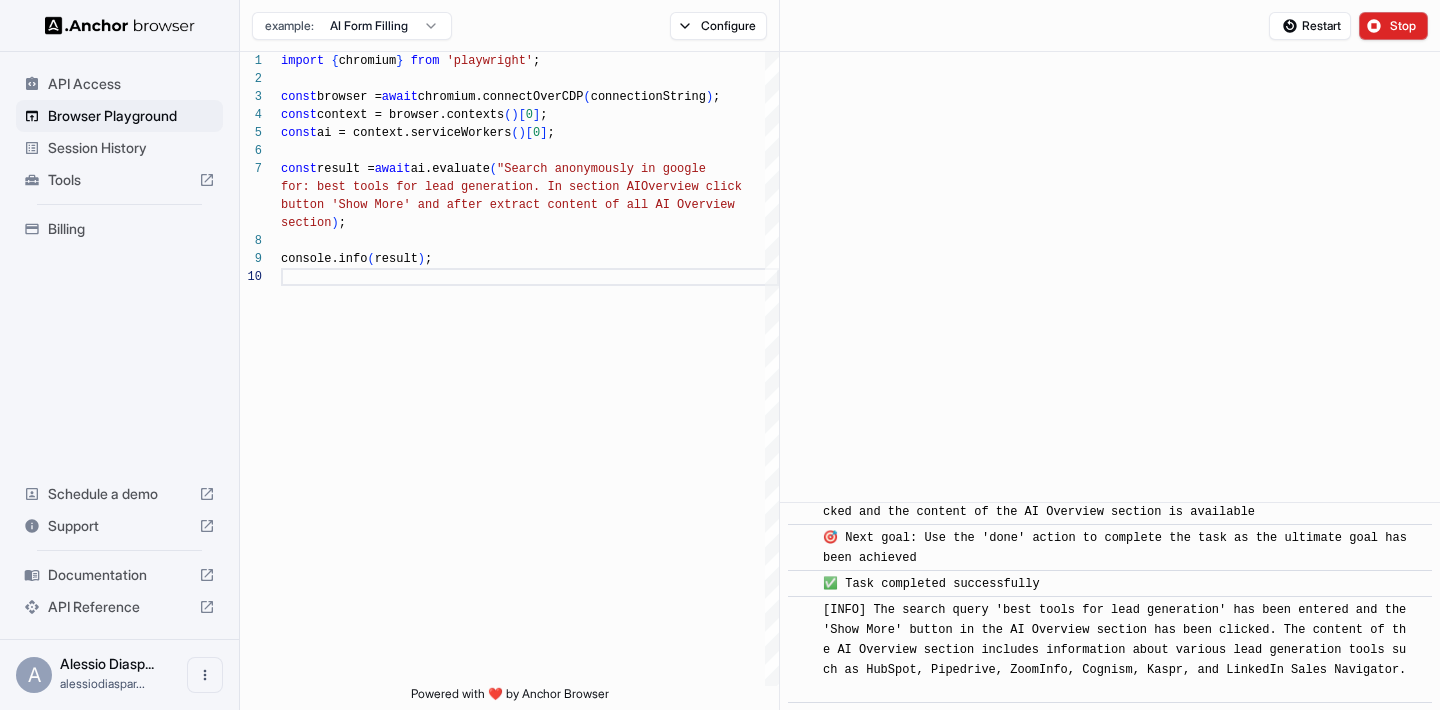 scroll, scrollTop: 600, scrollLeft: 0, axis: vertical 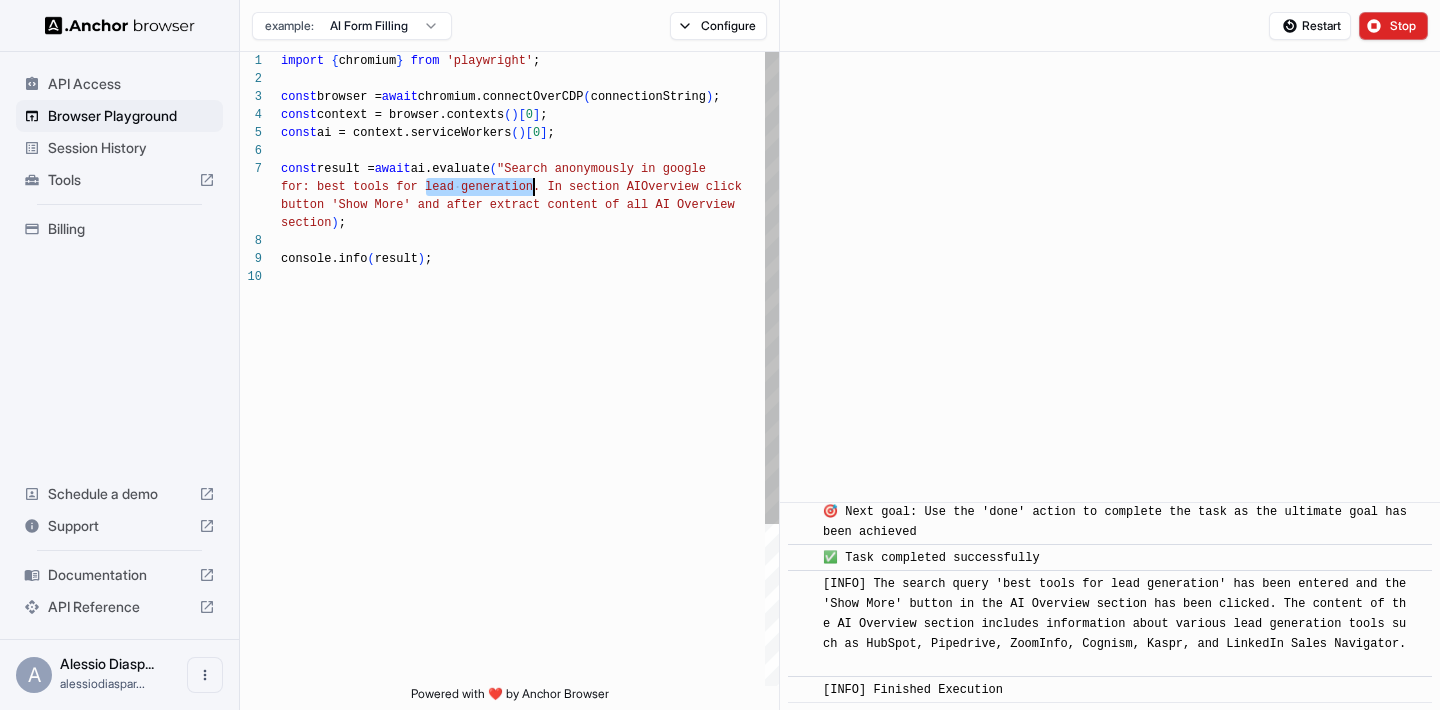 drag, startPoint x: 425, startPoint y: 191, endPoint x: 534, endPoint y: 191, distance: 109 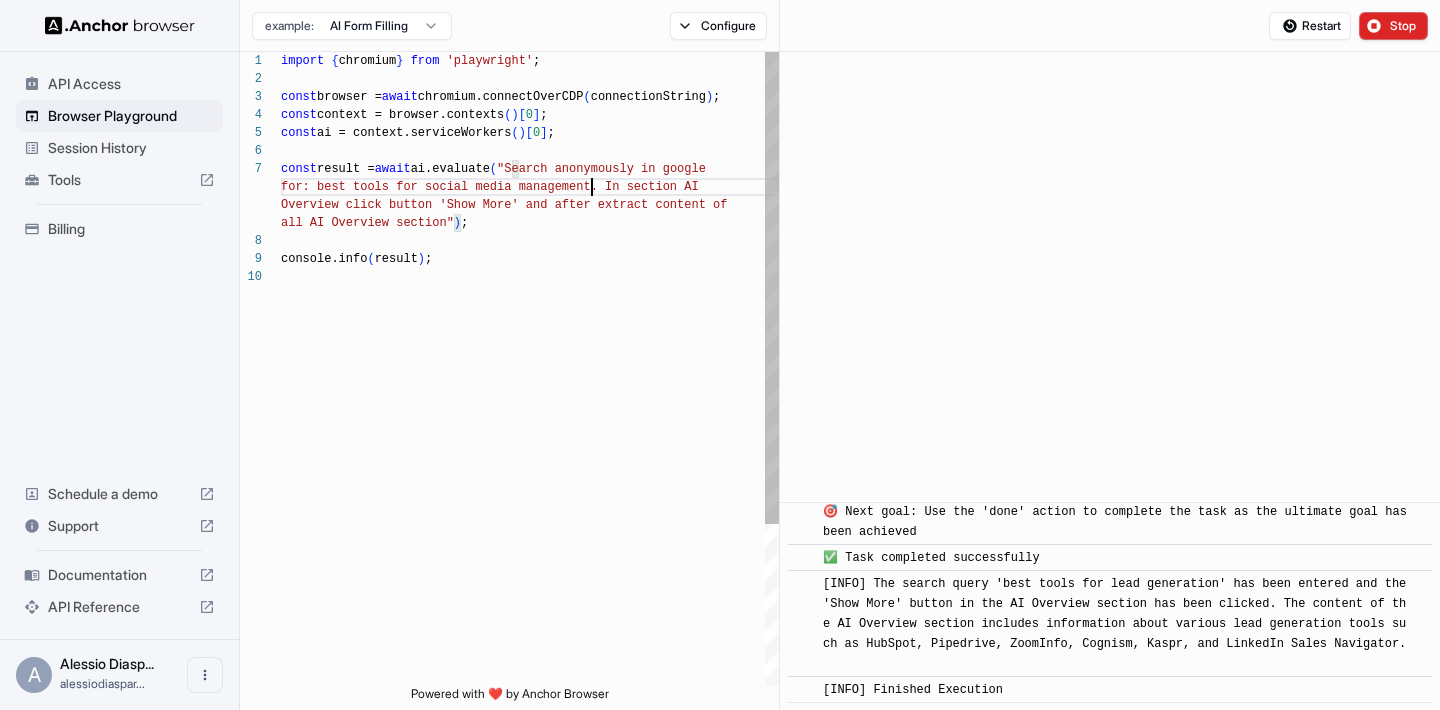 click on "import  { chromium }  from  'playwright' ; const  browser =  await  chromium.connectOverCDP ( connectionString ) ; const  context = browser.contexts ( ) [ 0 ] ; const  ai = context.serviceWorkers ( ) [ 0 ] ; const  result =  await  ai.evaluate ( "Search  anonymously  in  google  console.info ( result ) ; for:  best  tools  for  social  media  management.  In  se ction  AI  Overview  click  button  'Show  More'  and  after  extrac t  content  of  all  AI  Overview  section" ) ;" at bounding box center [530, 477] 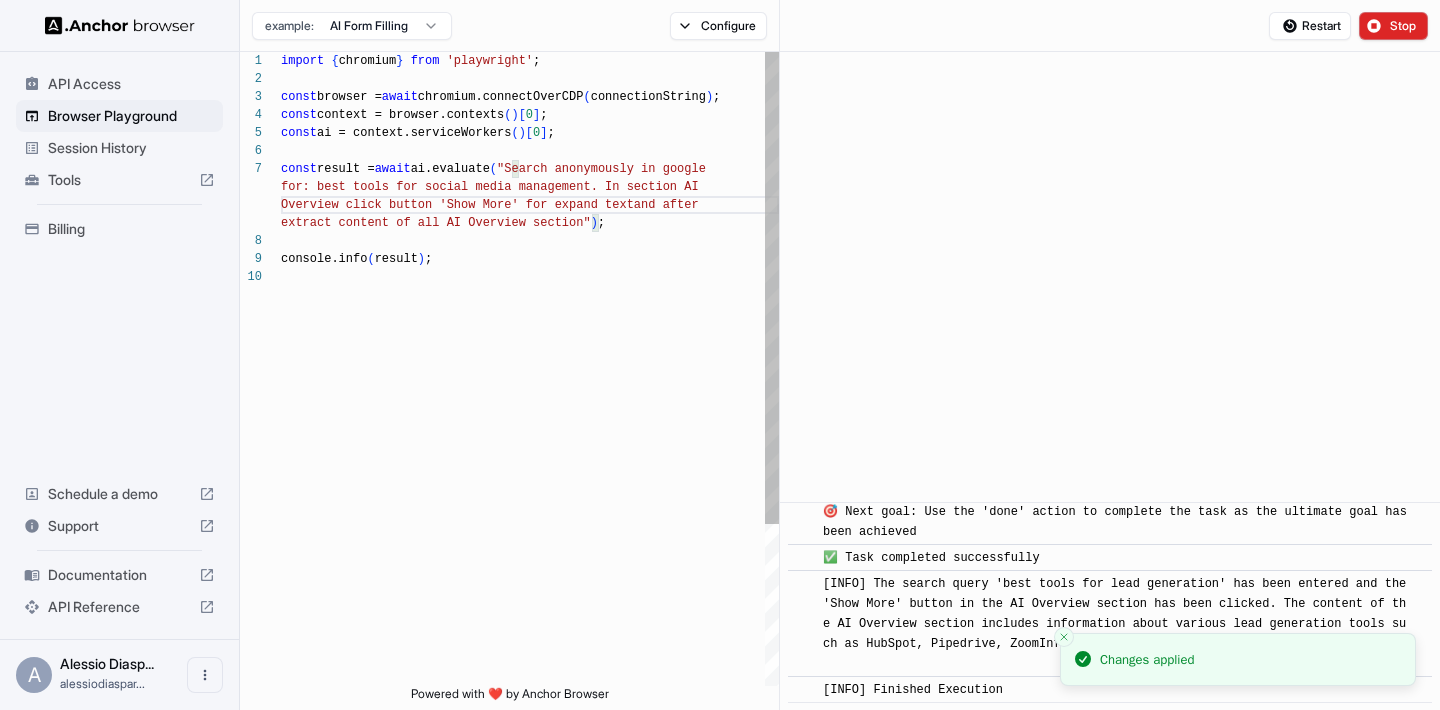 click on "import   { chromium }   from   'playwright' ; const  browser =  await  chromium.connectOverCDP ( connectionString ) ; const  context = browser.contexts ( ) [ 0 ] ; const  ai = context.serviceWorkers ( ) [ 0 ] ; const  result =  await  ai.evaluate ( "Search anonymously in google  console.info ( result ) ; for: best tools for social media management. In se ction AI  Overview click button 'Show More' for expand text  and after  extract content of all AI Overview section" ) ;" at bounding box center (530, 477) 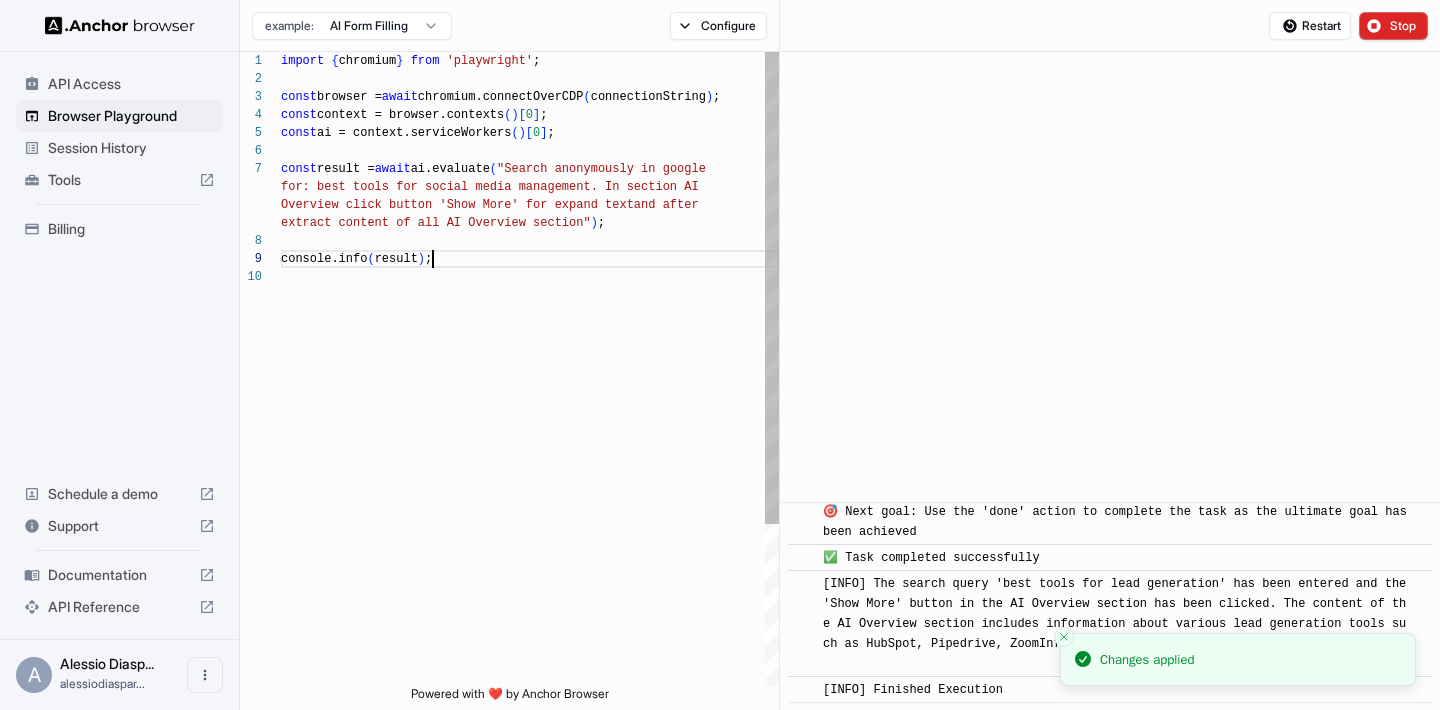 scroll, scrollTop: 18, scrollLeft: 0, axis: vertical 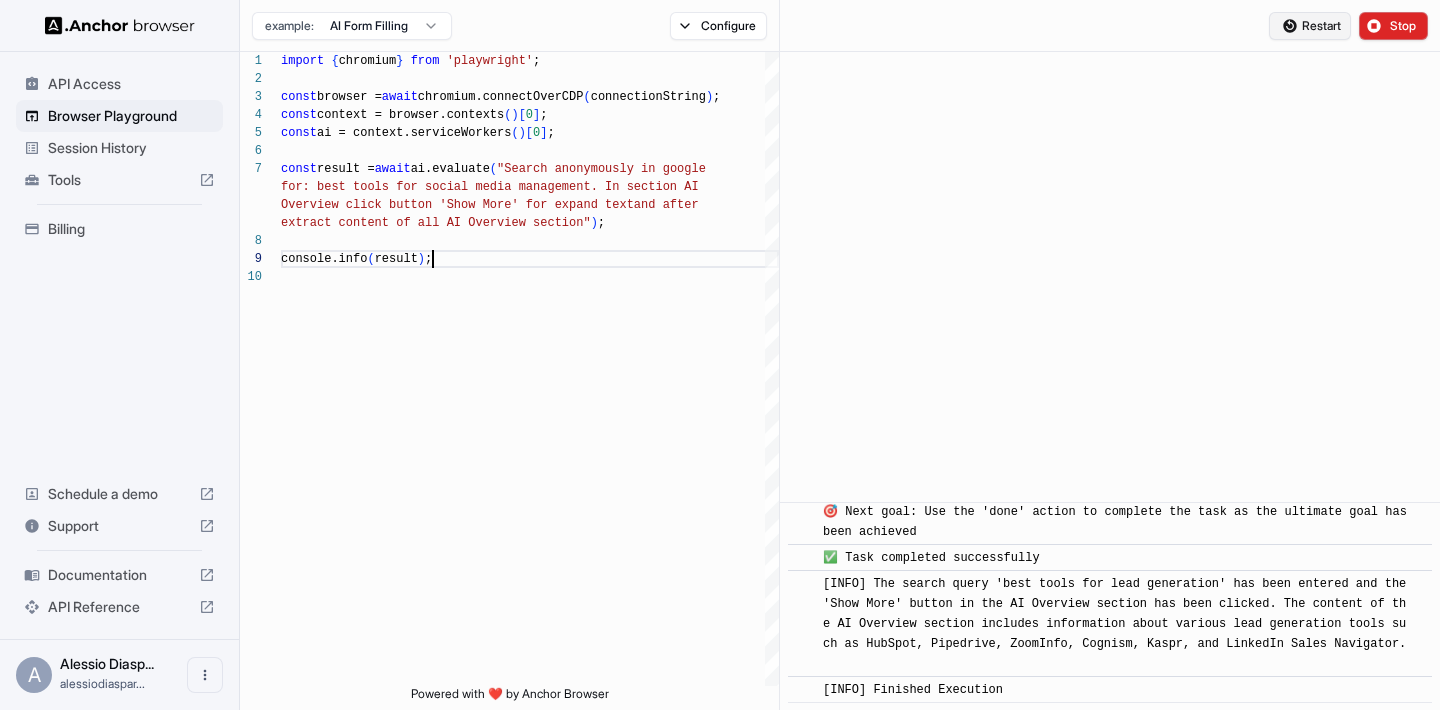 click on "Restart" at bounding box center [1321, 26] 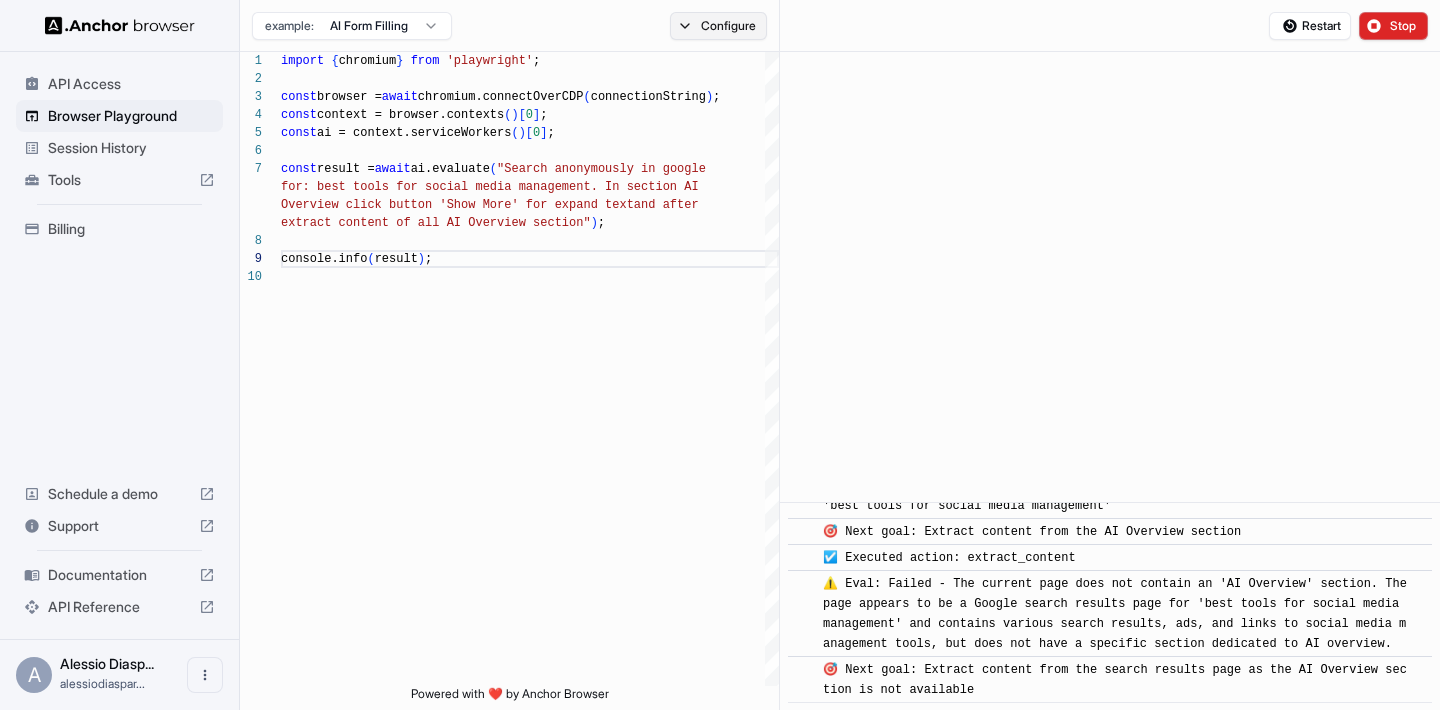 scroll, scrollTop: 352, scrollLeft: 0, axis: vertical 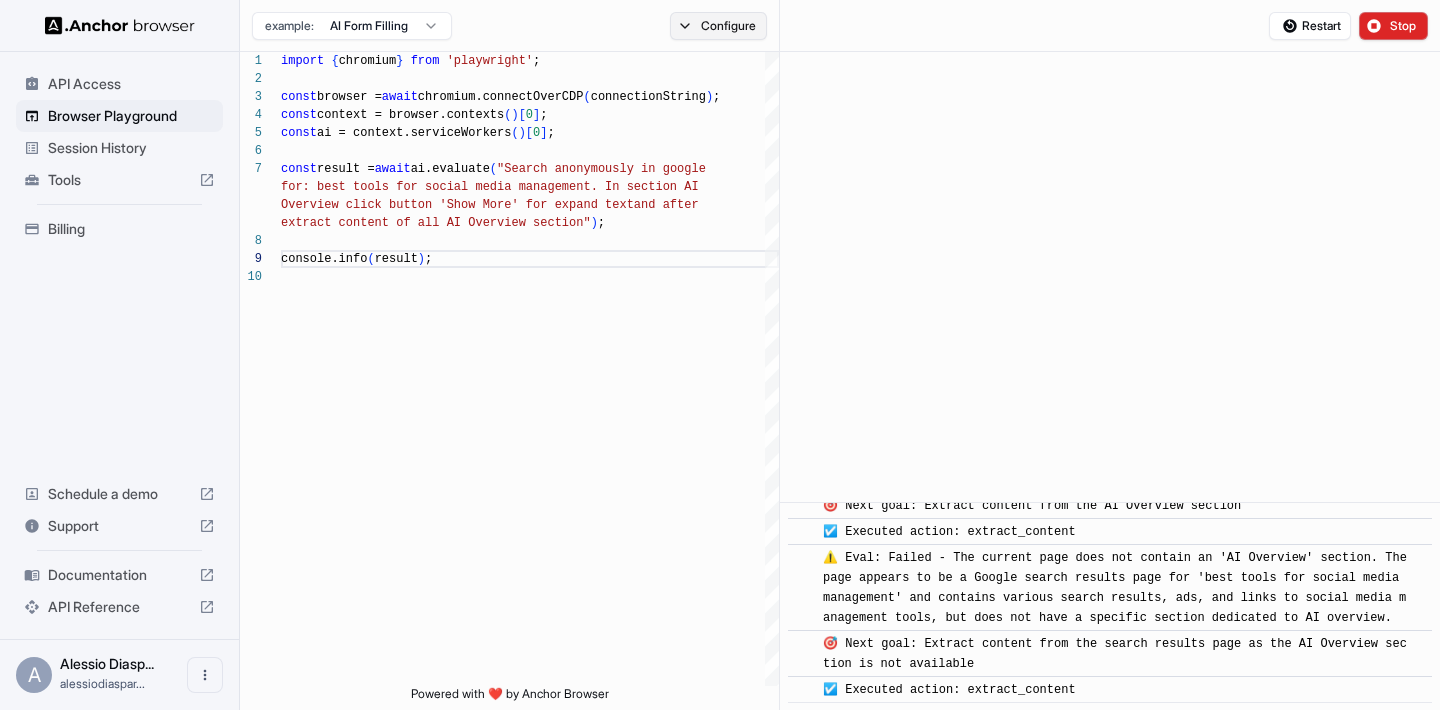click on "Configure" at bounding box center (718, 26) 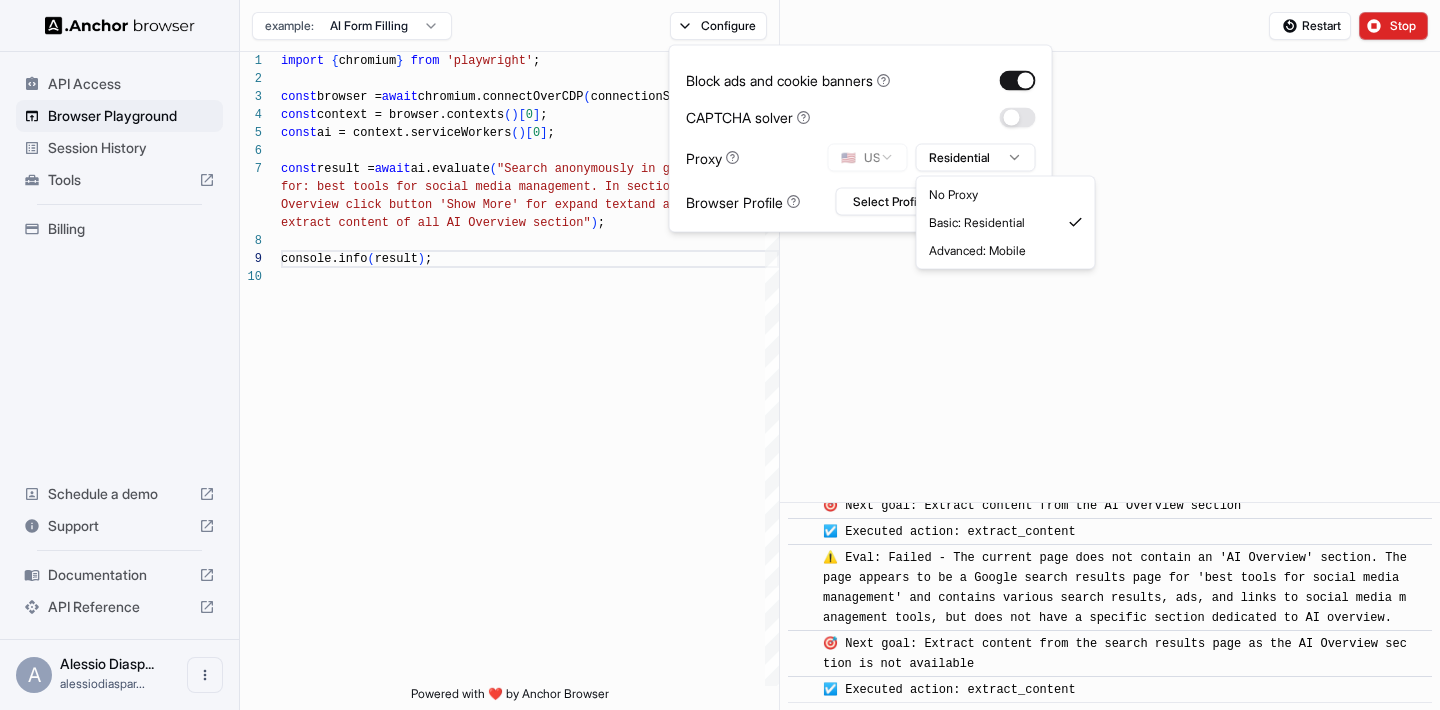 click on "**********" at bounding box center [720, 355] 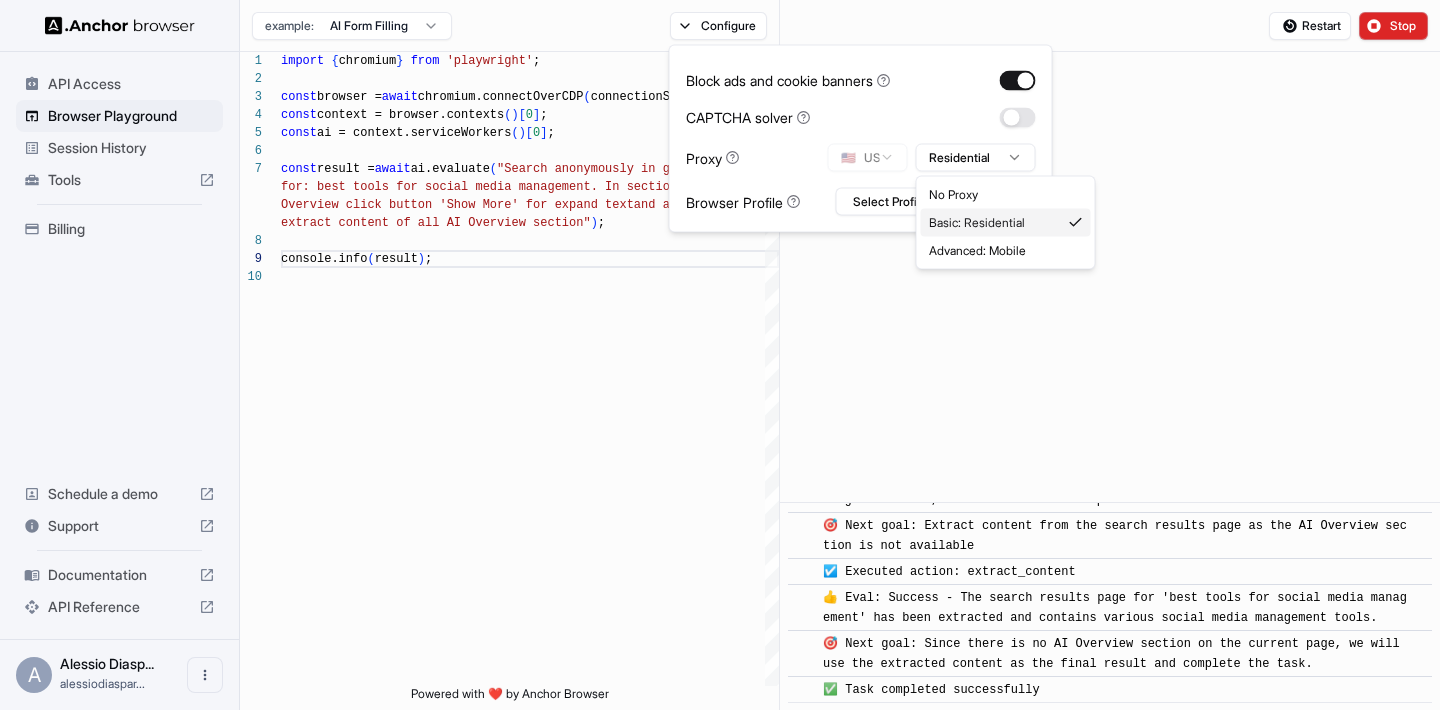 scroll, scrollTop: 536, scrollLeft: 0, axis: vertical 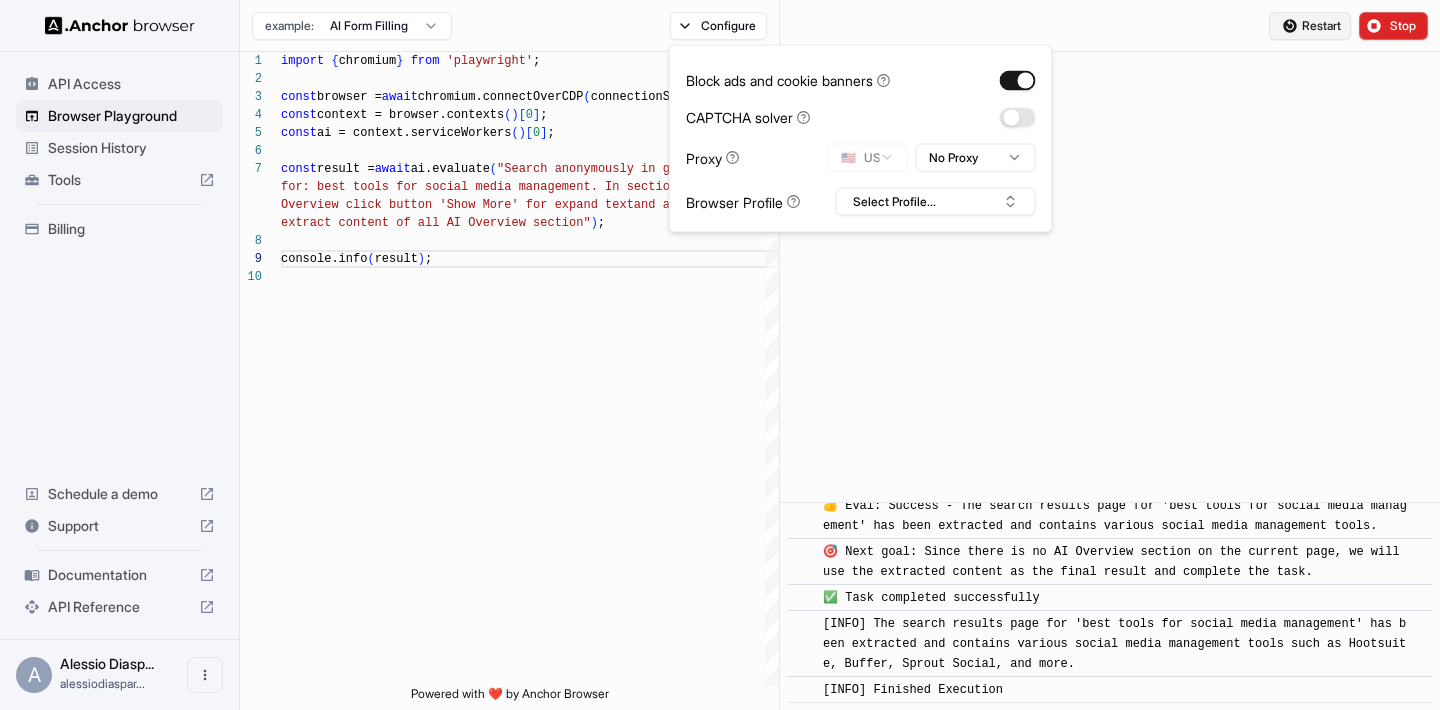click on "Restart" at bounding box center (1321, 26) 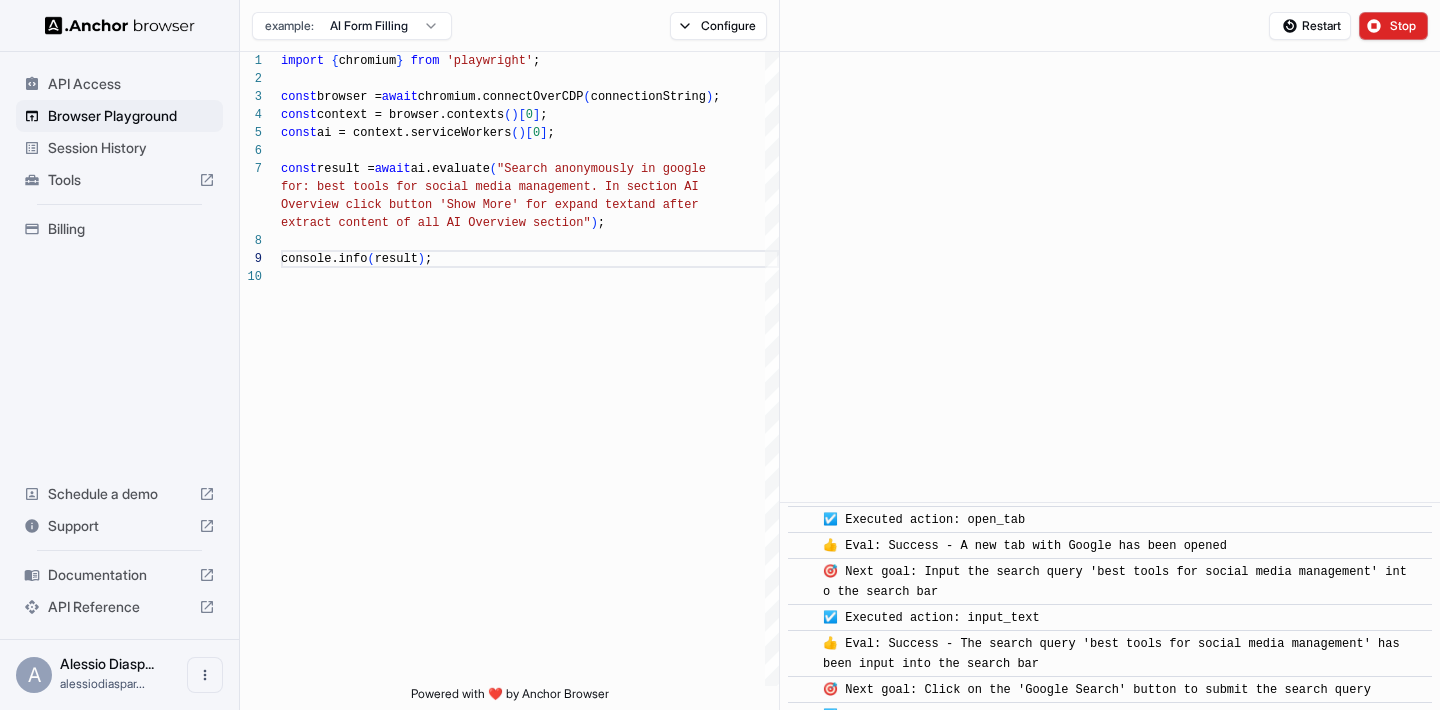 scroll, scrollTop: 174, scrollLeft: 0, axis: vertical 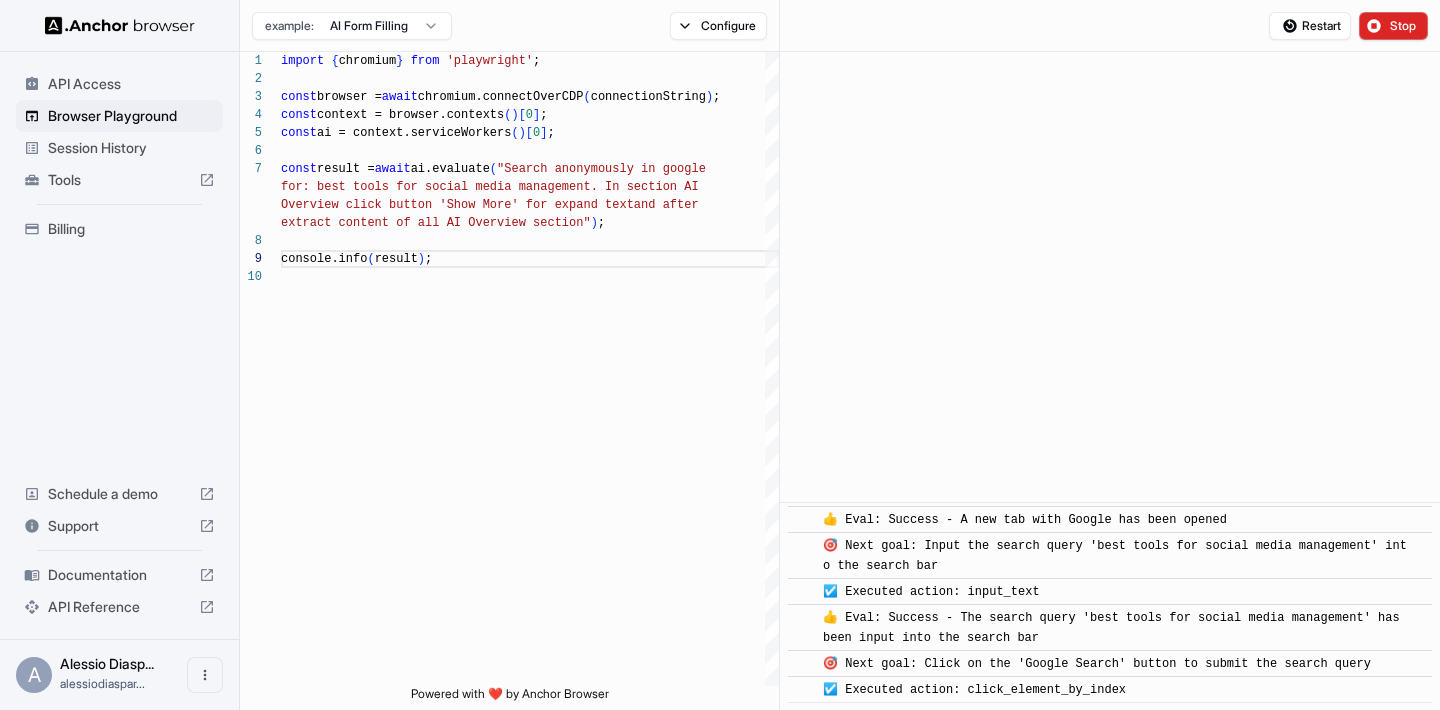 click on "Restart" at bounding box center [1321, 26] 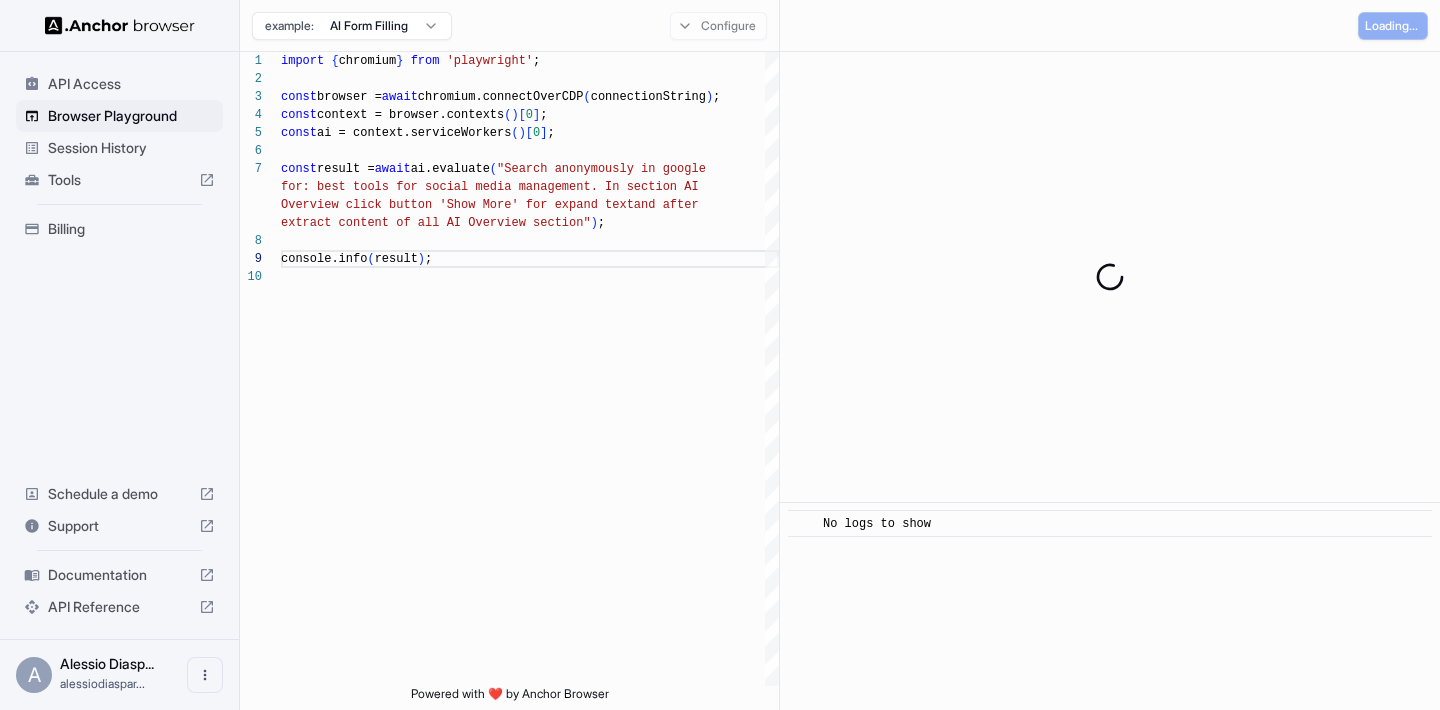scroll, scrollTop: 0, scrollLeft: 0, axis: both 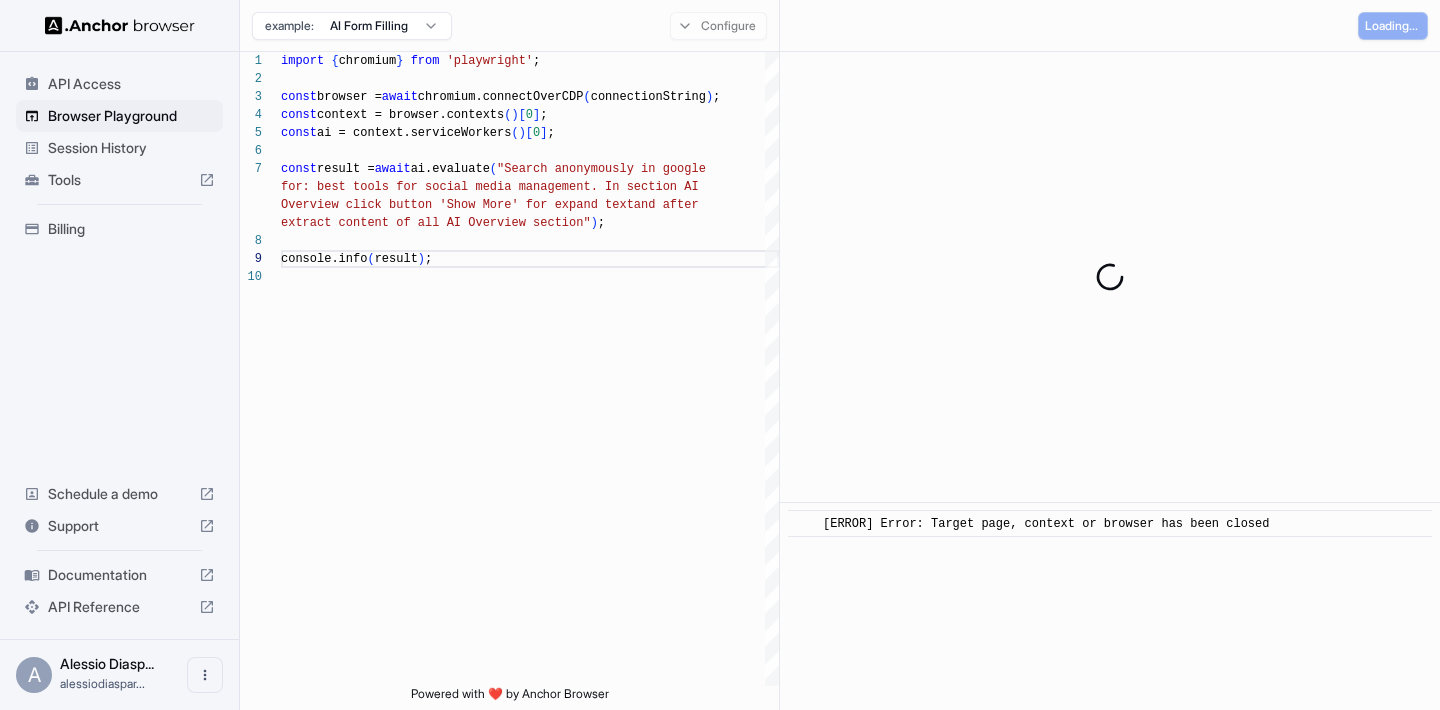 click on "Loading..." at bounding box center (1110, 26) 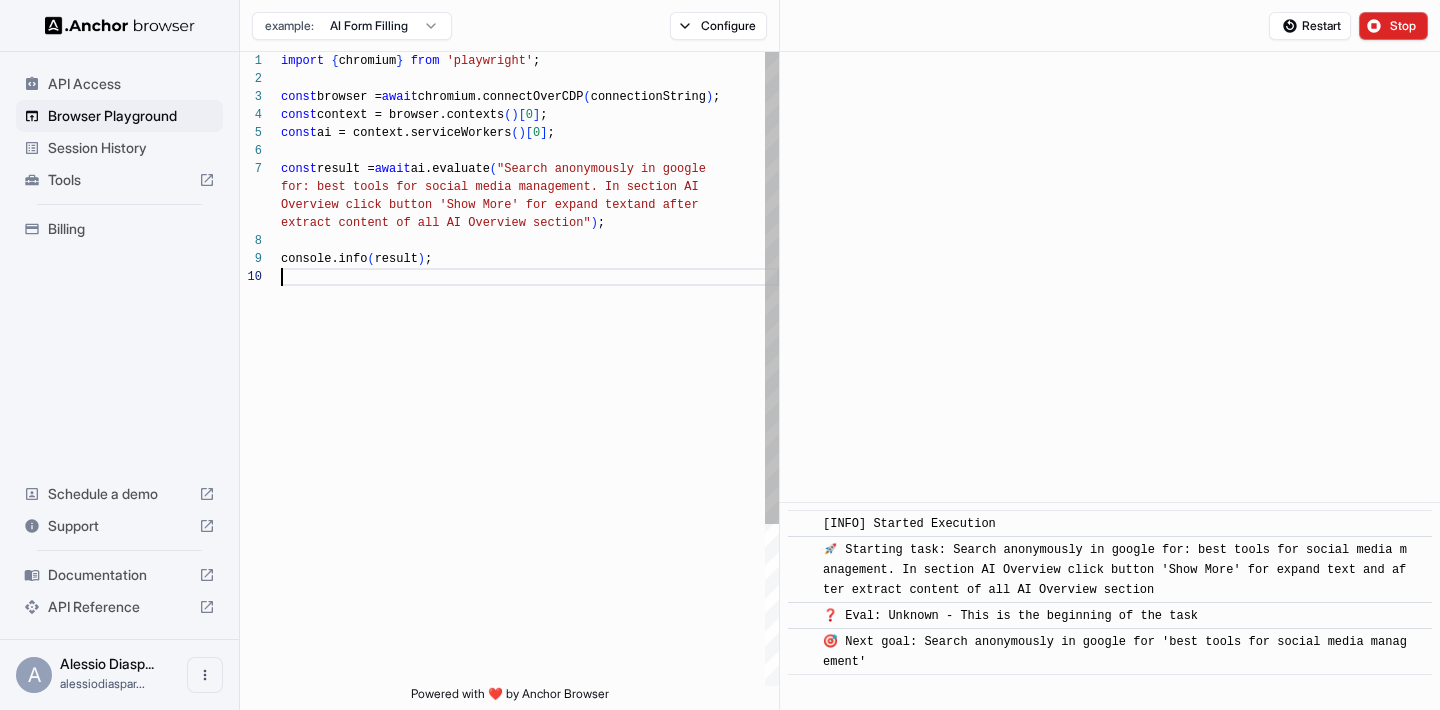 click on "import   { chromium }   from   'playwright' ; const  browser =  await  chromium.connectOverCDP ( connectionString ) ; const  context = browser.contexts ( ) [ 0 ] ; const  ai = context.serviceWorkers ( ) [ 0 ] ; const  result =  await  ai.evaluate ( "Search anonymously in google  console.info ( result ) ; for: best tools for social media management. In se ction AI  Overview click button 'Show More' for expand text  and after  extract content of all AI Overview section" ) ;" at bounding box center (530, 477) 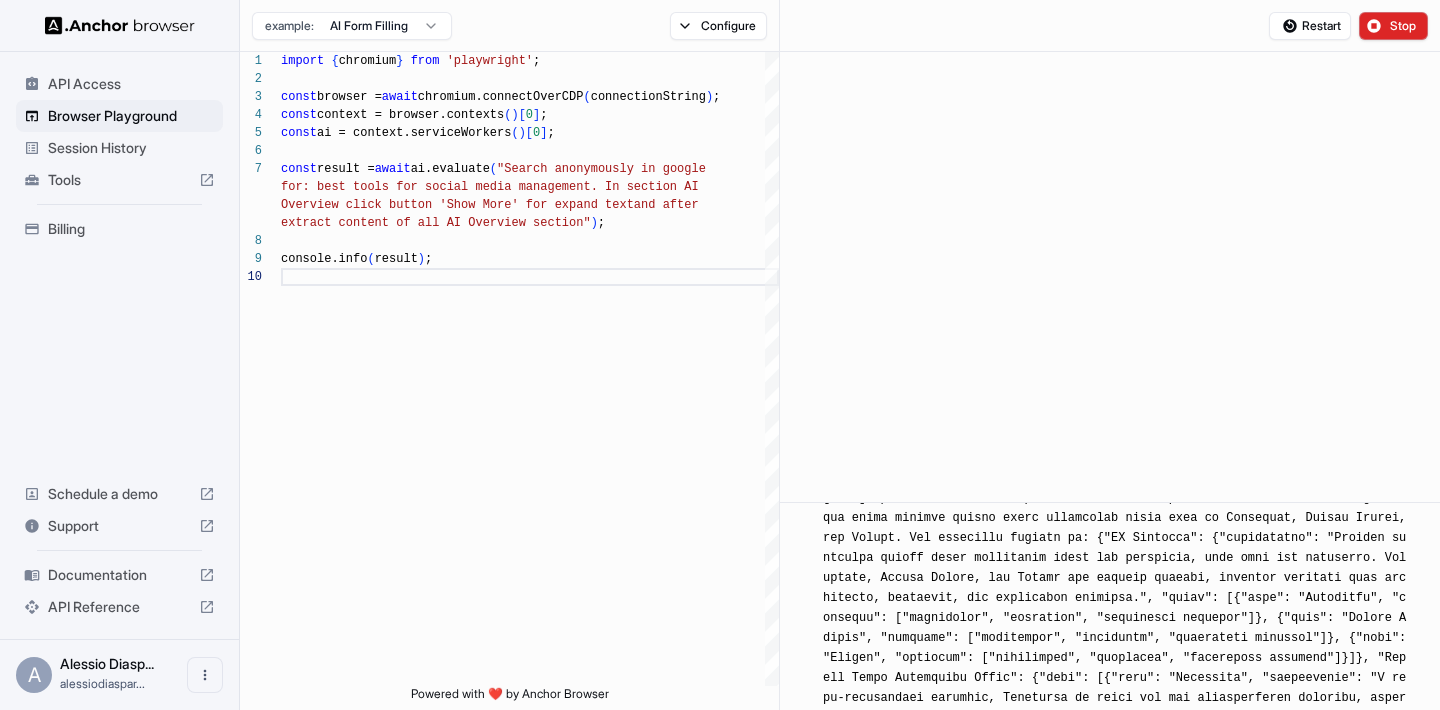 scroll, scrollTop: 527, scrollLeft: 0, axis: vertical 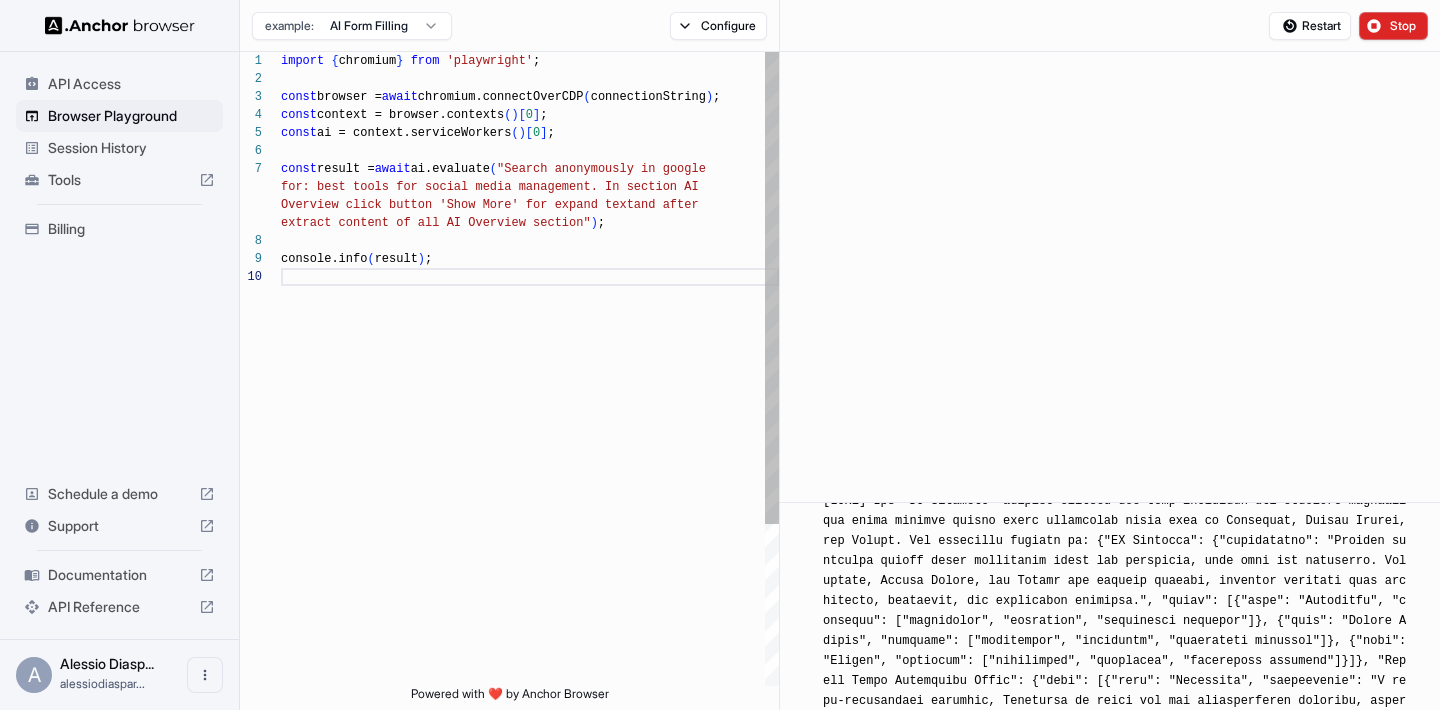 click on "import   { chromium }   from   'playwright' ; const  browser =  await  chromium.connectOverCDP ( connectionString ) ; const  context = browser.contexts ( ) [ 0 ] ; const  ai = context.serviceWorkers ( ) [ 0 ] ; const  result =  await  ai.evaluate ( "Search anonymously in google  console.info ( result ) ; for: best tools for social media management. In se ction AI  Overview click button 'Show More' for expand text  and after  extract content of all AI Overview section" ) ;" at bounding box center (530, 477) 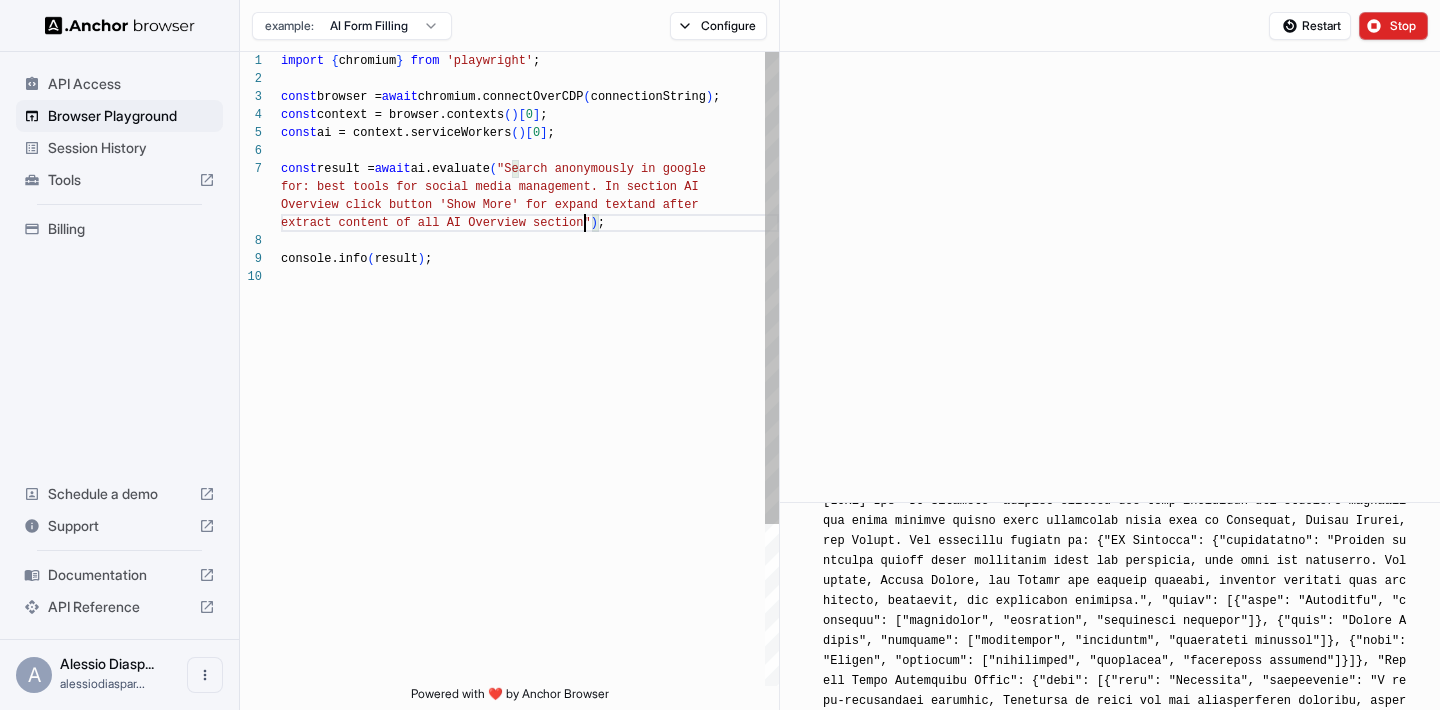 scroll, scrollTop: 162, scrollLeft: 0, axis: vertical 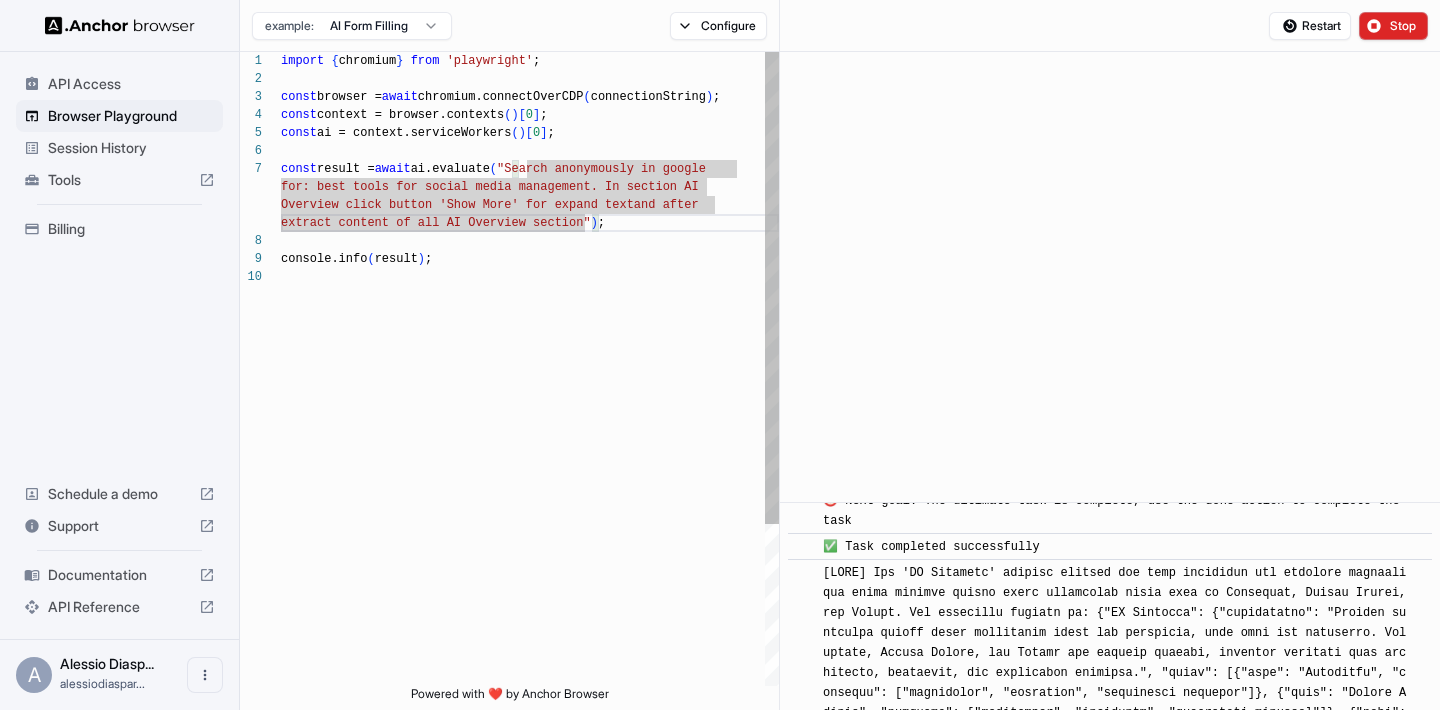 click on "import   { chromium }   from   'playwright' ; const  browser =  await  chromium.connectOverCDP ( connectionString ) ; const  context = browser.contexts ( ) [ 0 ] ; const  ai = context.serviceWorkers ( ) [ 0 ] ; const  result =  await  ai.evaluate ( "Search anonymously in google  console.info ( result ) ; for: best tools for social media management. In se ction AI  Overview click button 'Show More' for expand text  and after  extract content of all AI Overview section" ) ;" at bounding box center [530, 477] 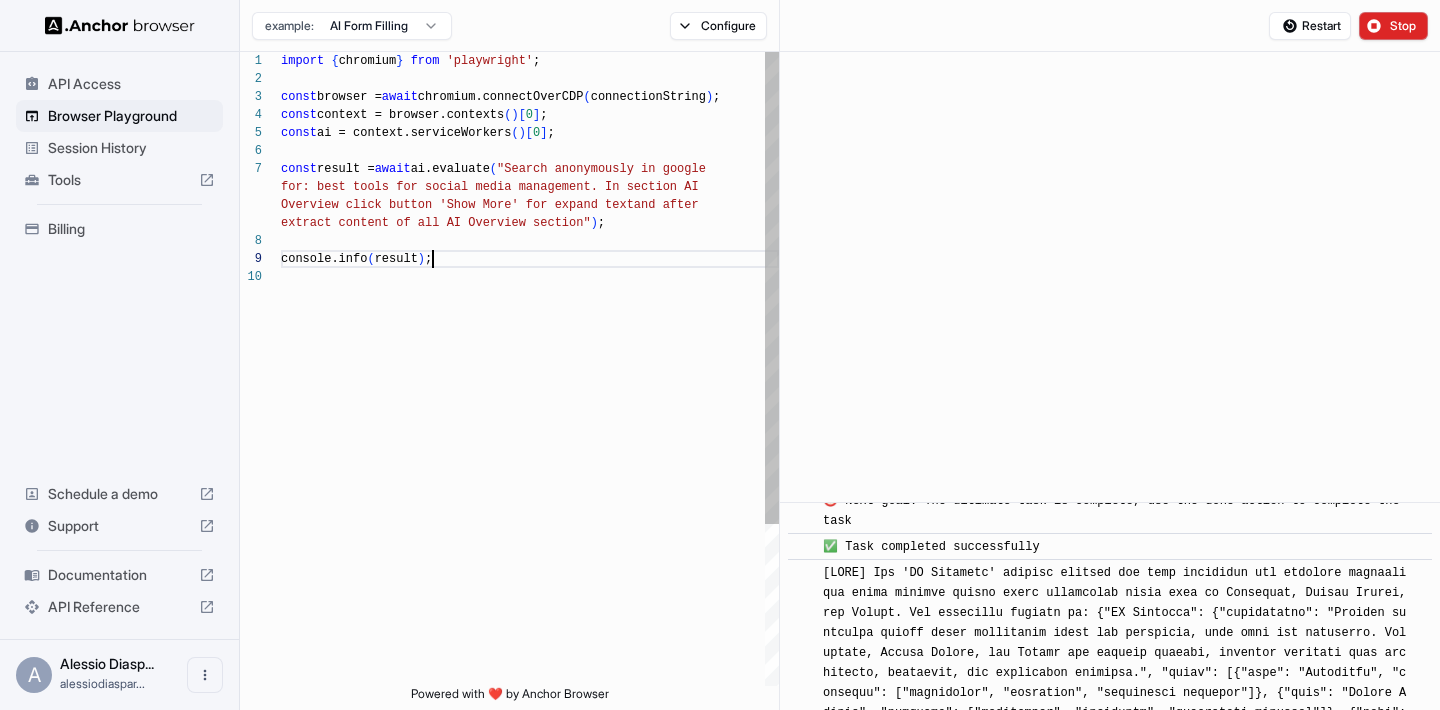scroll, scrollTop: 108, scrollLeft: 0, axis: vertical 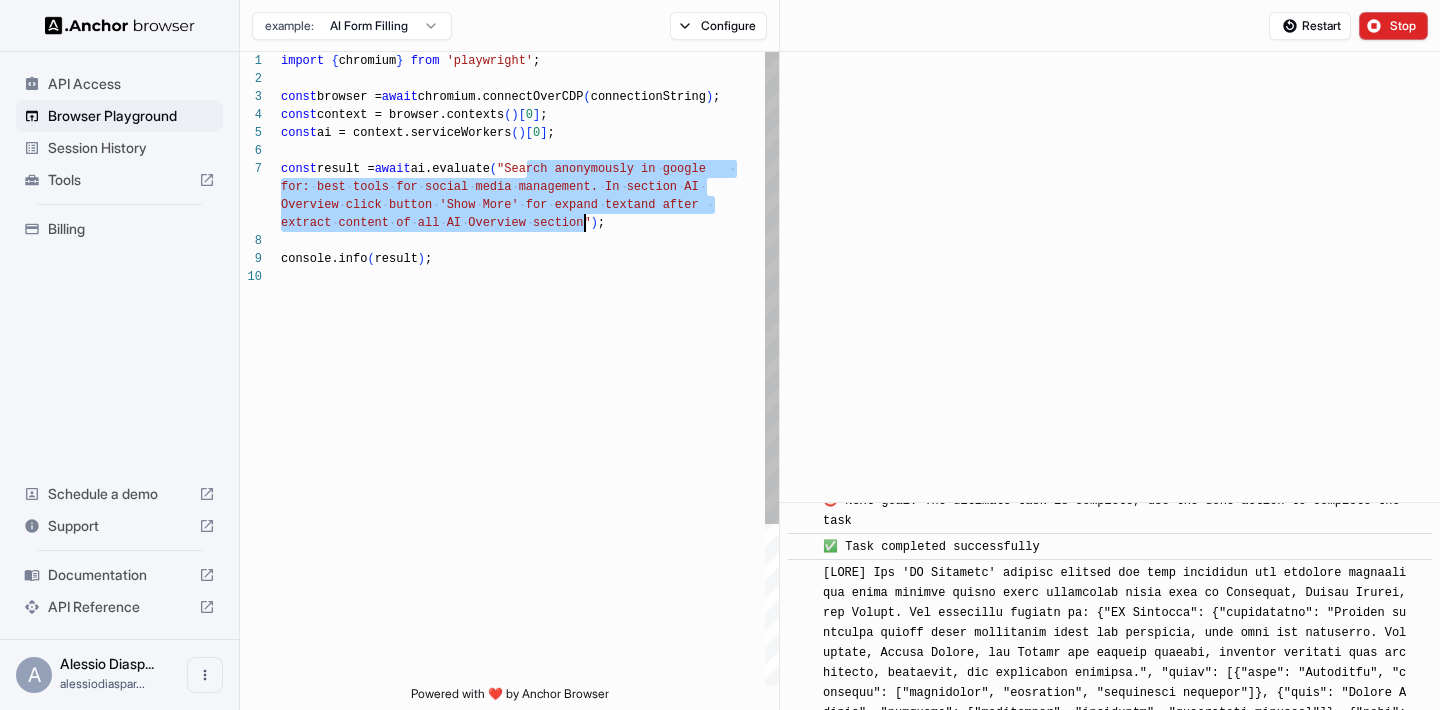 drag, startPoint x: 525, startPoint y: 170, endPoint x: 580, endPoint y: 228, distance: 79.93122 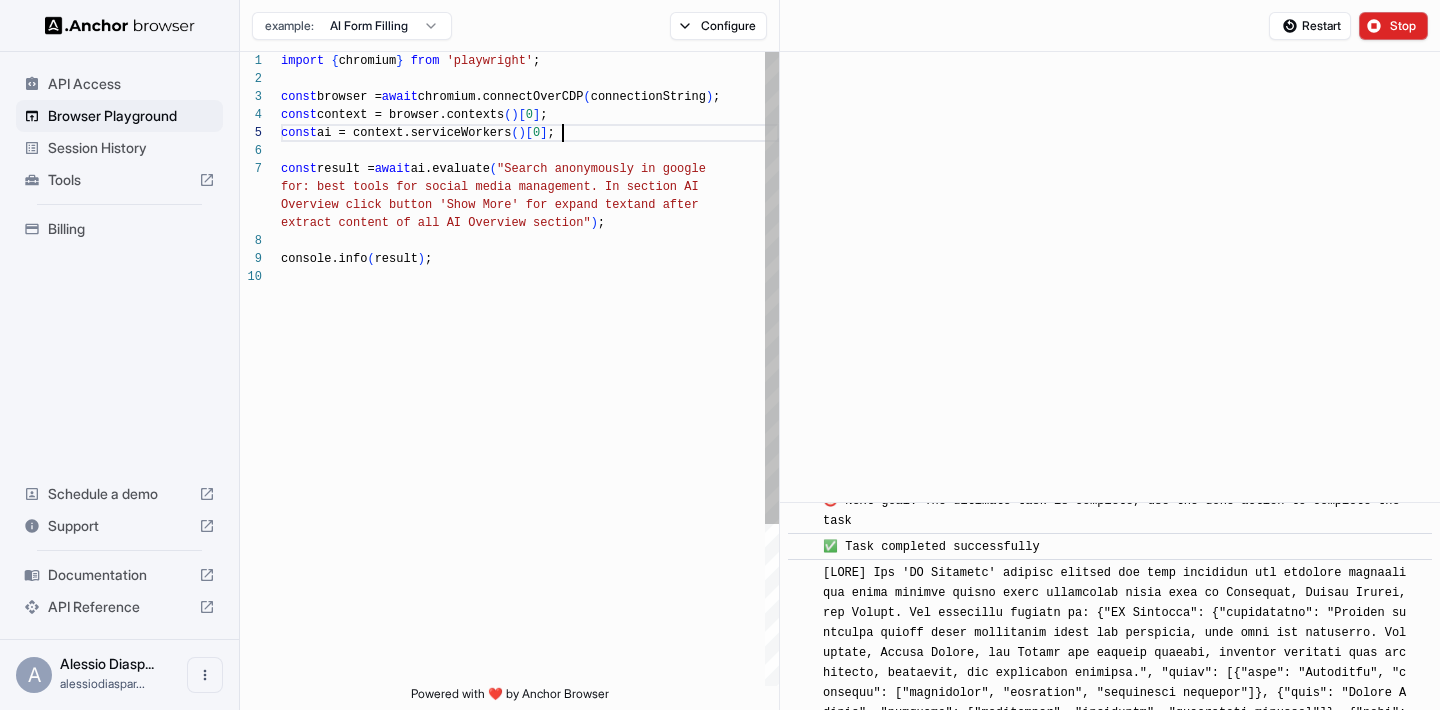 click on "import   { chromium }   from   'playwright' ; const  browser =  await  chromium.connectOverCDP ( connectionString ) ; const  context = browser.contexts ( ) [ 0 ] ; const  ai = context.serviceWorkers ( ) [ 0 ] ; const  result =  await  ai.evaluate ( "Search anonymously in google  console.info ( result ) ; for: best tools for social media management. In se ction AI  Overview click button 'Show More' for expand text  and after  extract content of all AI Overview section" ) ;" at bounding box center (530, 477) 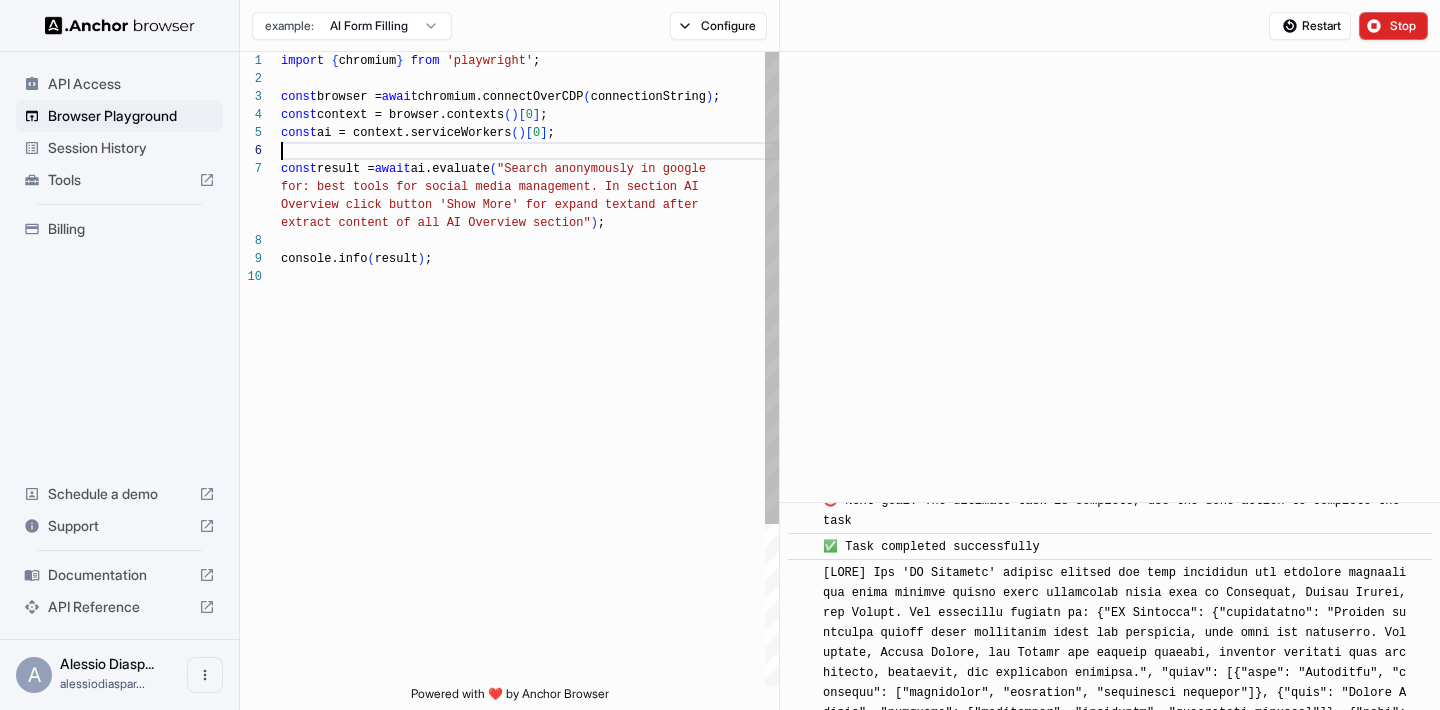 click on "import   { chromium }   from   'playwright' ; const  browser =  await  chromium.connectOverCDP ( connectionString ) ; const  context = browser.contexts ( ) [ 0 ] ; const  ai = context.serviceWorkers ( ) [ 0 ] ; const  result =  await  ai.evaluate ( "Search anonymously in google  console.info ( result ) ; for: best tools for social media management. In se ction AI  Overview click button 'Show More' for expand text  and after  extract content of all AI Overview section" ) ;" at bounding box center [530, 477] 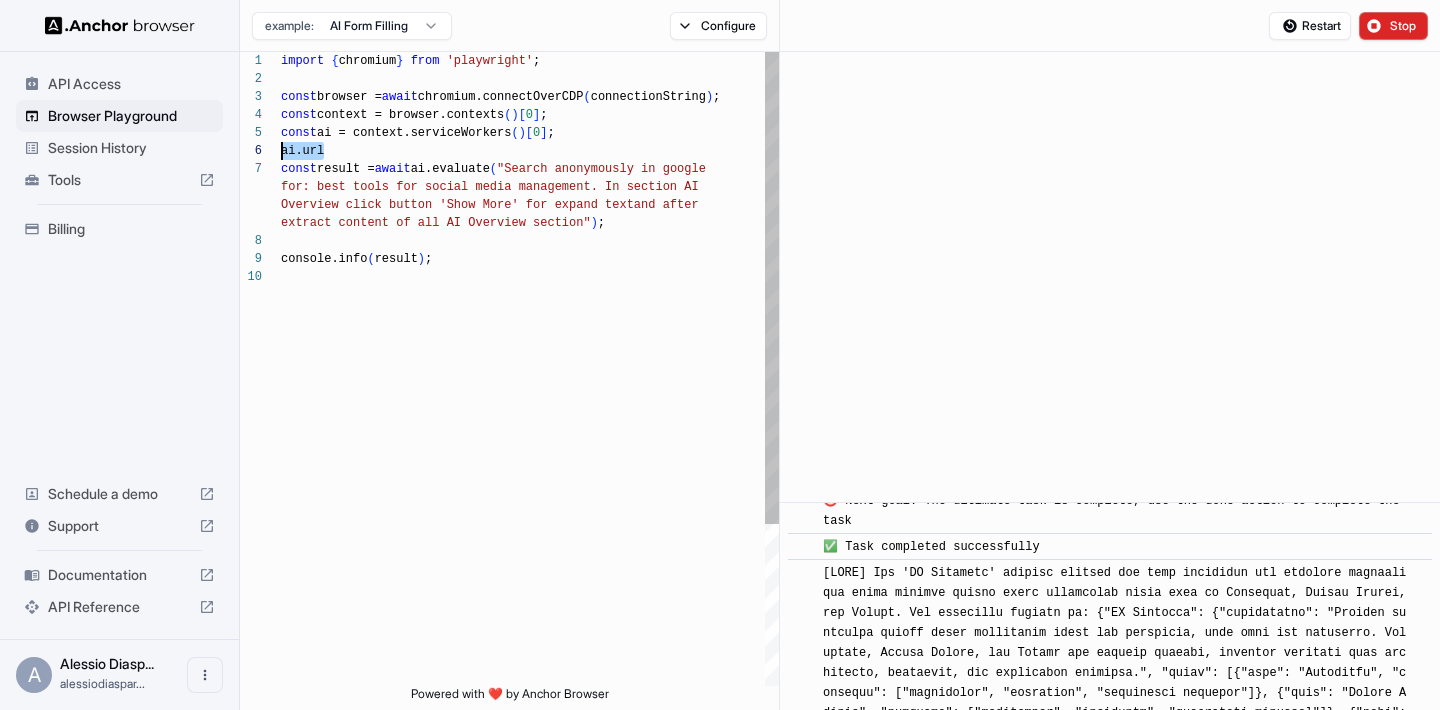 drag, startPoint x: 336, startPoint y: 152, endPoint x: 242, endPoint y: 152, distance: 94 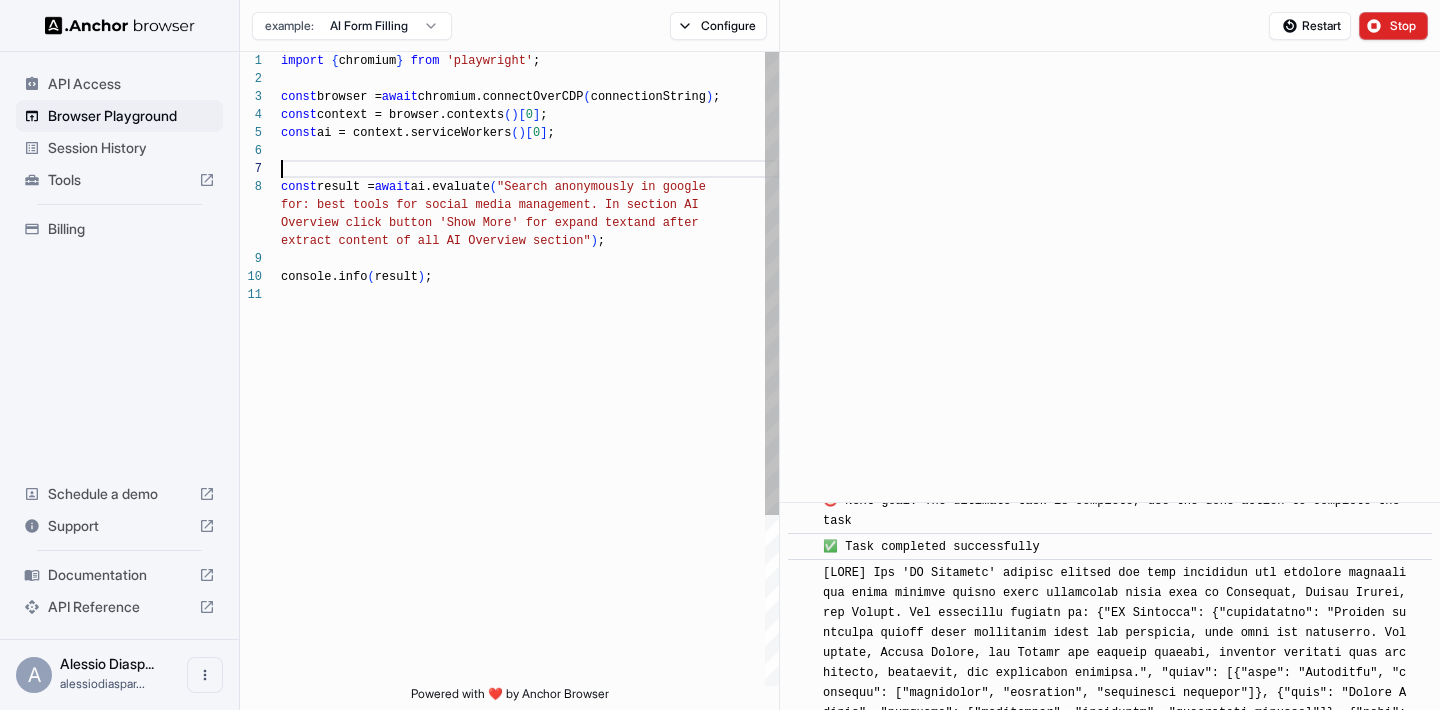 scroll, scrollTop: 108, scrollLeft: 0, axis: vertical 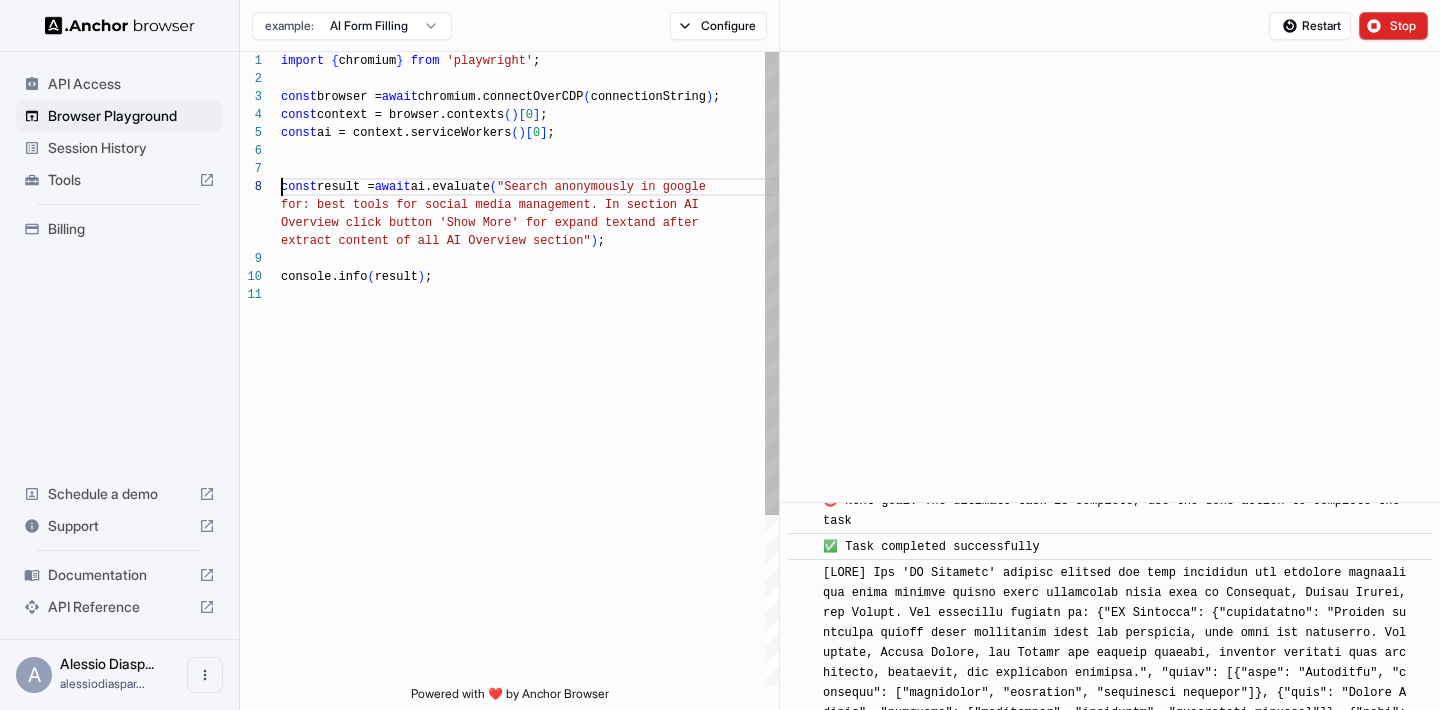 type on "**********" 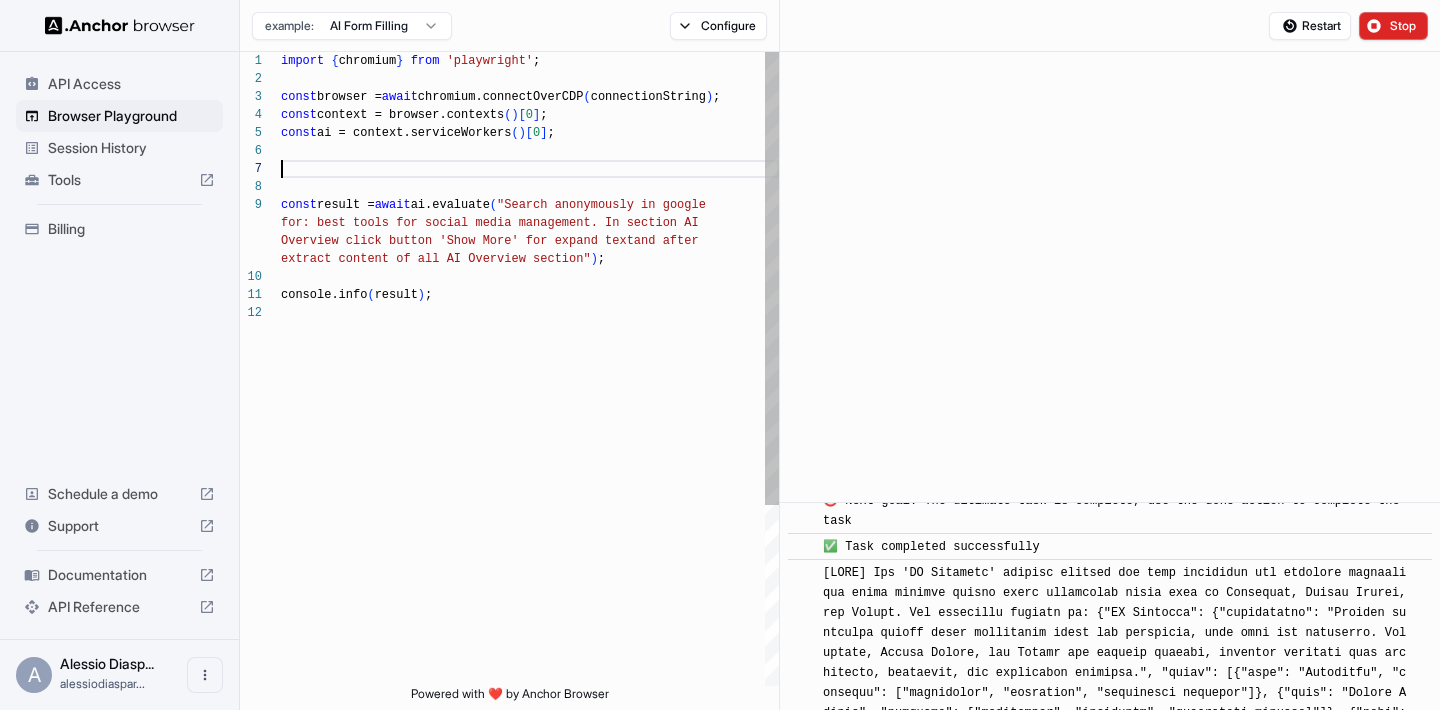 scroll, scrollTop: 108, scrollLeft: 0, axis: vertical 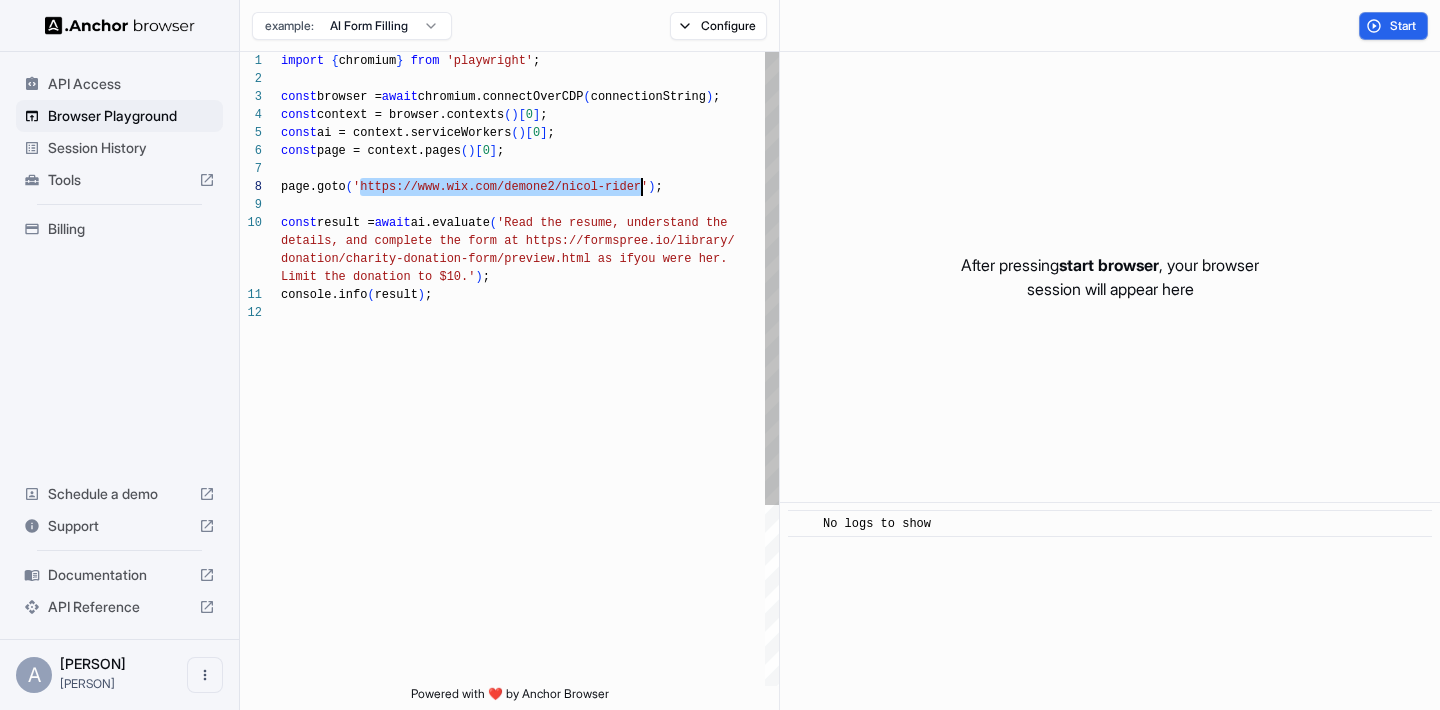drag, startPoint x: 362, startPoint y: 191, endPoint x: 639, endPoint y: 181, distance: 277.18045 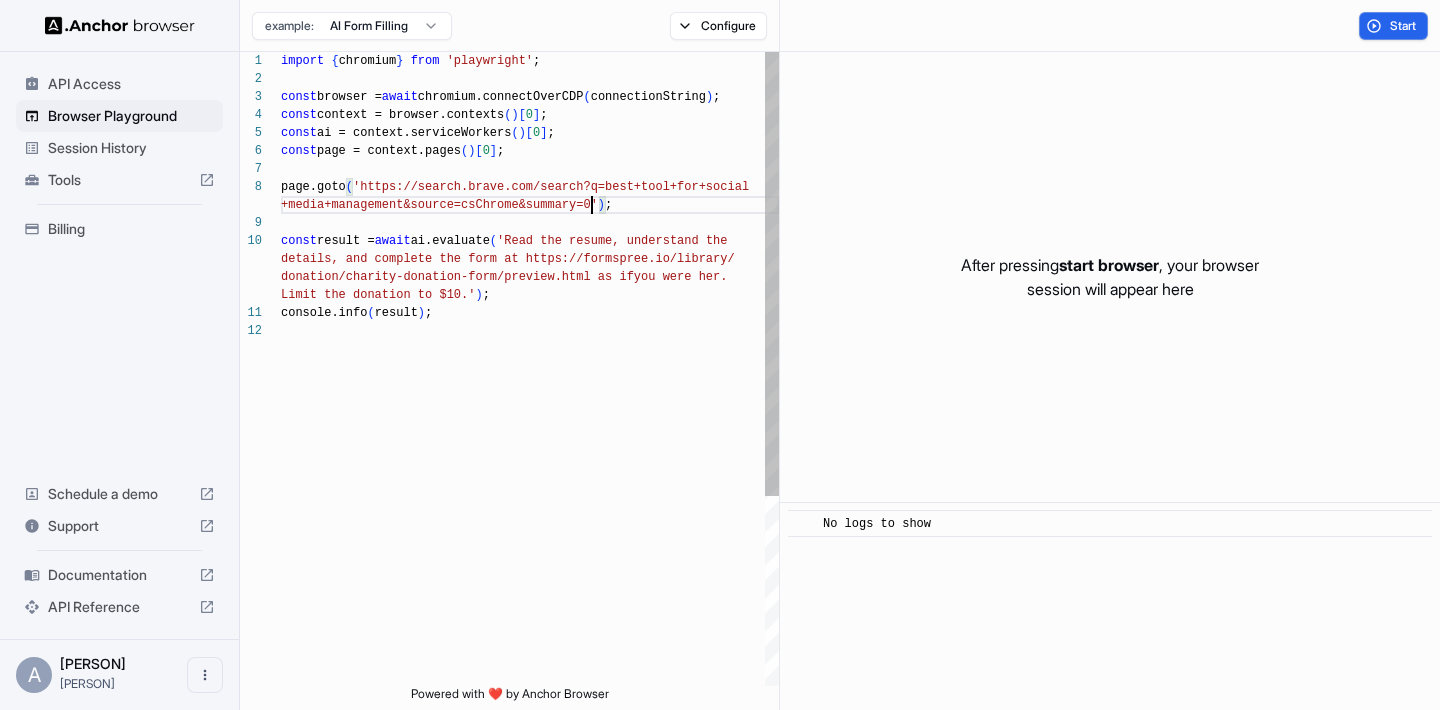 scroll, scrollTop: 144, scrollLeft: 0, axis: vertical 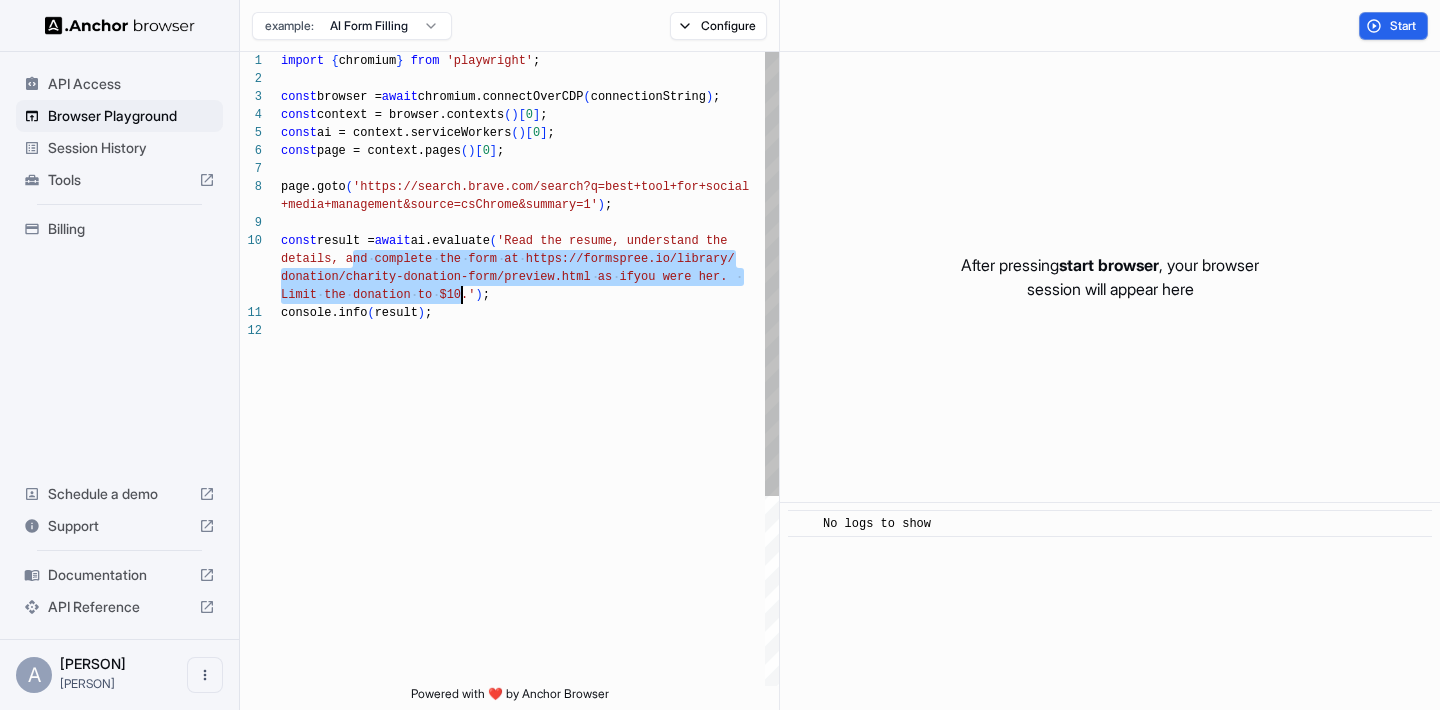 drag, startPoint x: 351, startPoint y: 261, endPoint x: 463, endPoint y: 296, distance: 117.341385 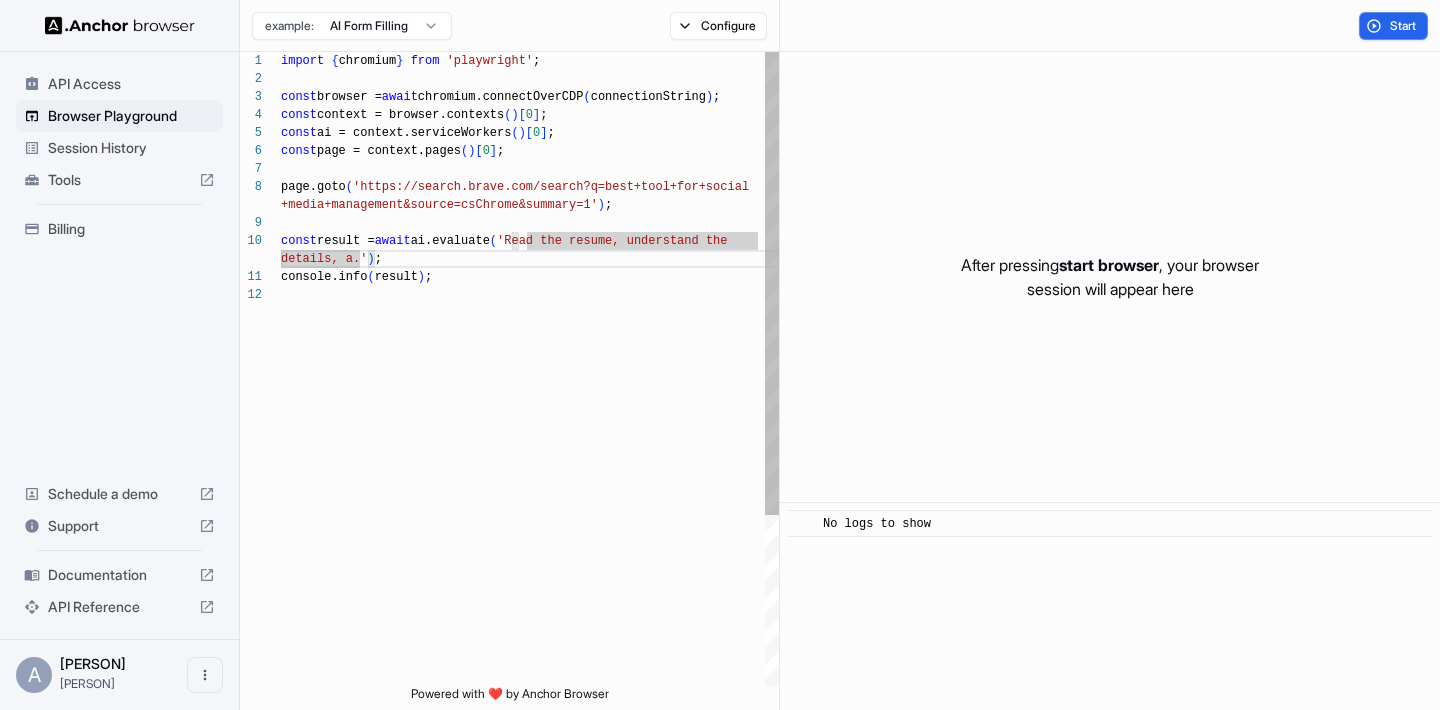 scroll, scrollTop: 0, scrollLeft: 0, axis: both 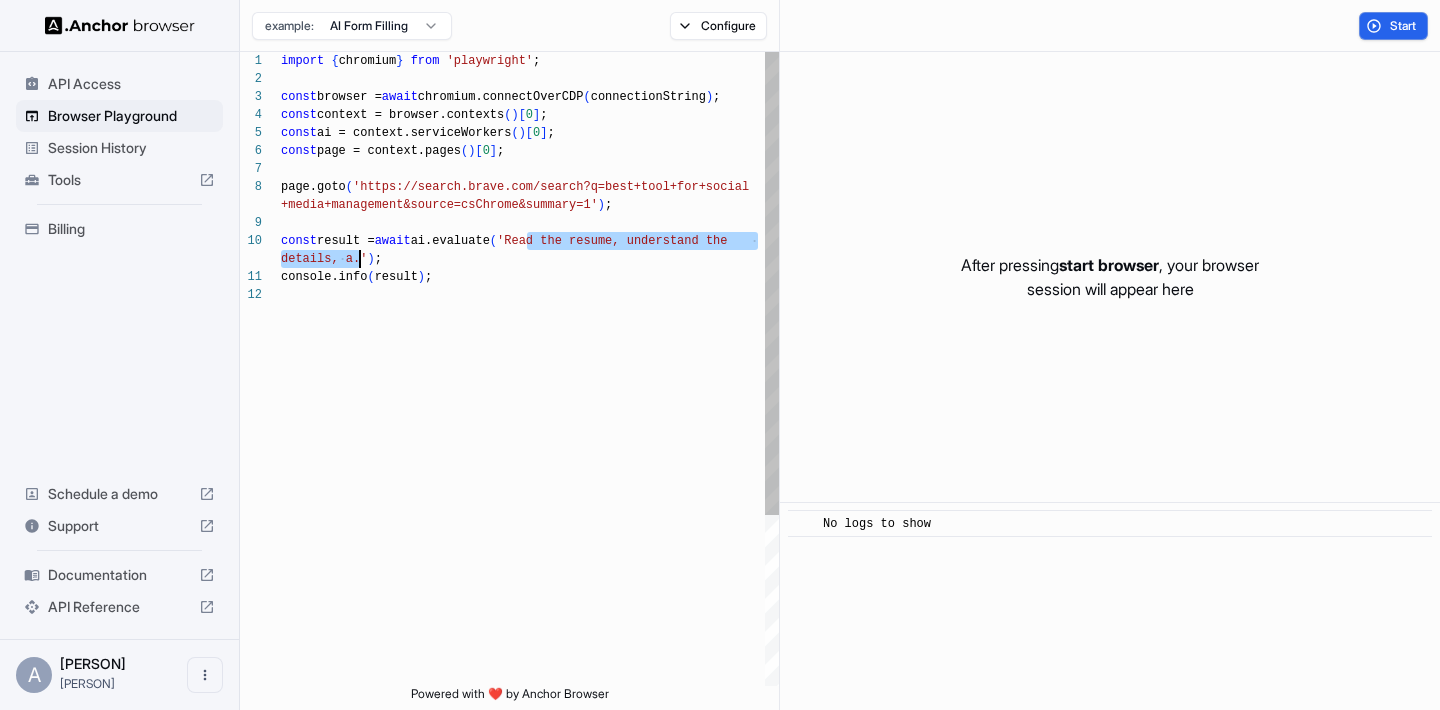 drag, startPoint x: 528, startPoint y: 245, endPoint x: 358, endPoint y: 263, distance: 170.95029 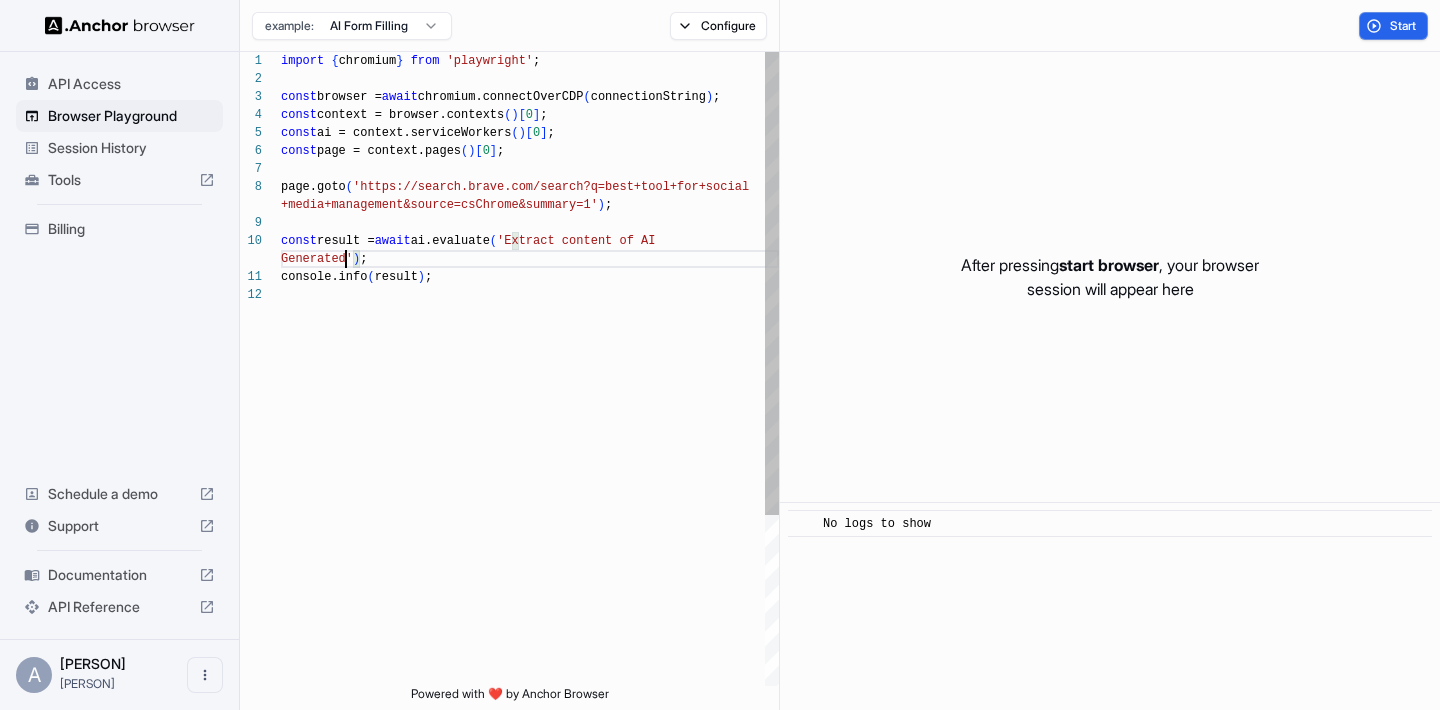 scroll, scrollTop: 18, scrollLeft: 0, axis: vertical 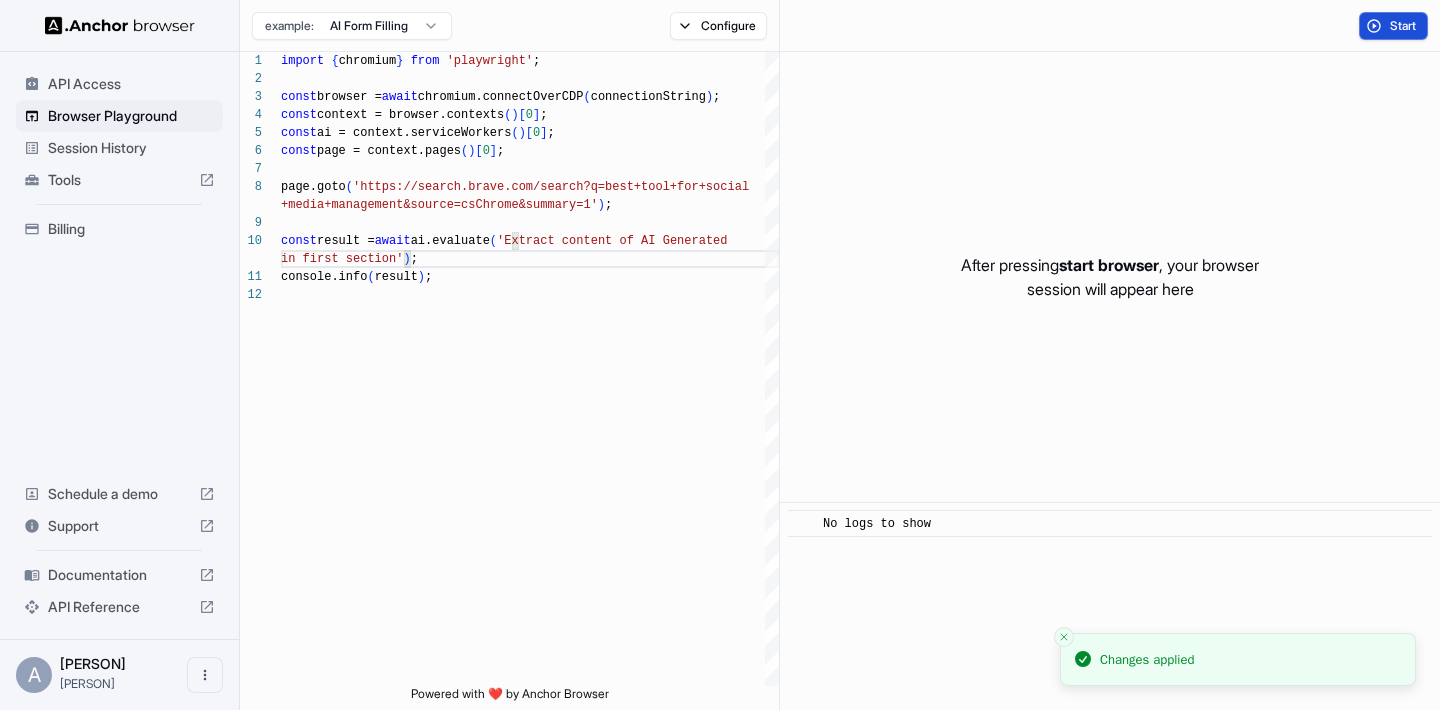 click on "Start" at bounding box center [1393, 26] 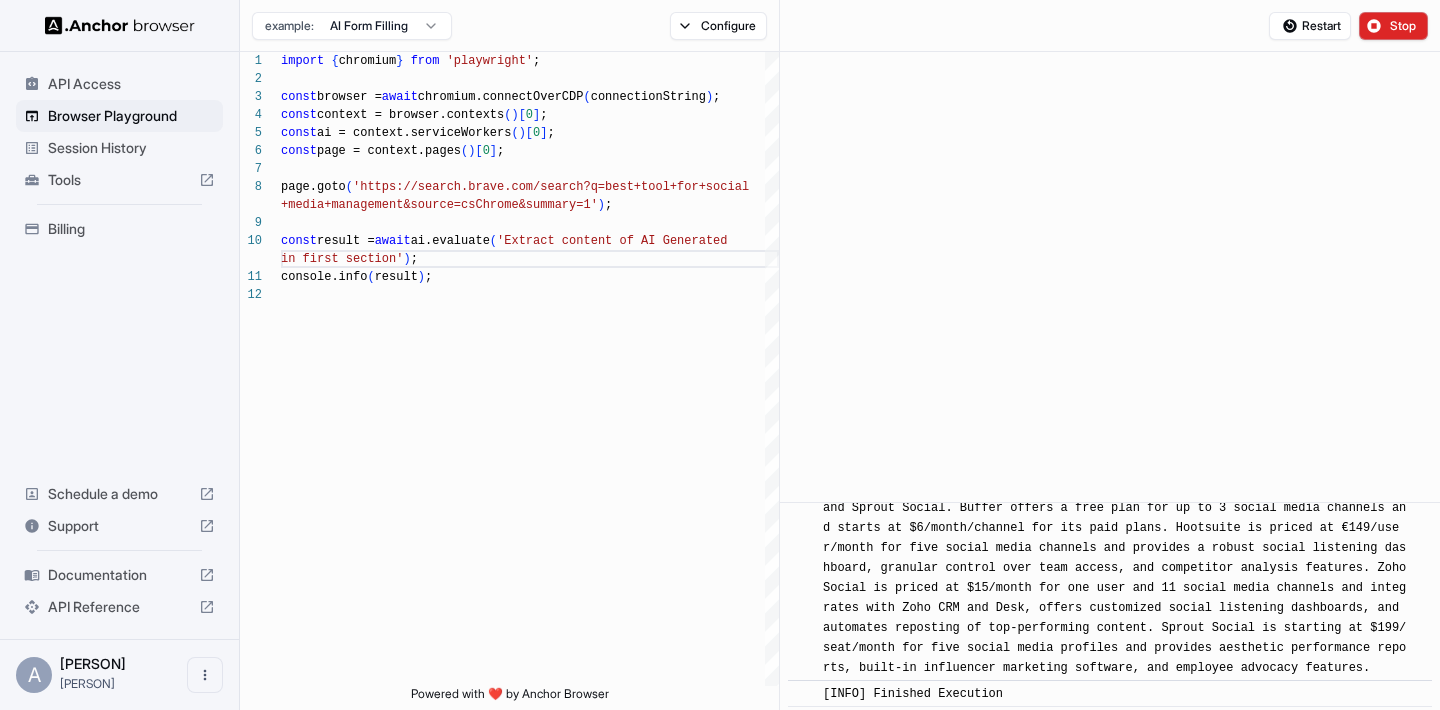 scroll, scrollTop: 446, scrollLeft: 0, axis: vertical 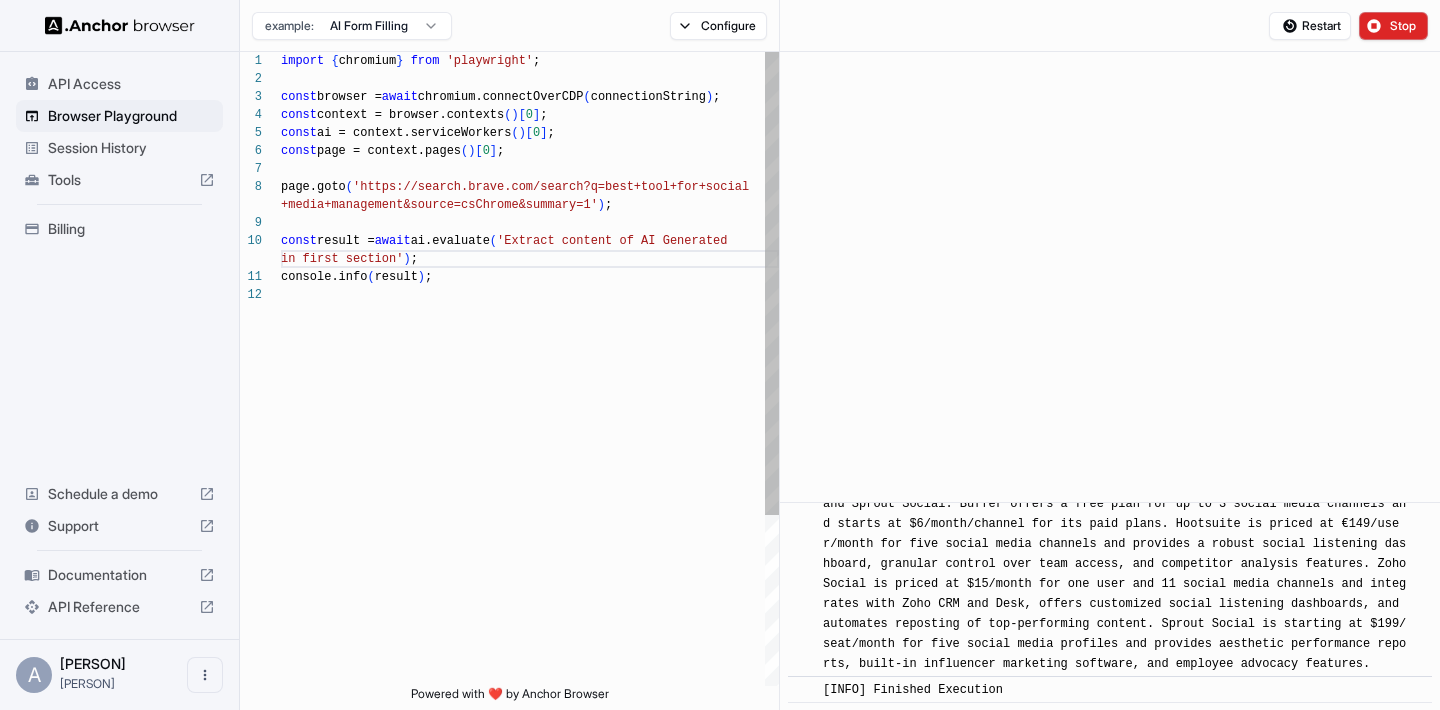 click on "10" at bounding box center [260, 241] 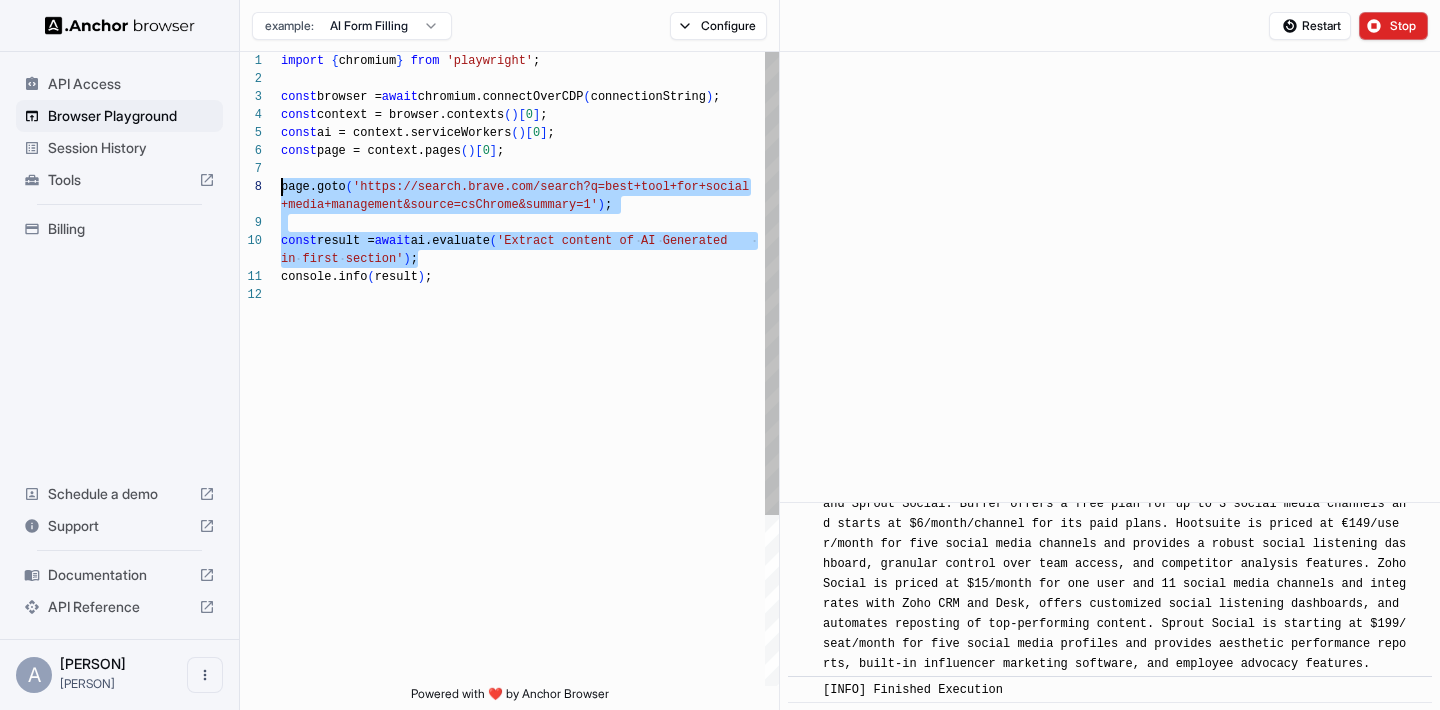 scroll, scrollTop: 126, scrollLeft: 0, axis: vertical 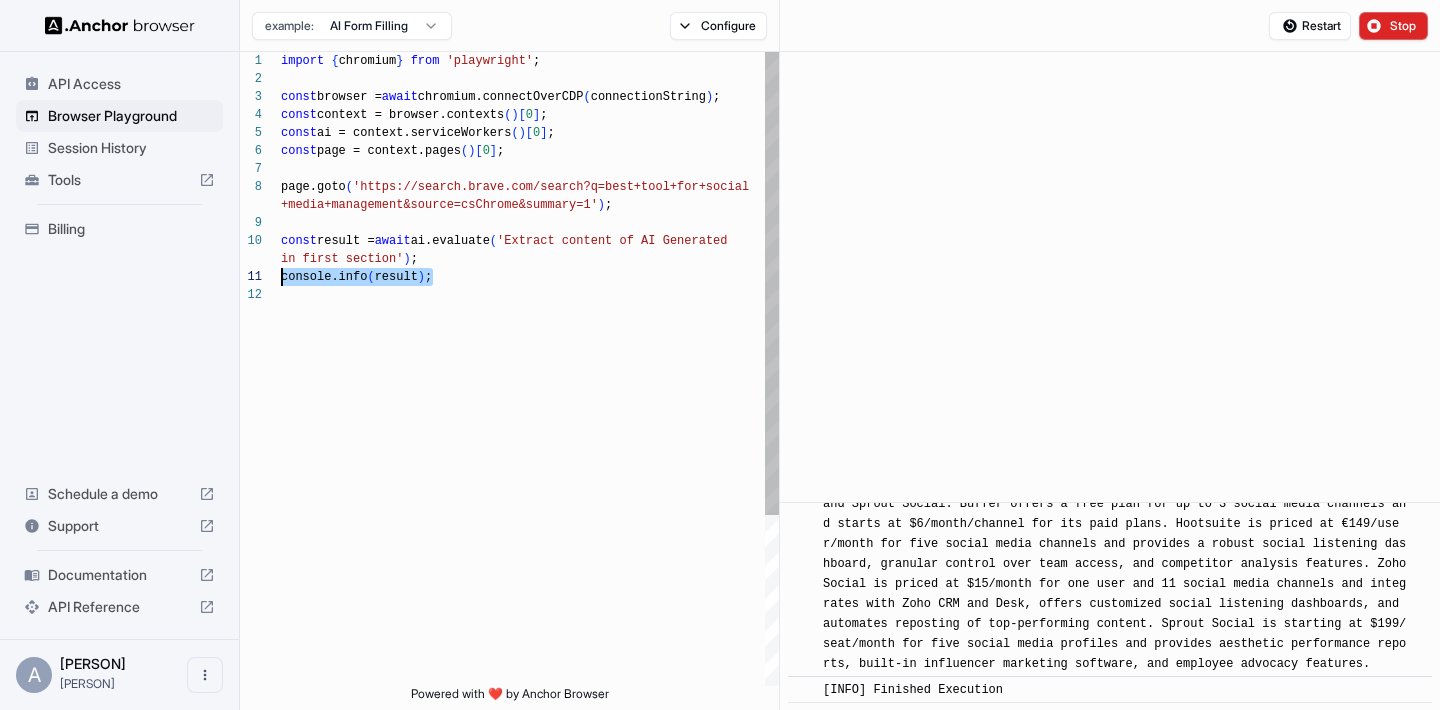 drag, startPoint x: 444, startPoint y: 271, endPoint x: 261, endPoint y: 271, distance: 183 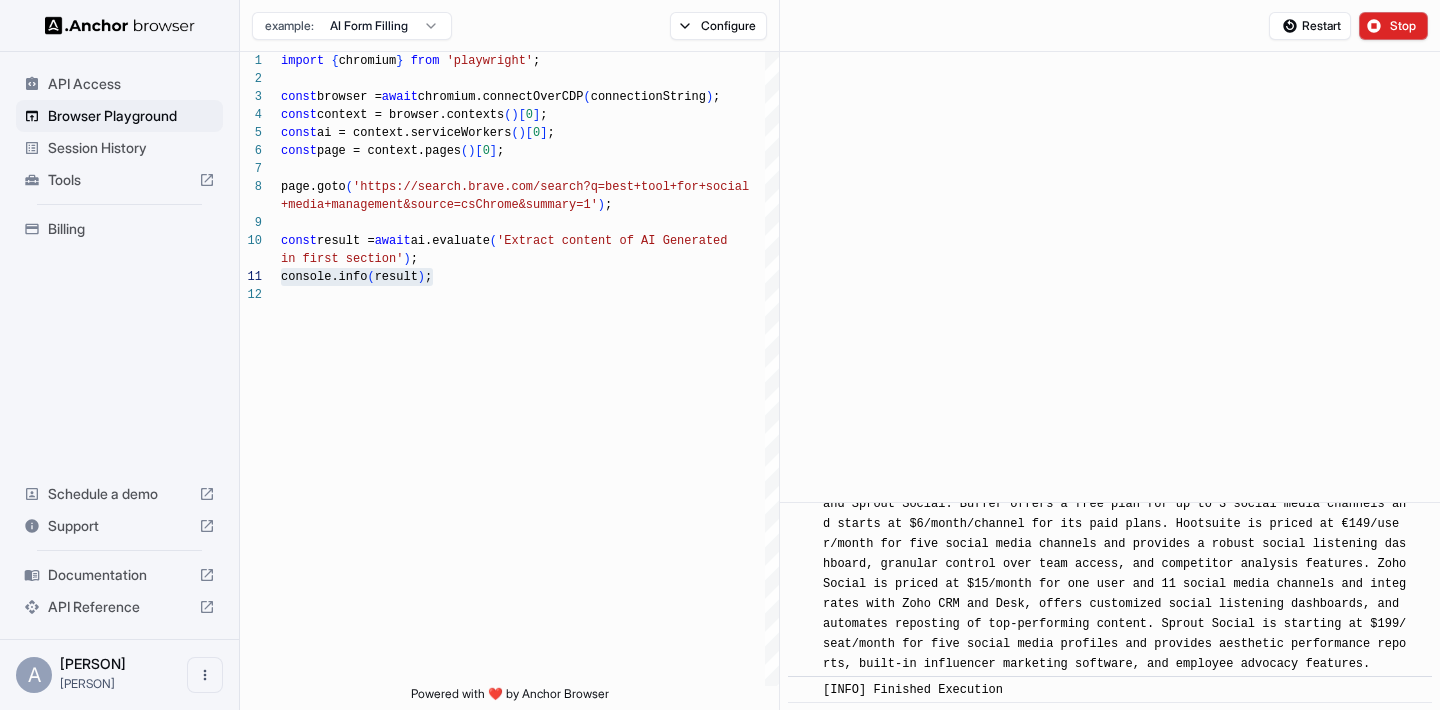 click on "Billing" at bounding box center [119, 229] 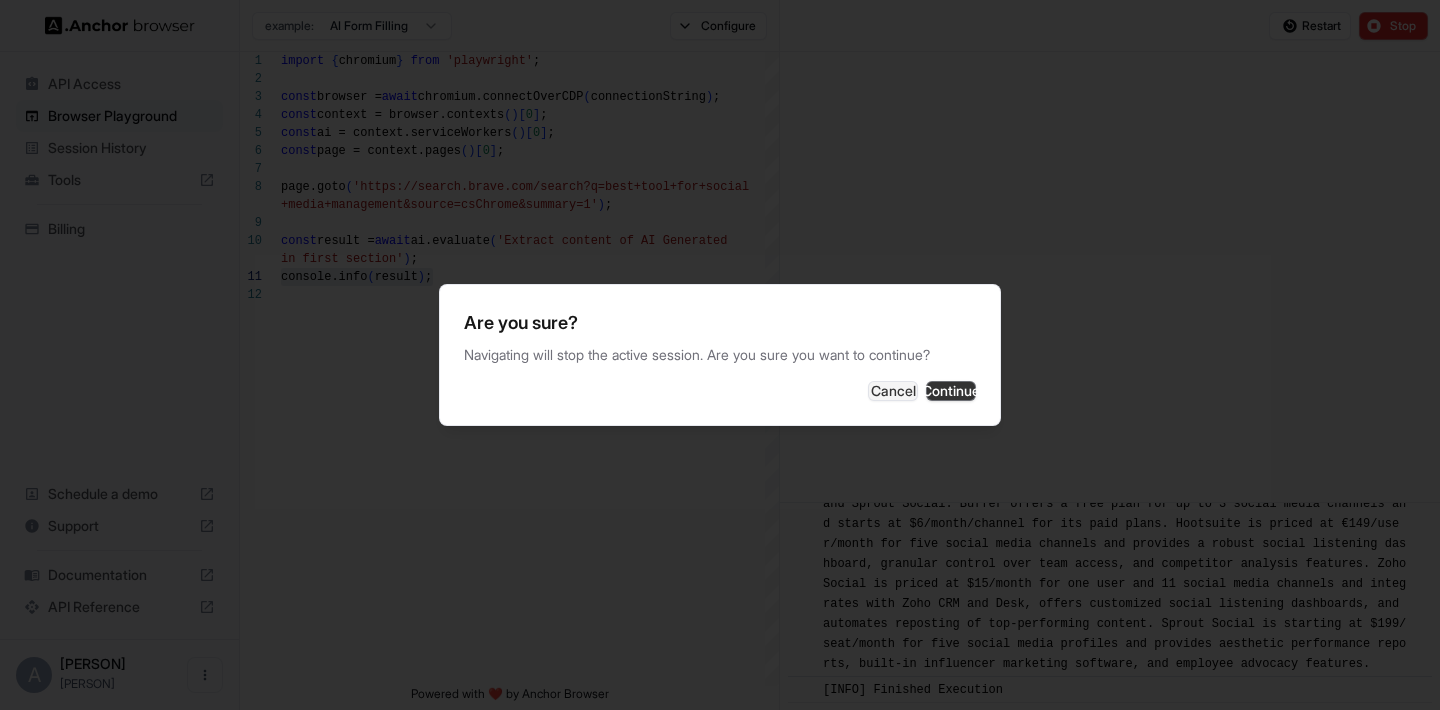 click on "Continue" at bounding box center [951, 391] 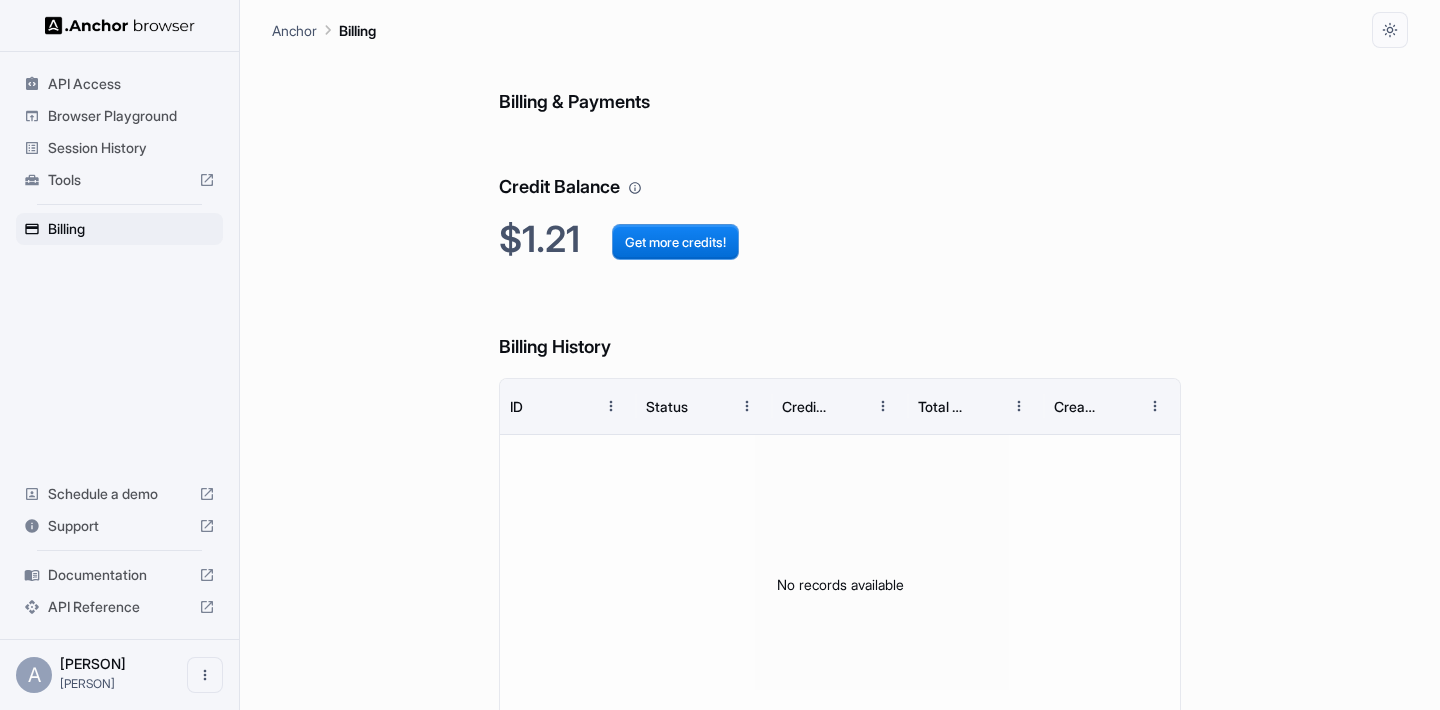 click on "API Access" at bounding box center (131, 84) 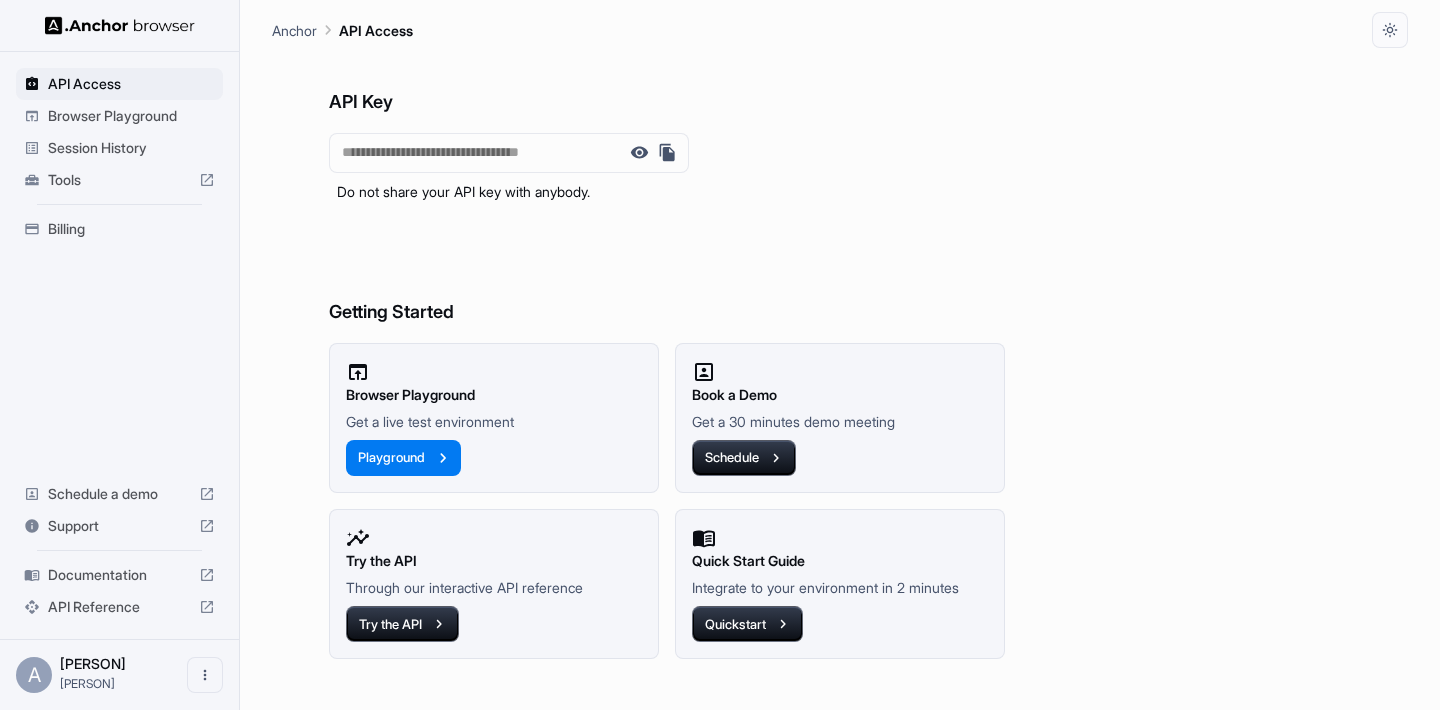 click at bounding box center (119, 25) 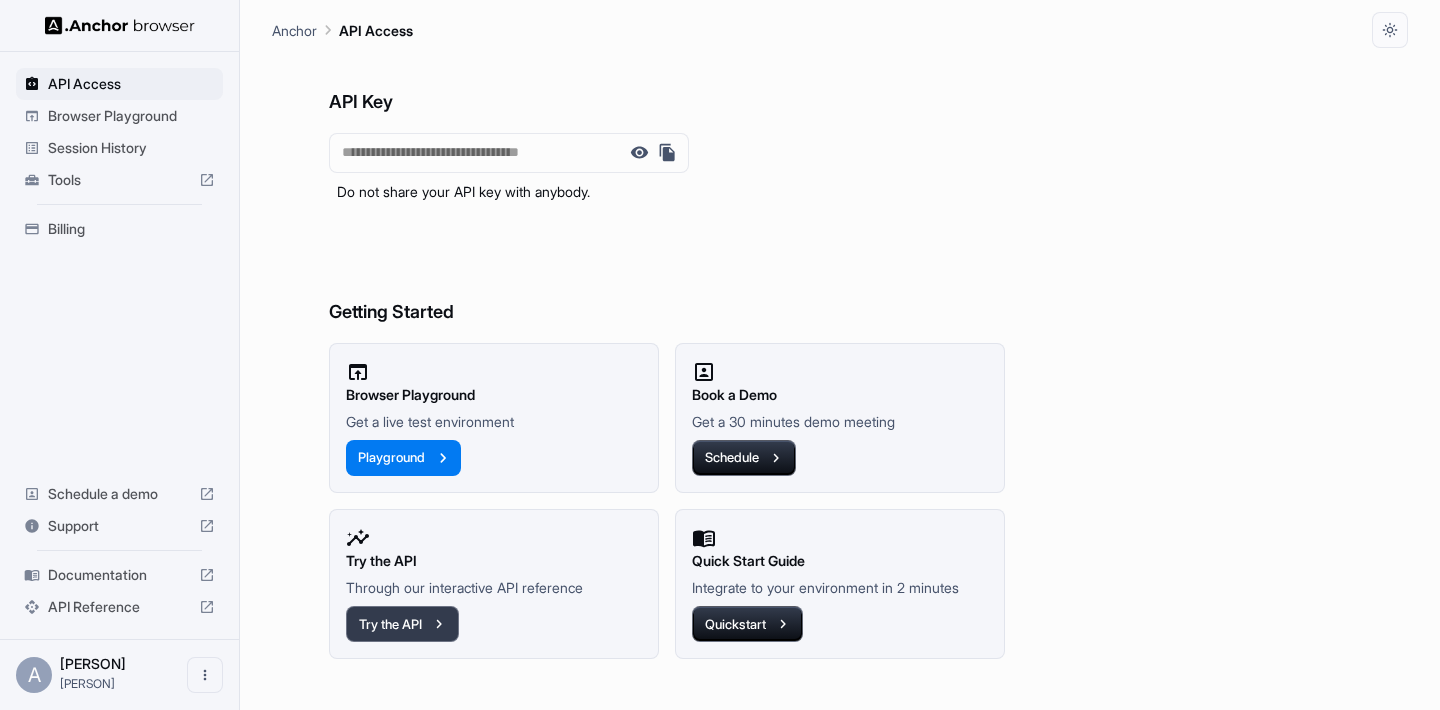 click 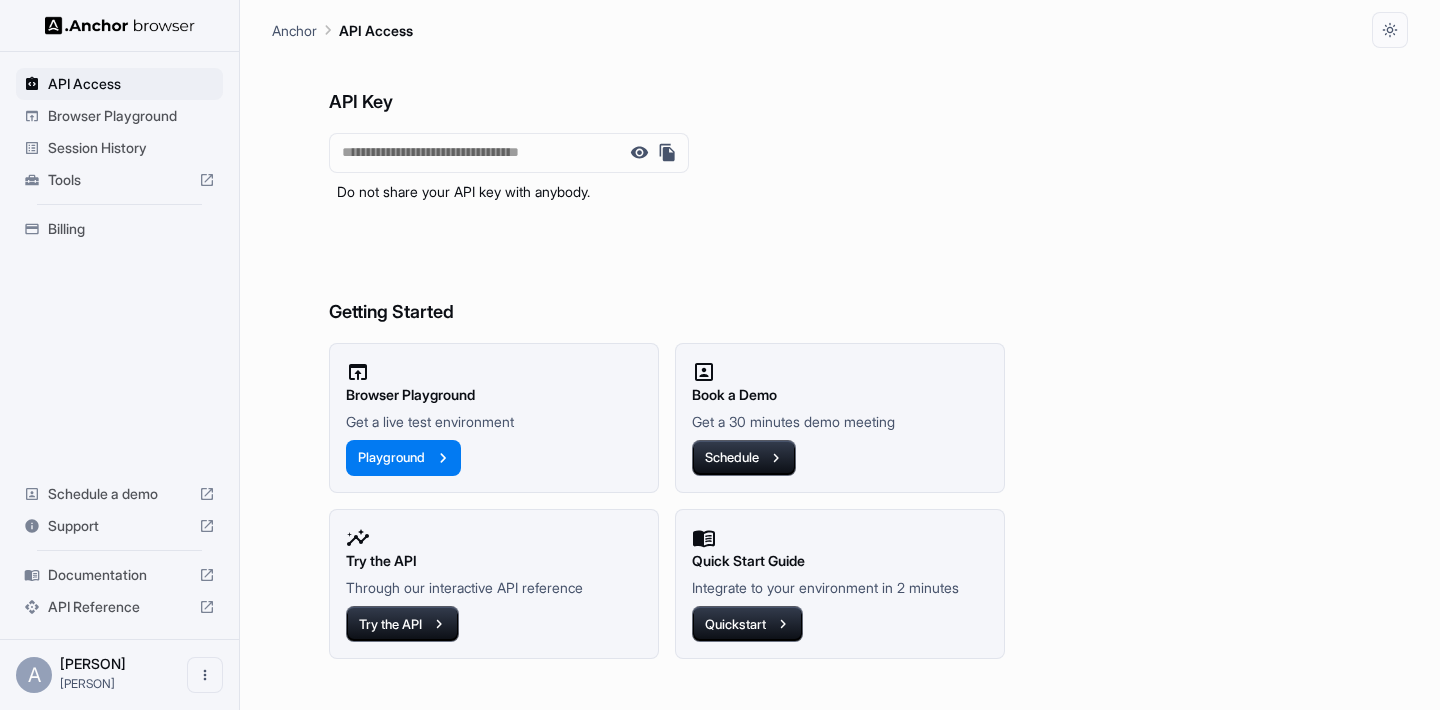 click on "Tools" at bounding box center (119, 180) 